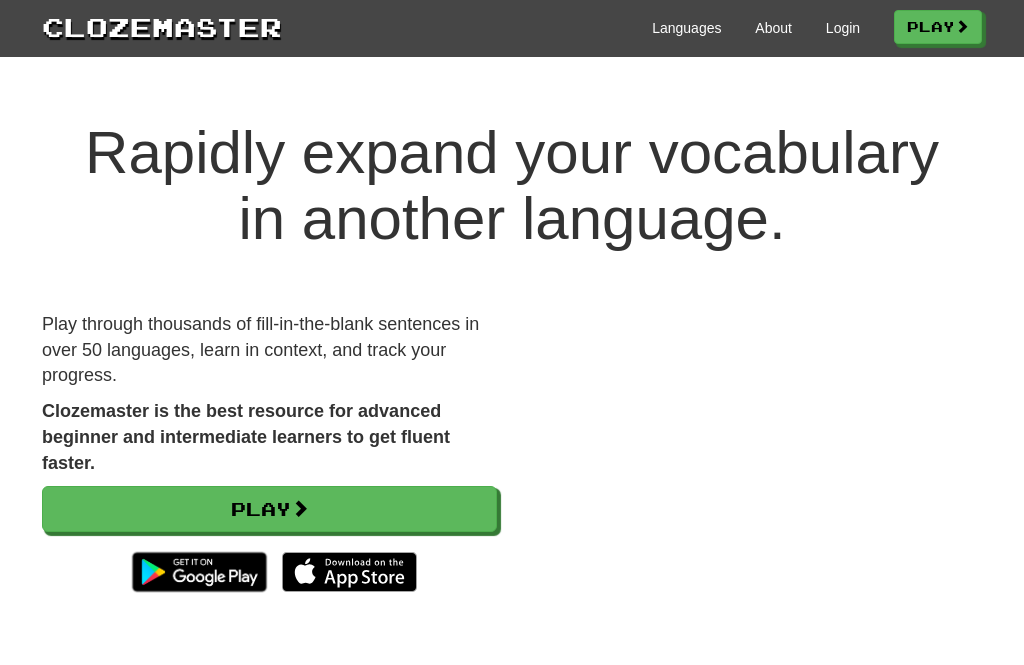 scroll, scrollTop: 0, scrollLeft: 0, axis: both 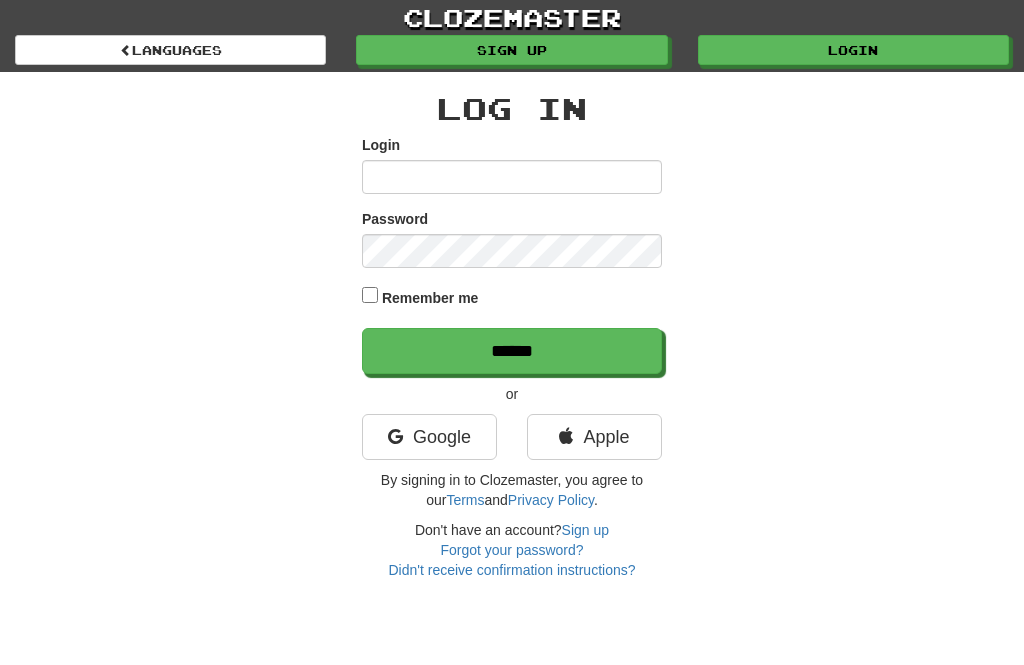 click on "Google" at bounding box center (429, 437) 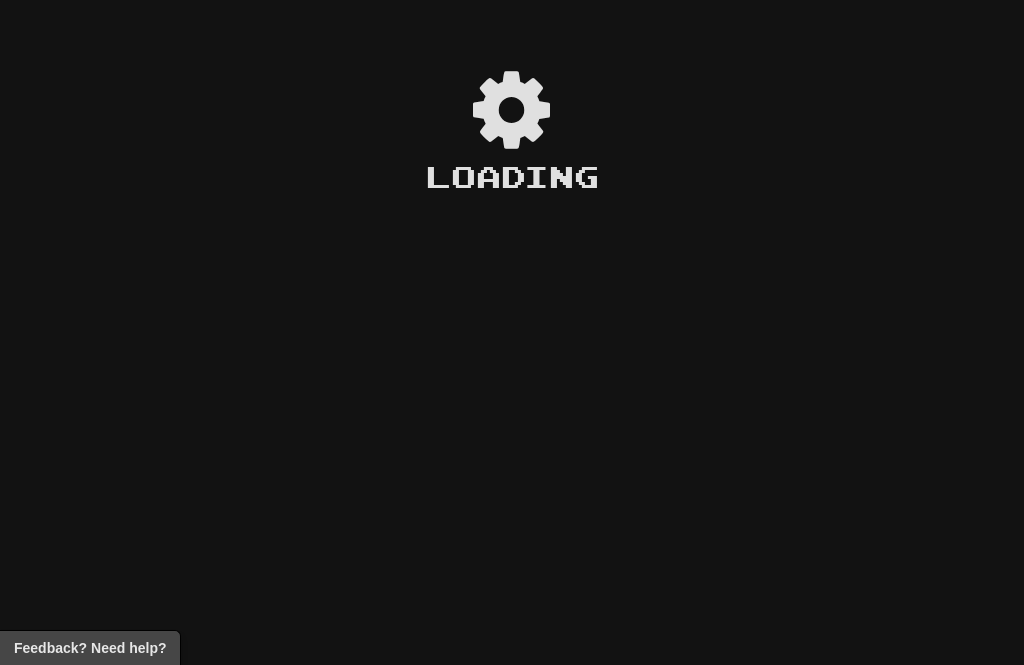 scroll, scrollTop: 0, scrollLeft: 0, axis: both 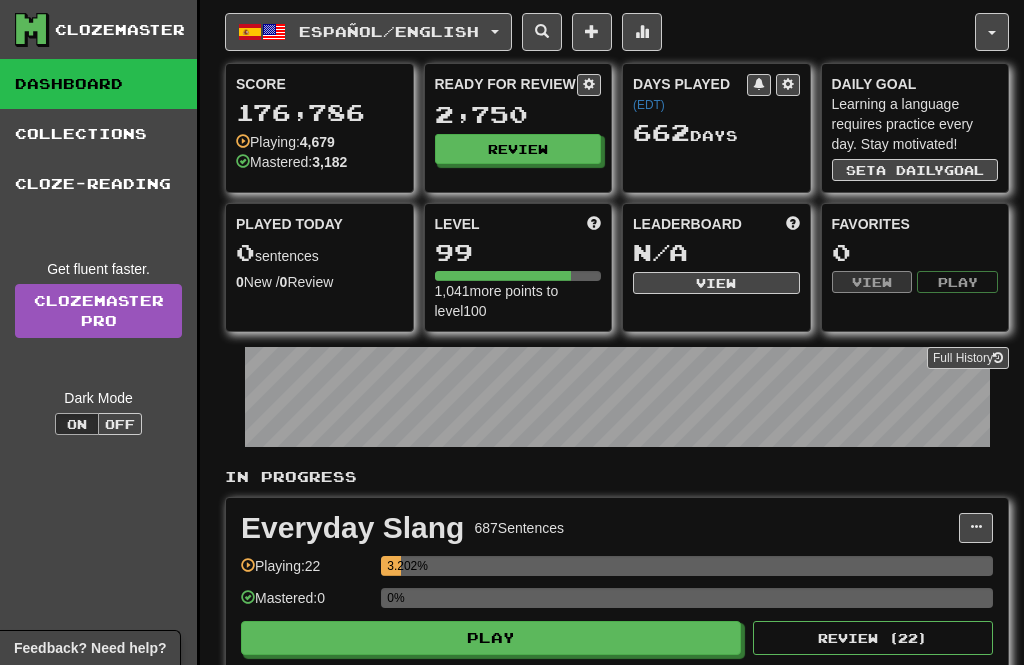 click on "Español  /  English" at bounding box center [389, 31] 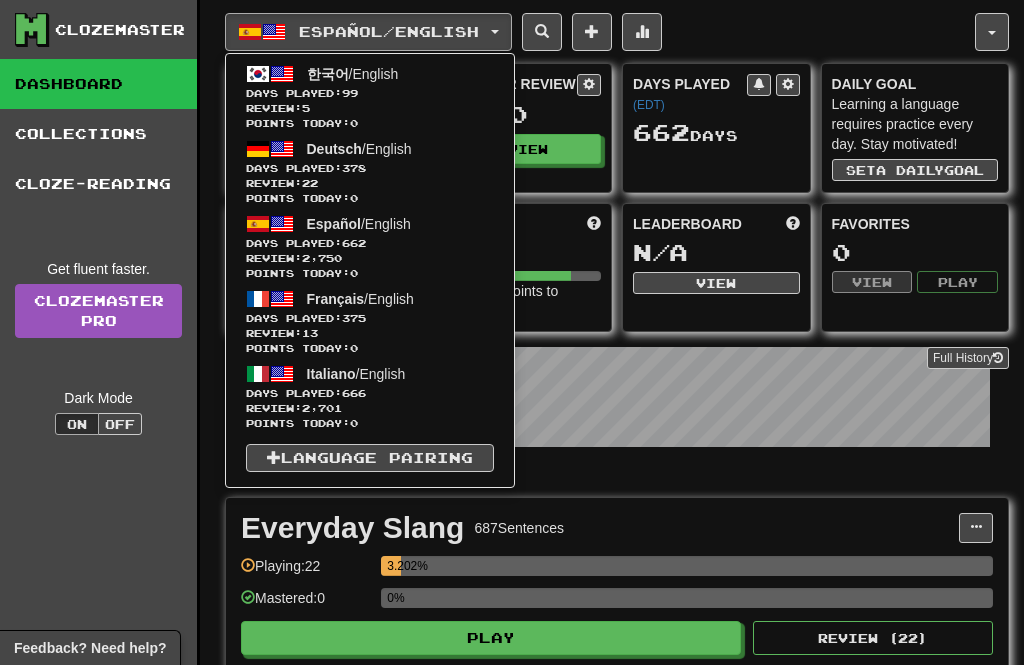 click on "Days Played:  99" at bounding box center [370, 93] 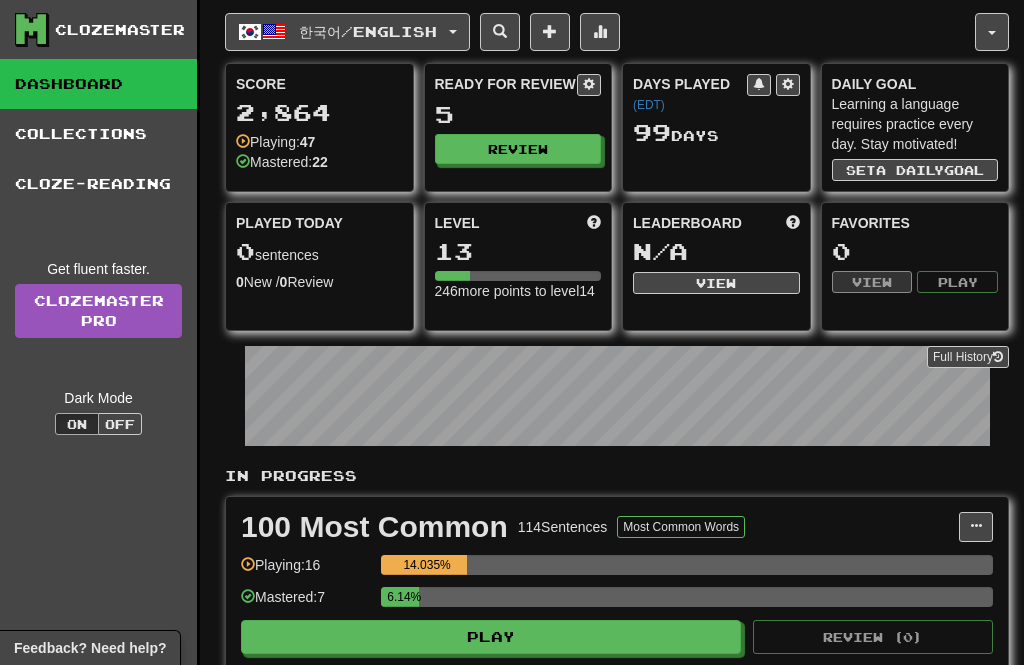 scroll, scrollTop: 0, scrollLeft: 0, axis: both 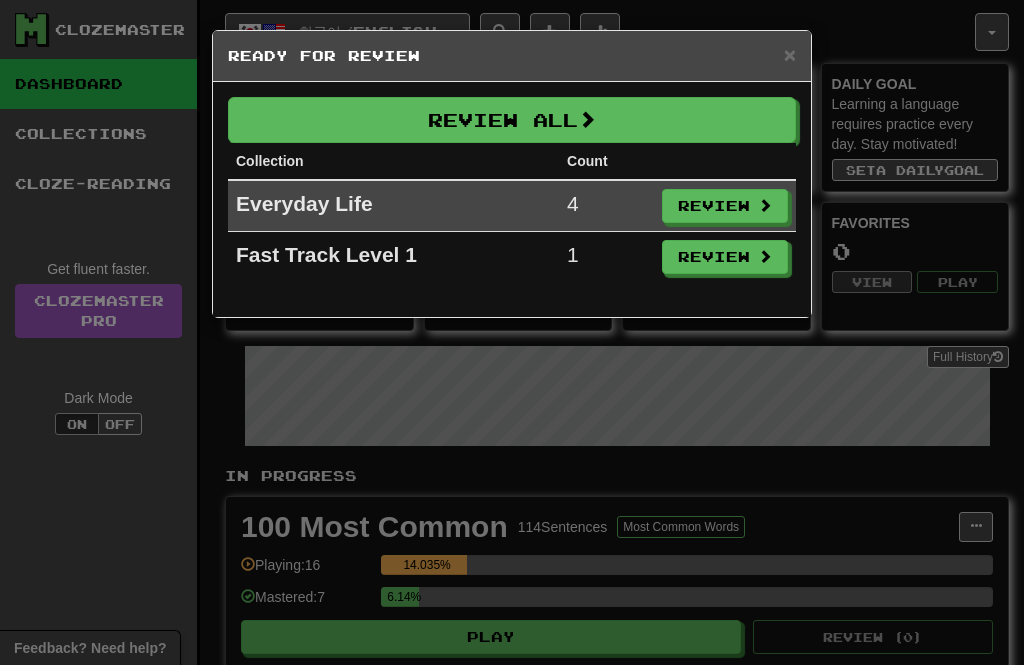 click on "Review All" at bounding box center [512, 120] 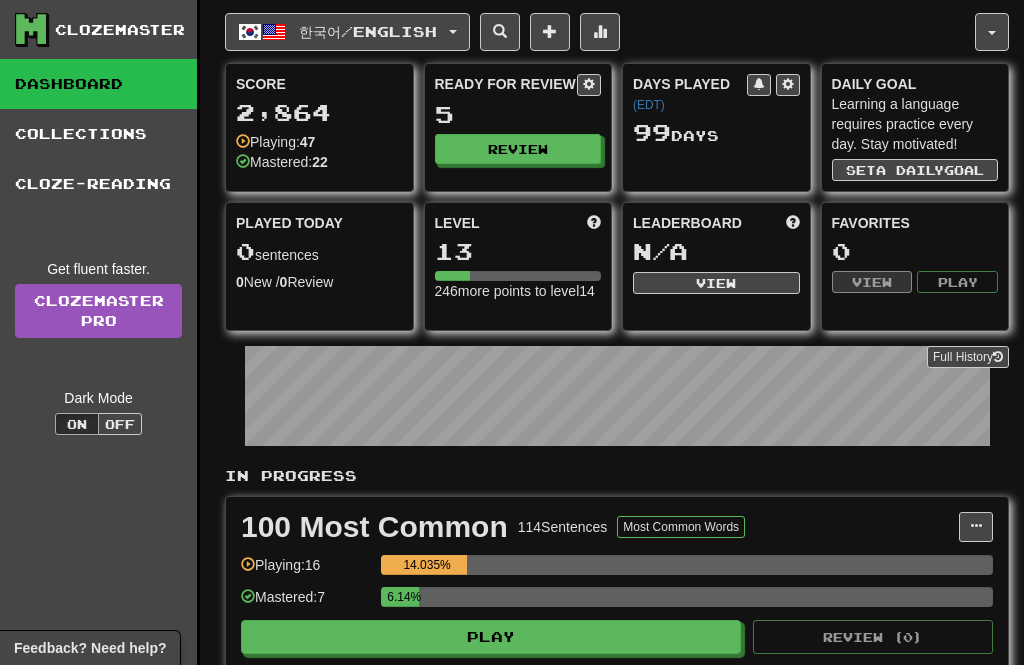 select on "**" 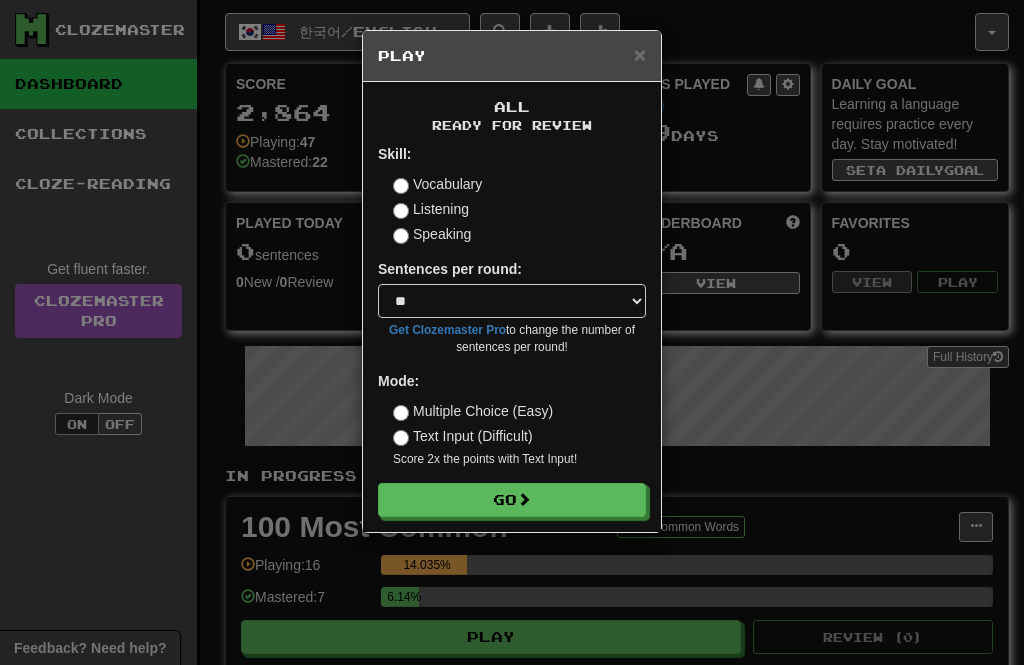 click at bounding box center [524, 499] 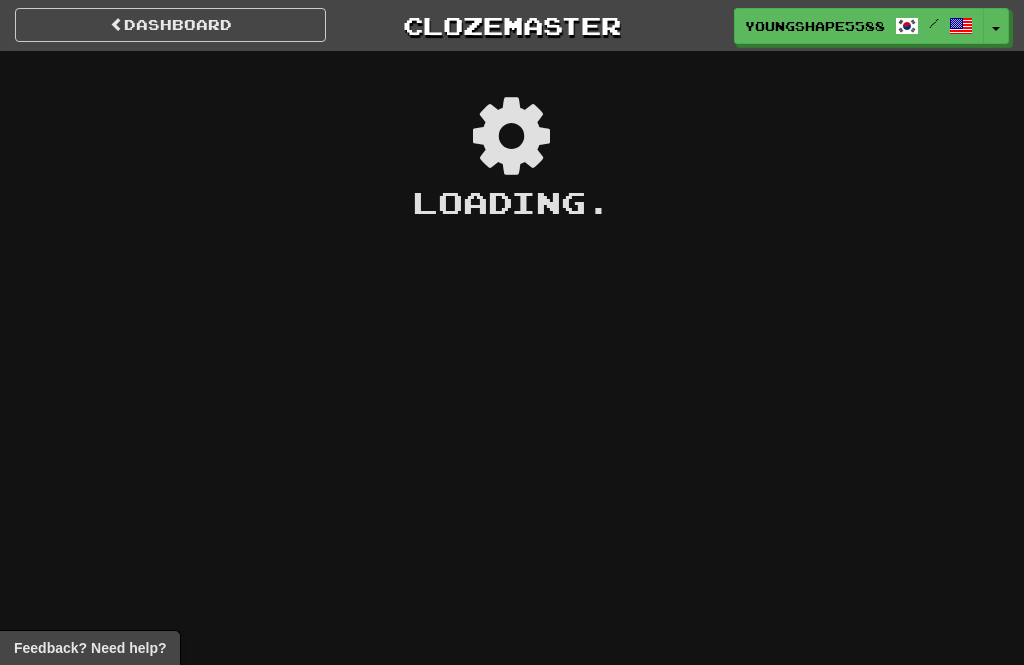 scroll, scrollTop: 0, scrollLeft: 0, axis: both 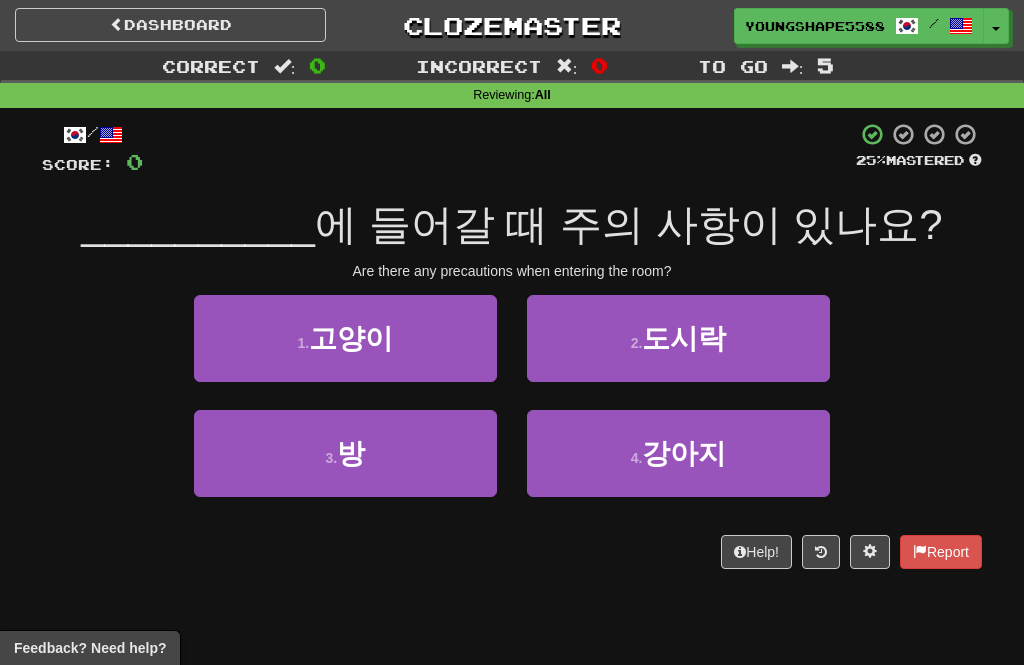 click on "3 .  방" at bounding box center (345, 453) 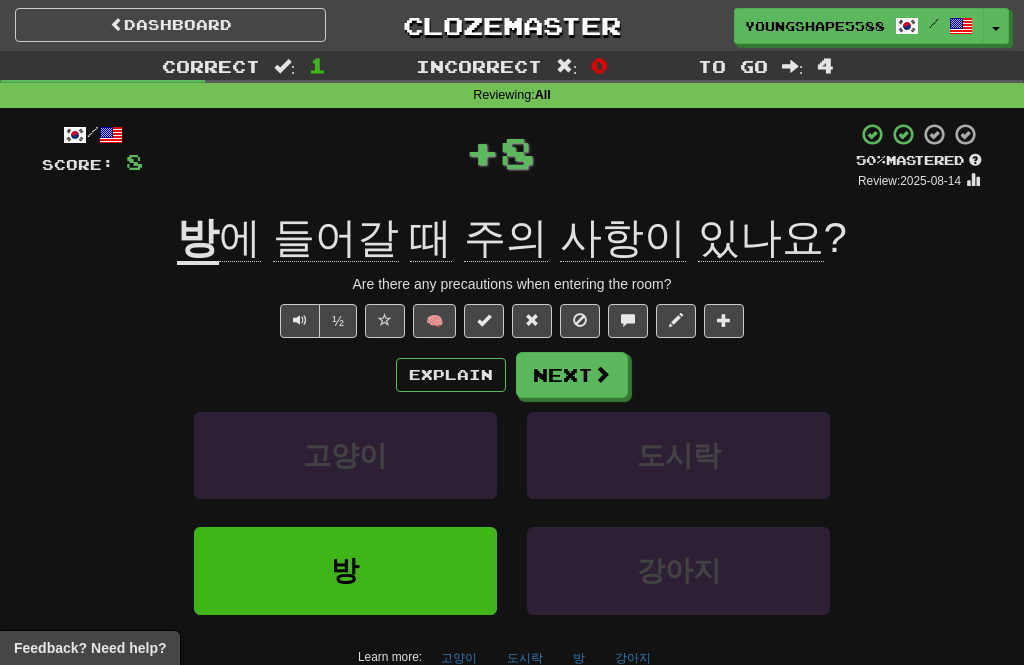 click at bounding box center [602, 374] 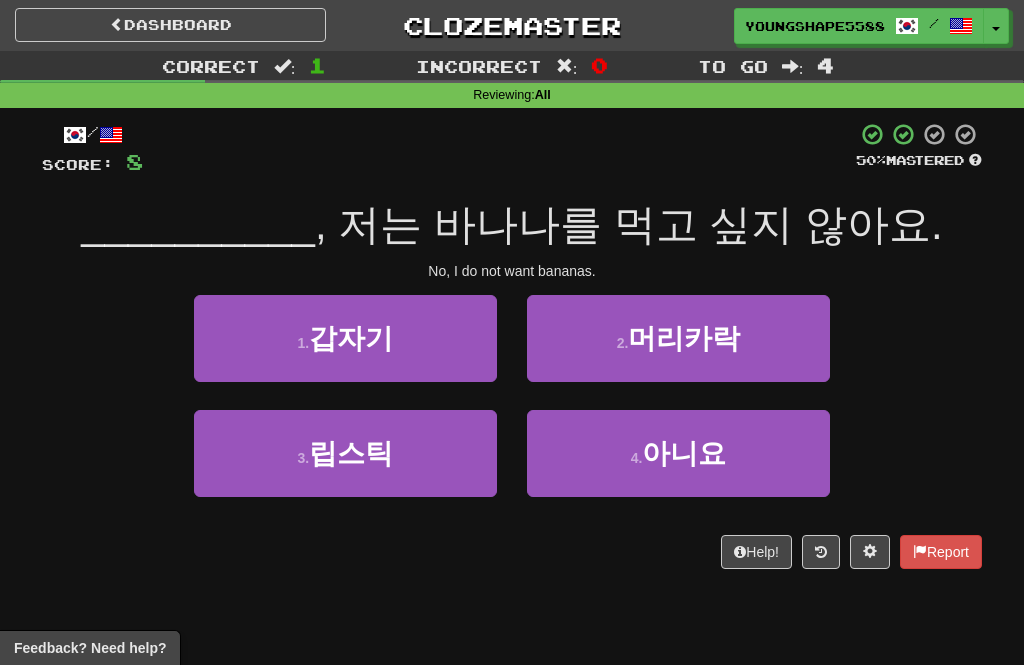 click on "아니요" at bounding box center (684, 453) 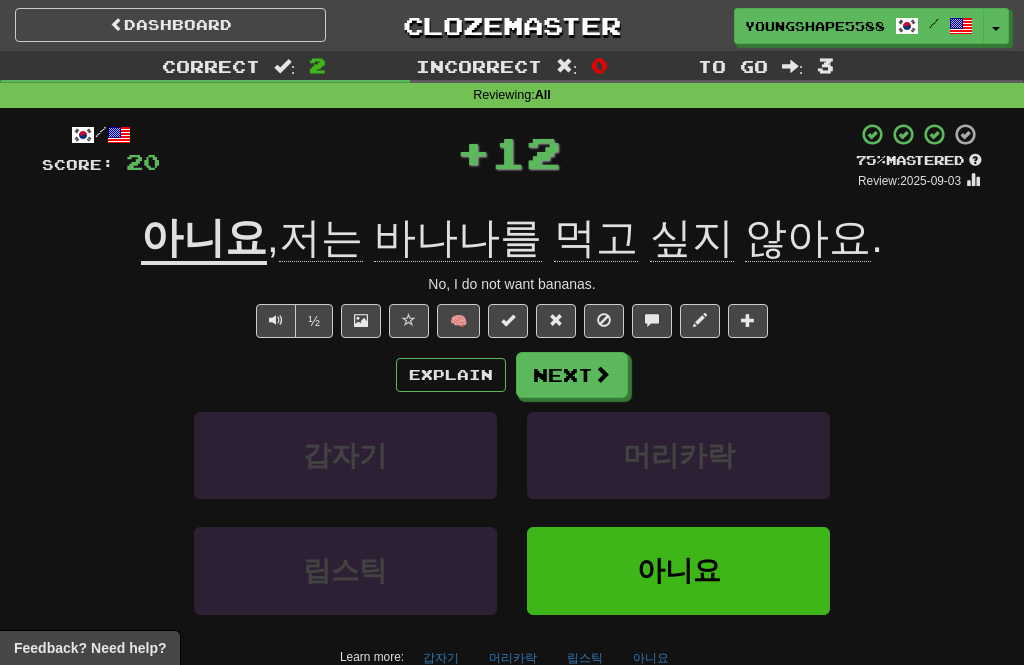 click on "Next" at bounding box center [572, 375] 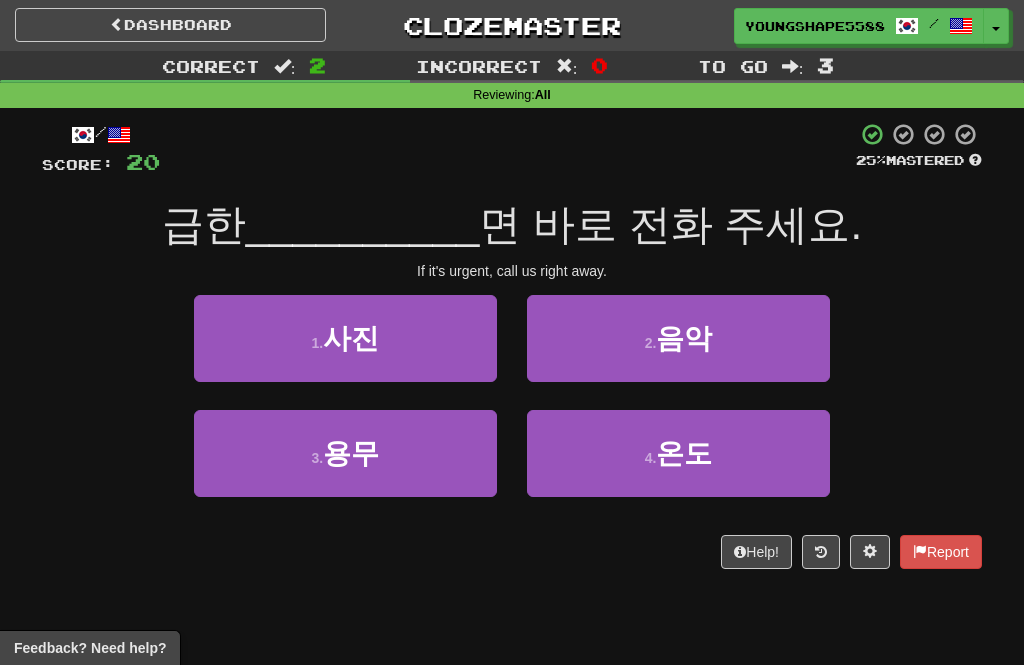 click on "음악" at bounding box center (684, 338) 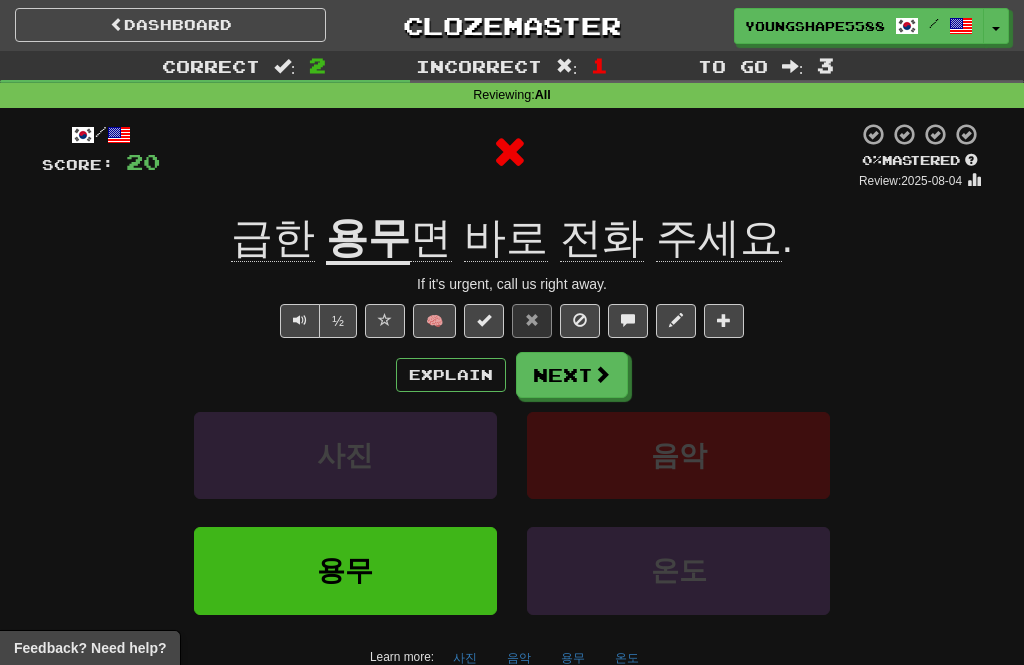 click at bounding box center (602, 374) 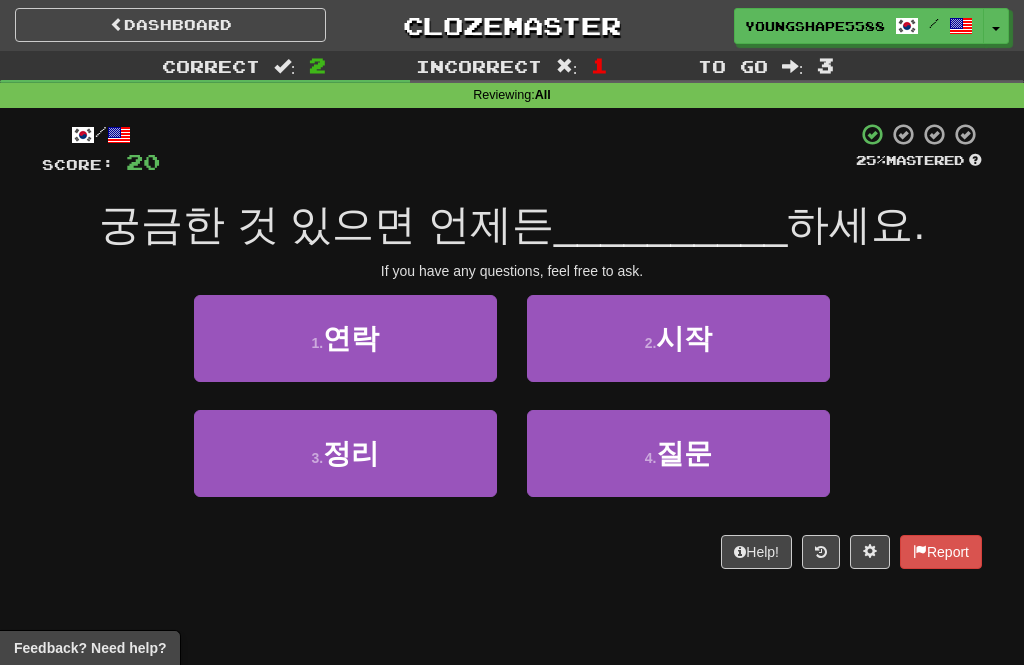 click on "3 .  정리" at bounding box center (345, 453) 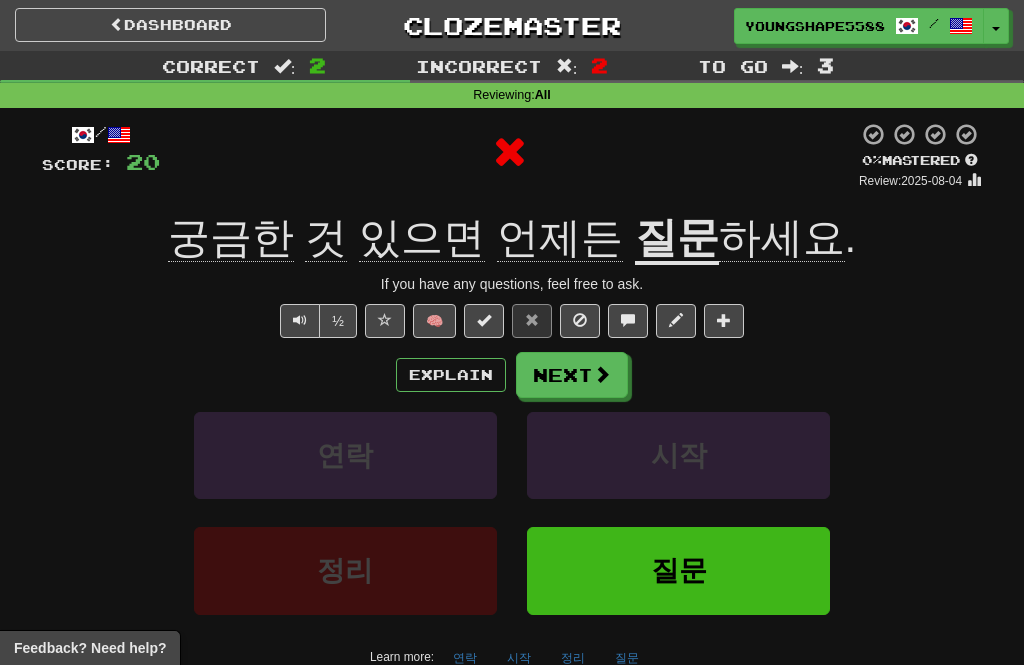 click on "Next" at bounding box center [572, 375] 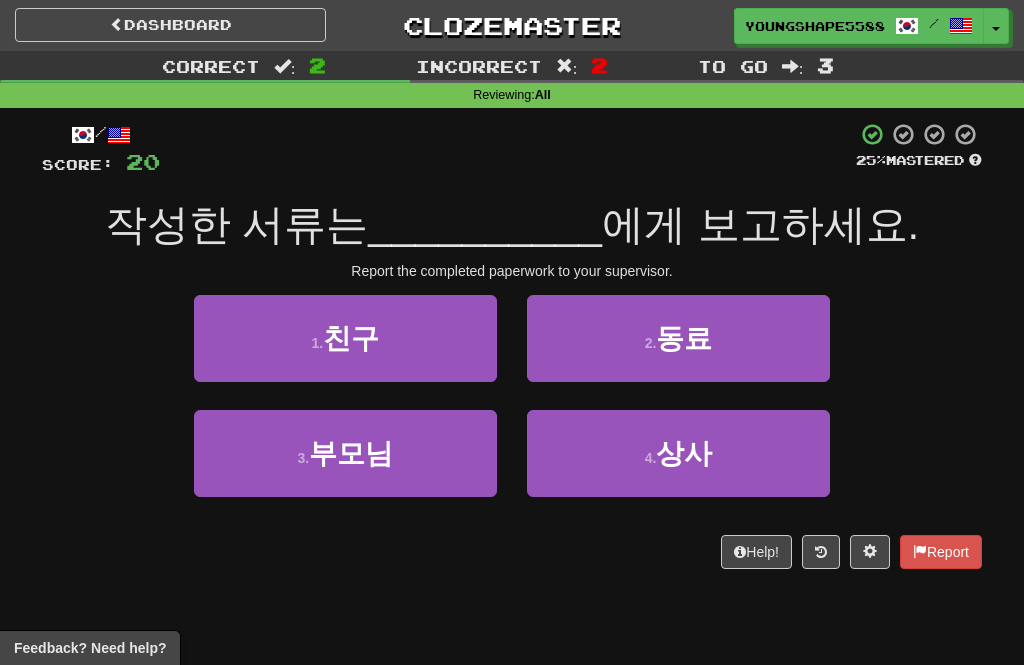 click on "1 .  친구" at bounding box center [345, 338] 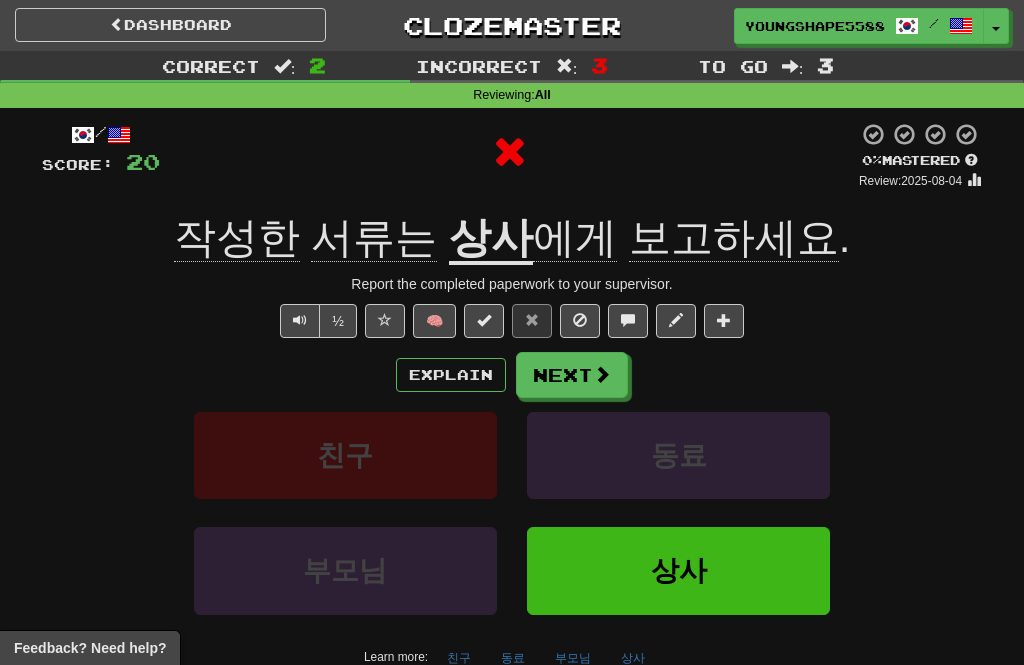 click at bounding box center [602, 374] 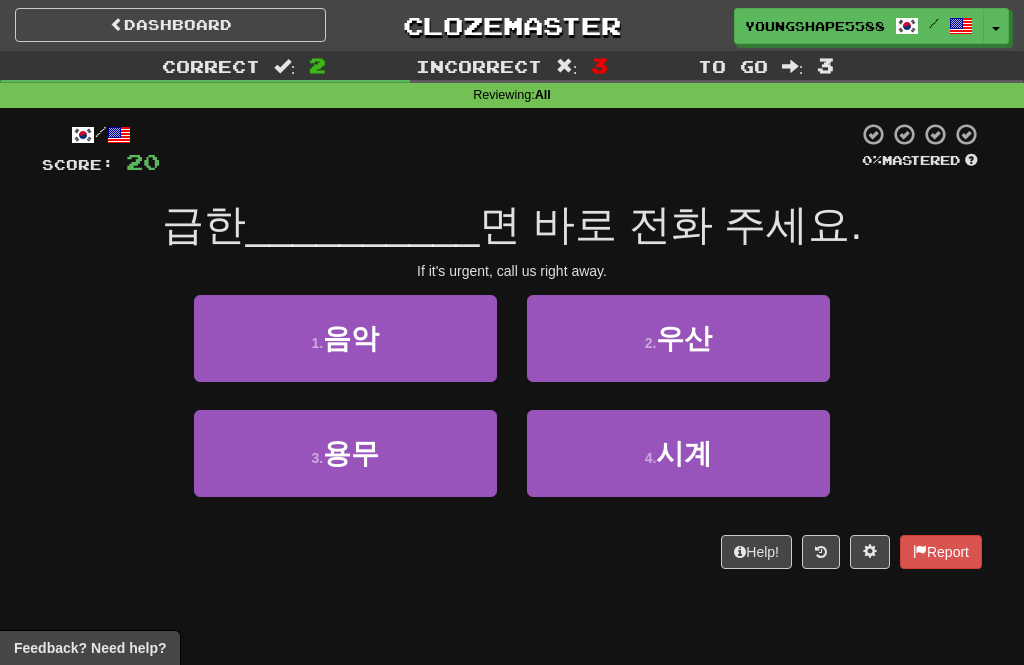 click on "4 .  시계" at bounding box center (678, 453) 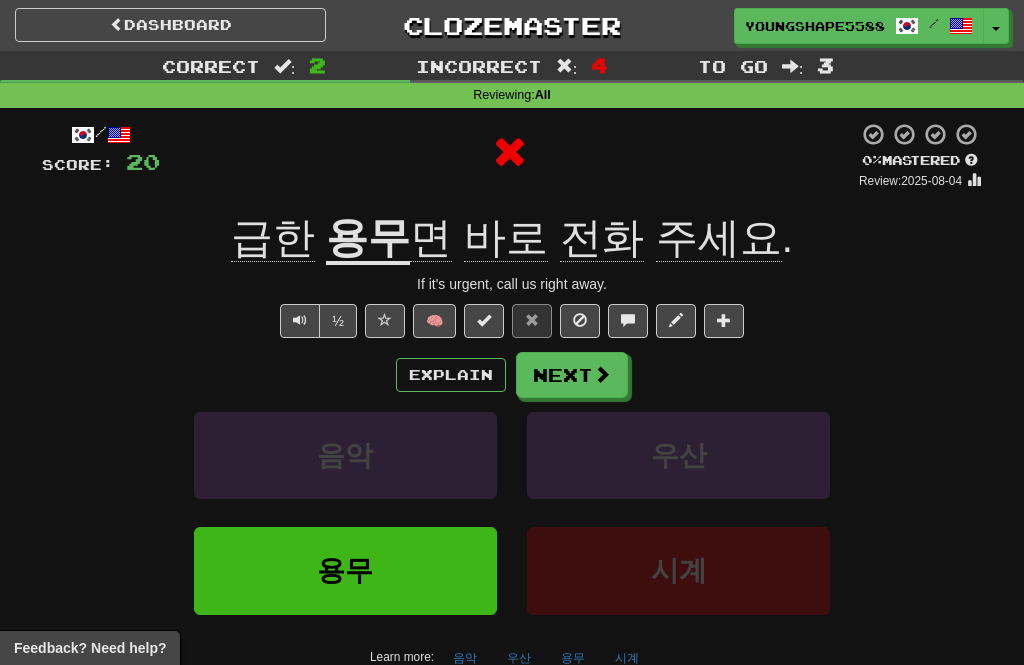 click at bounding box center (602, 374) 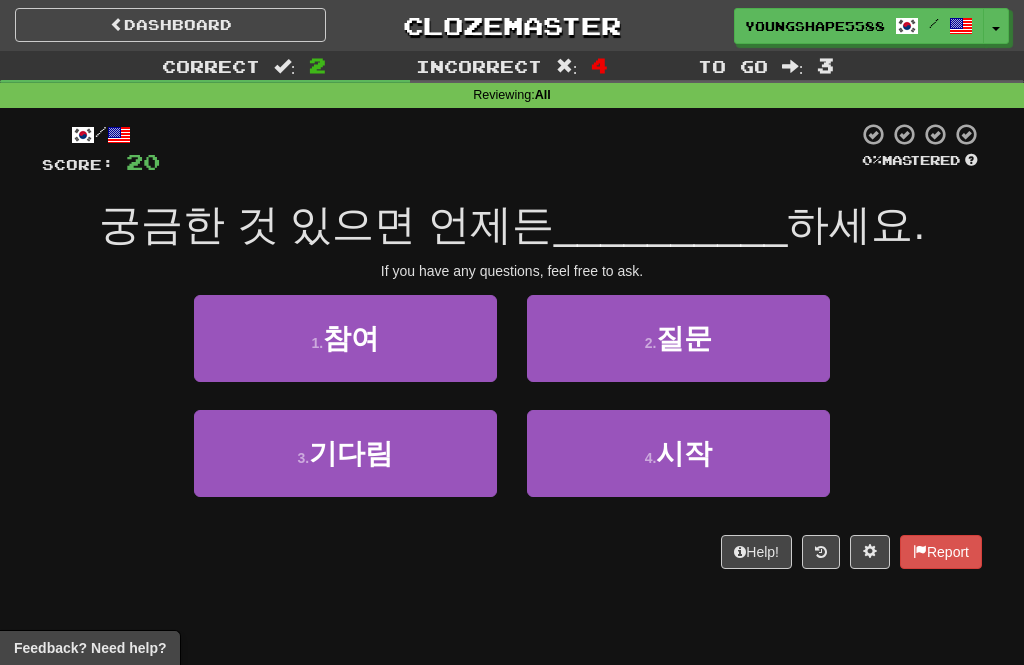 click on "질문" at bounding box center (684, 338) 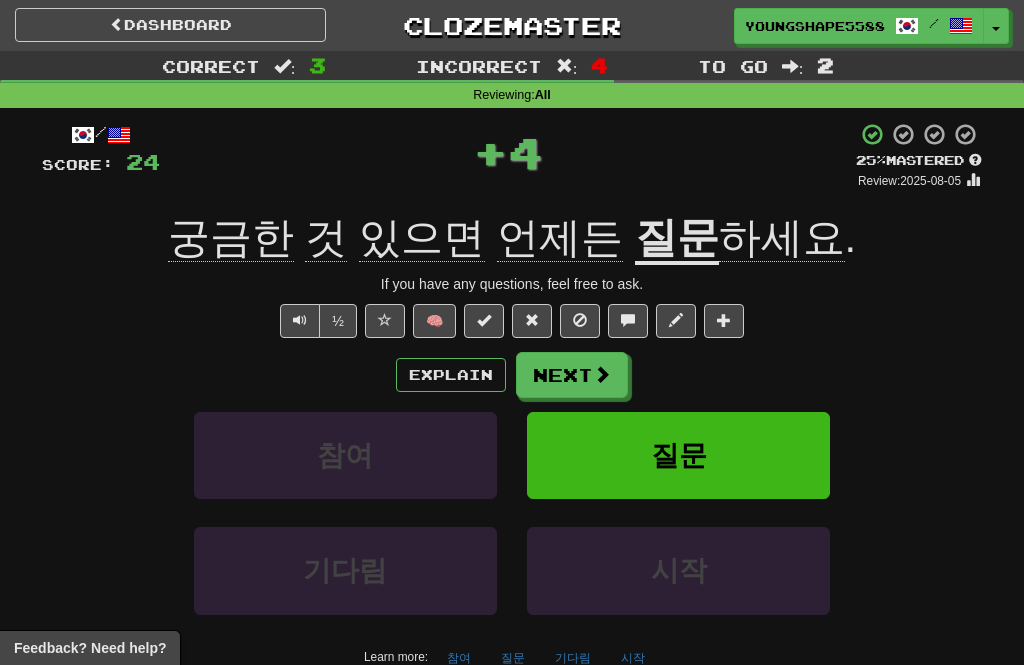 click on "Next" at bounding box center (572, 375) 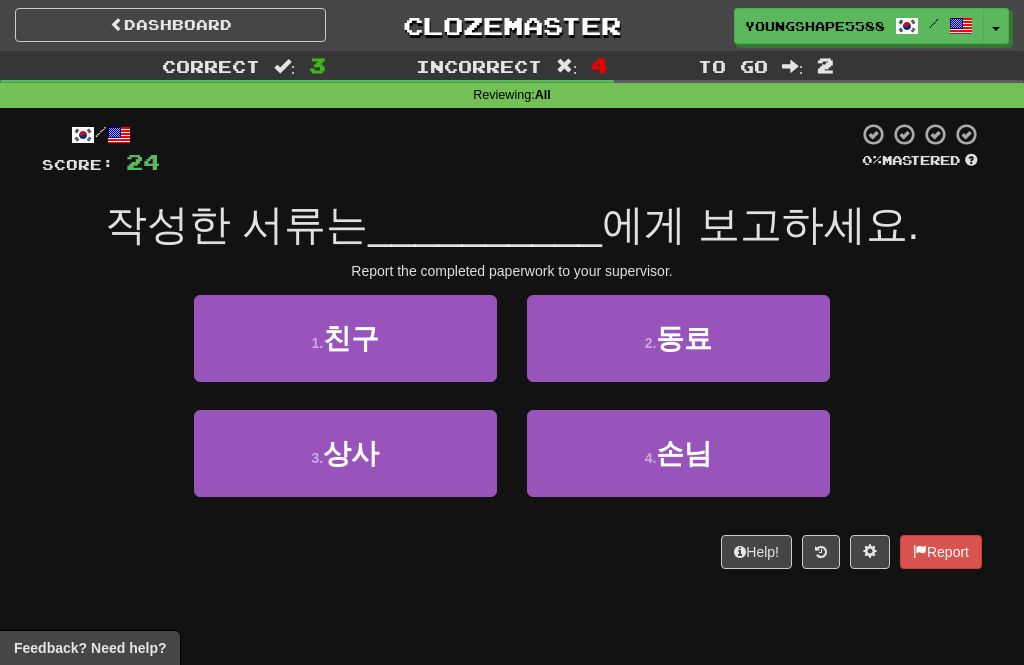 click on "1 .  친구" at bounding box center (345, 338) 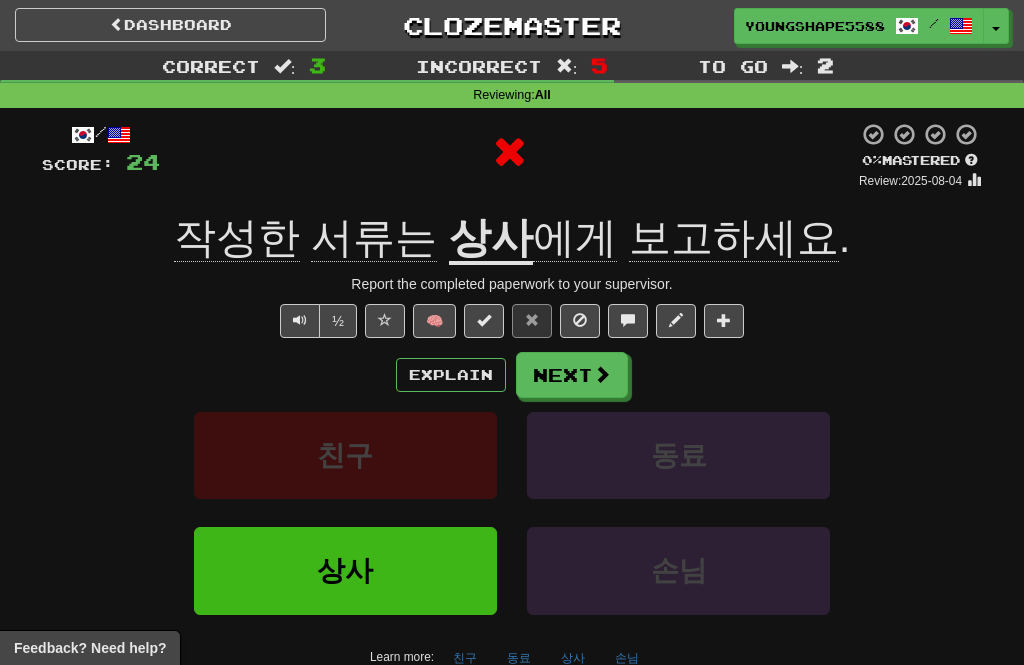 click on "Next" at bounding box center (572, 375) 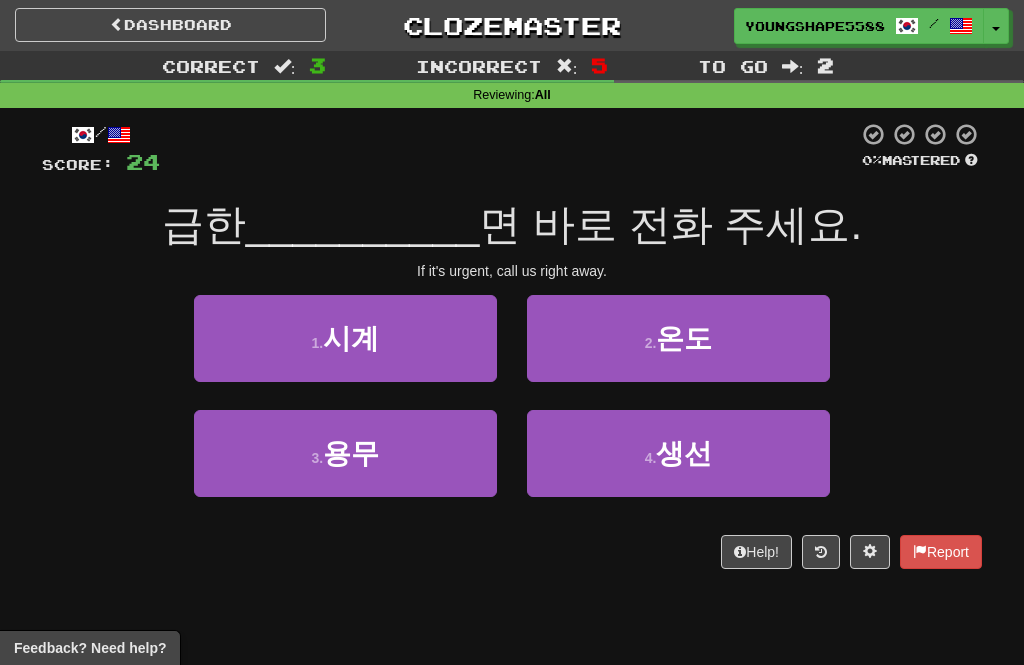 click on "생선" at bounding box center (684, 453) 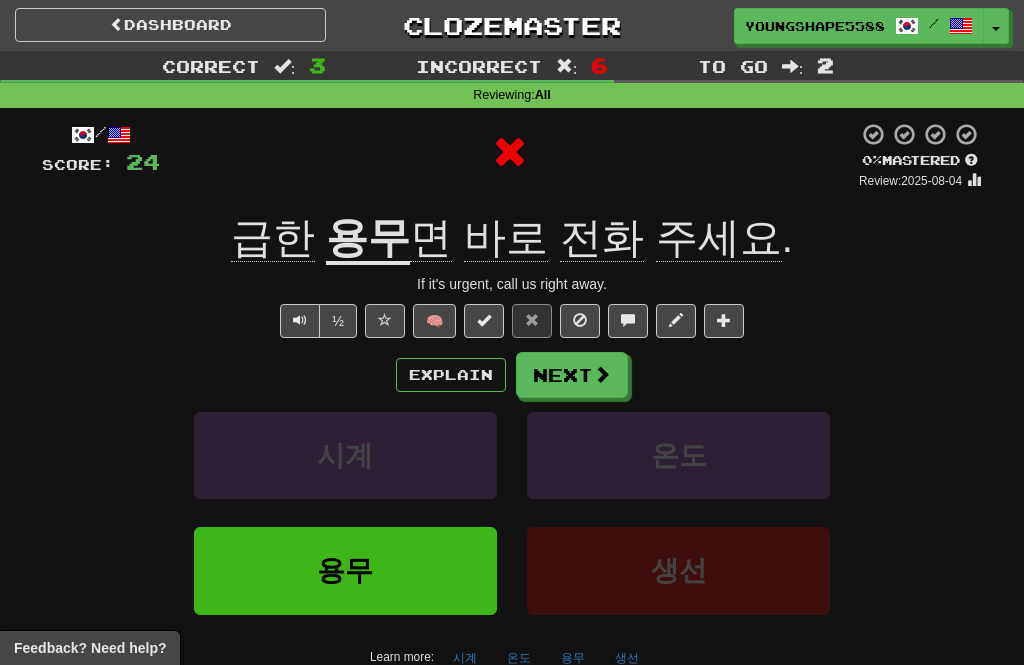 click on "Next" at bounding box center [572, 375] 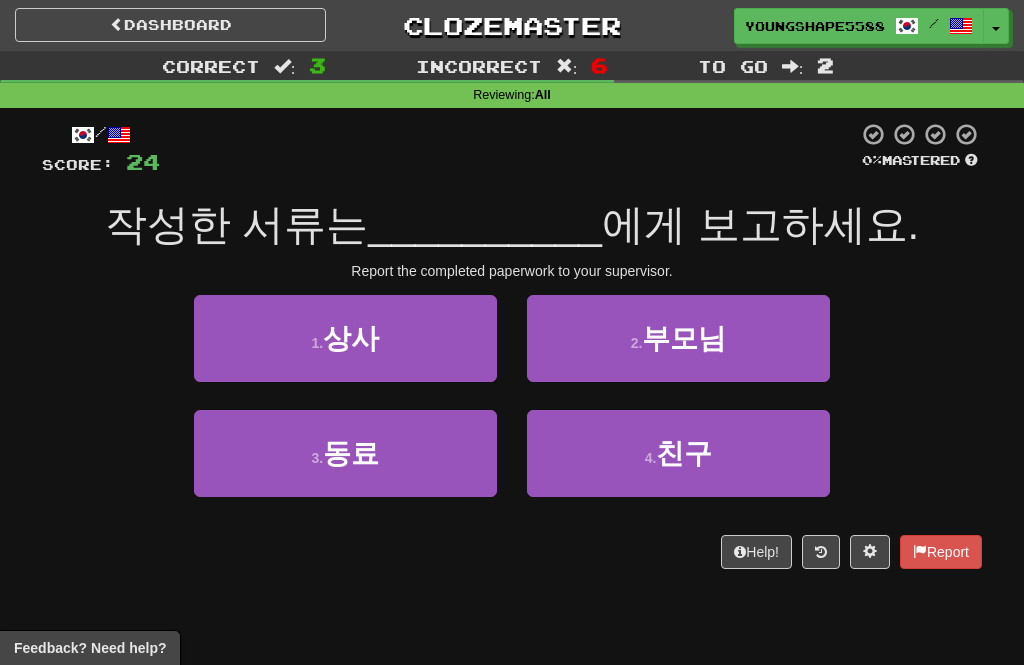 click on "1 .  상사" at bounding box center (345, 338) 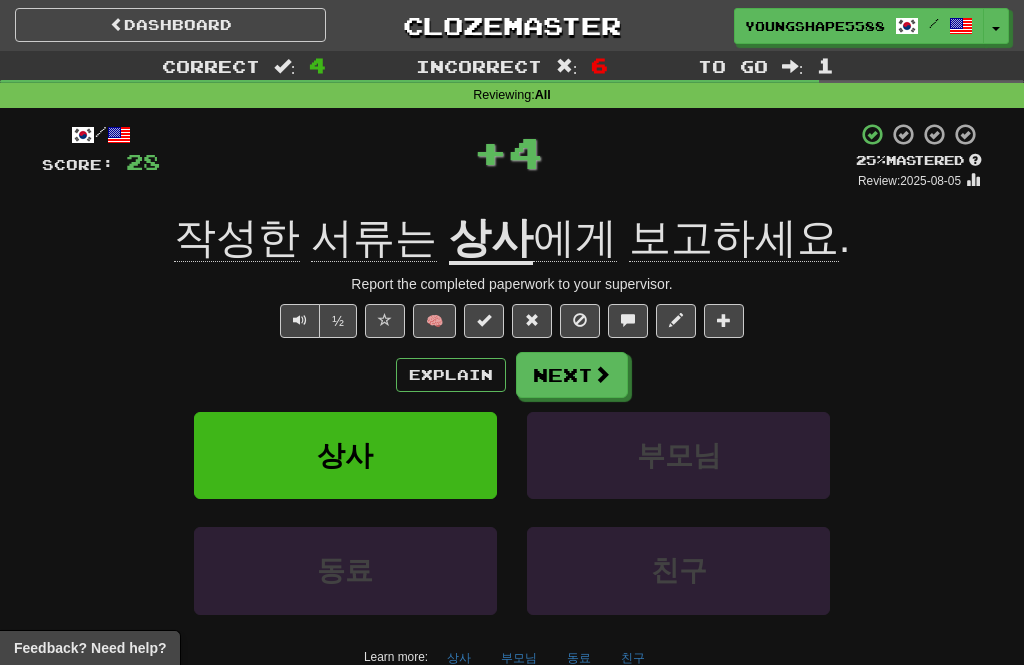 click at bounding box center (602, 374) 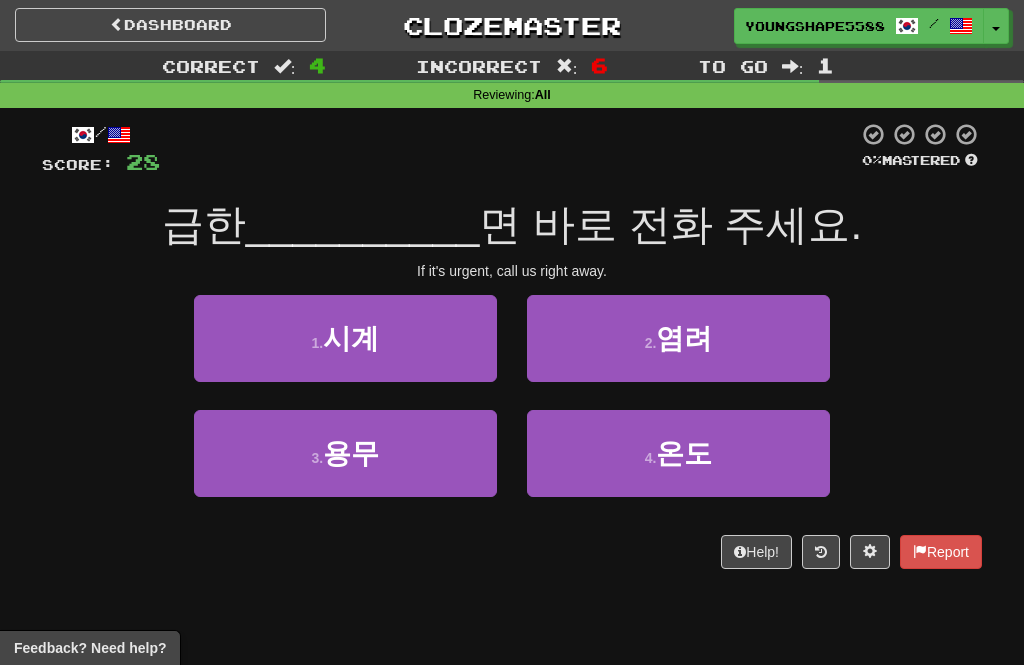 click on "2 .  염려" at bounding box center [678, 338] 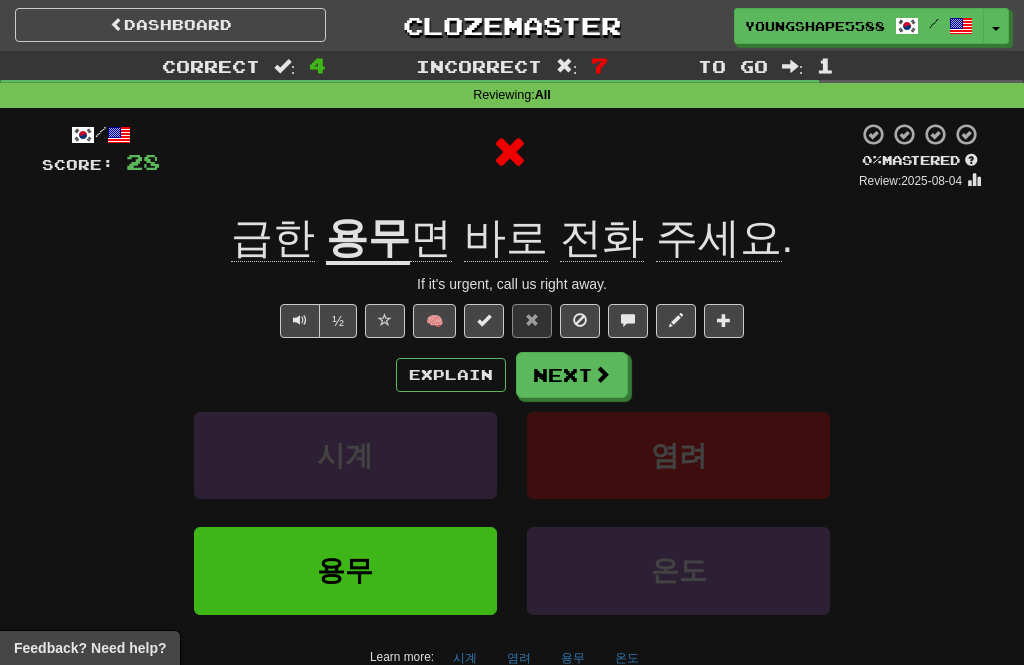 click at bounding box center (602, 374) 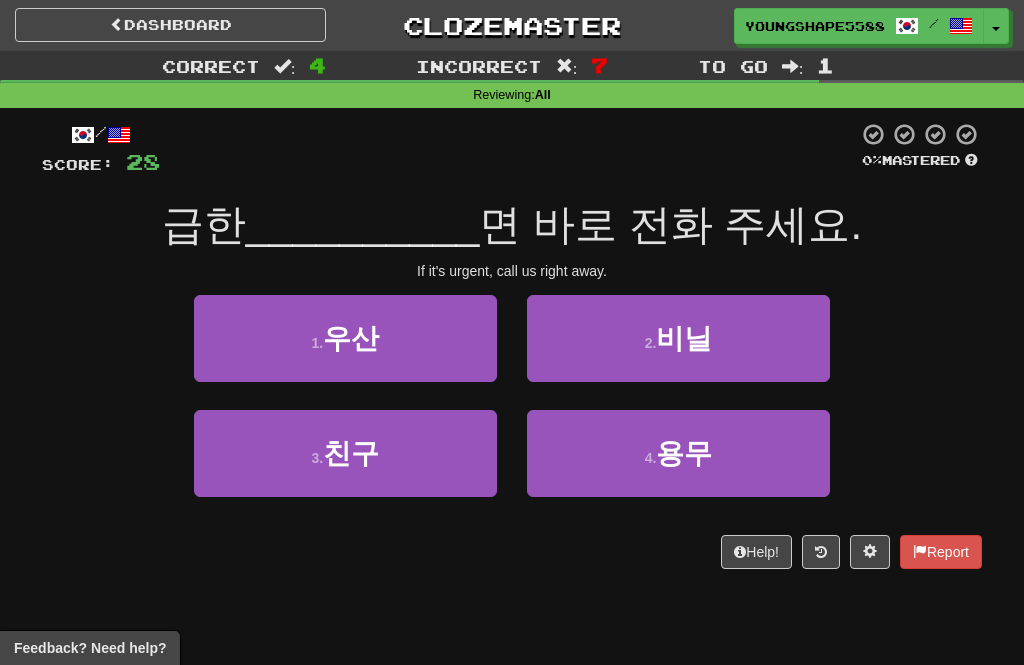 click on "3 .  친구" at bounding box center [345, 453] 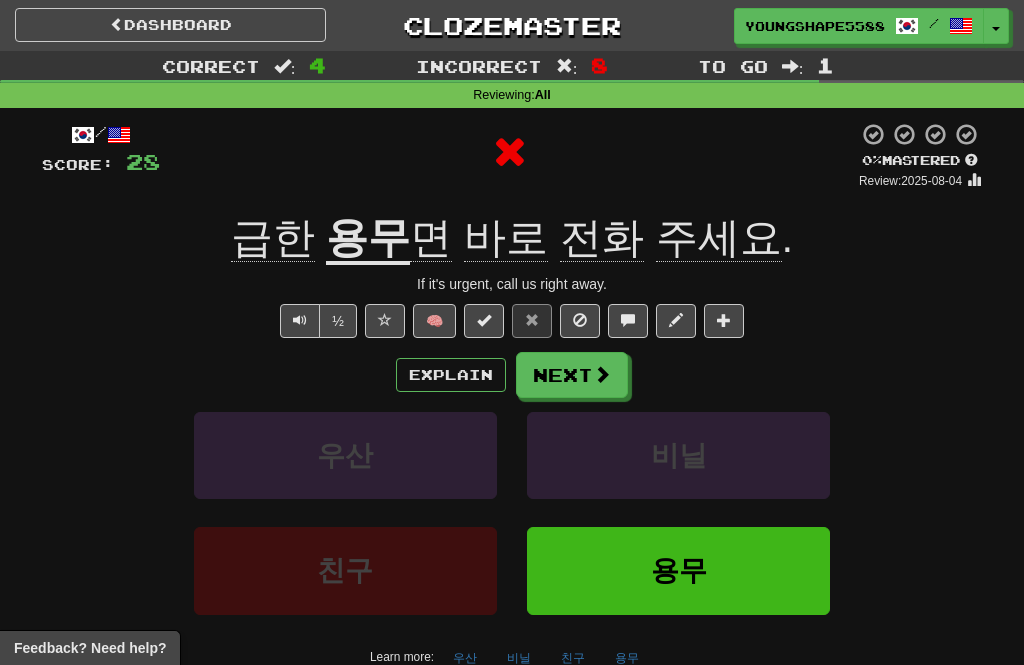 click on "Next" at bounding box center [572, 375] 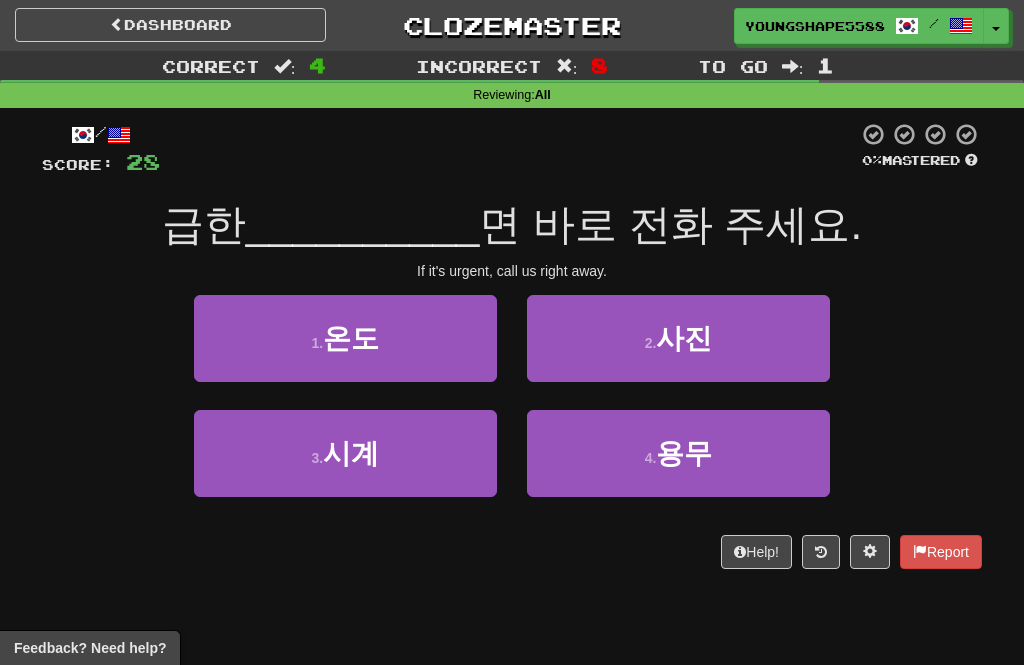 click on "1 .  온도" at bounding box center (345, 338) 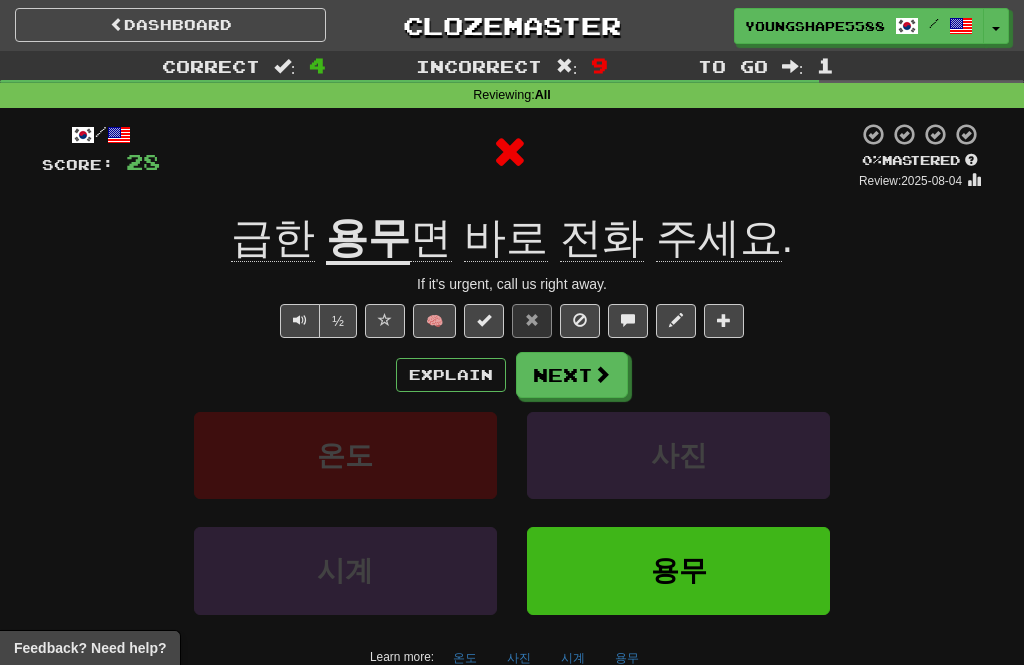 click on "Next" at bounding box center [572, 375] 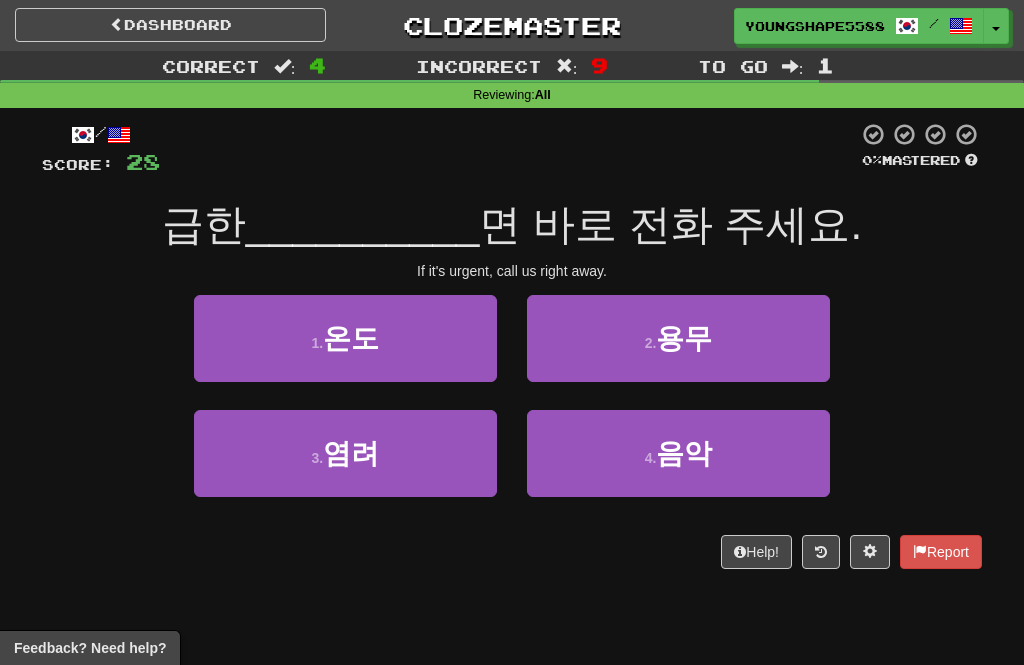 click on "2 .  용무" at bounding box center [678, 338] 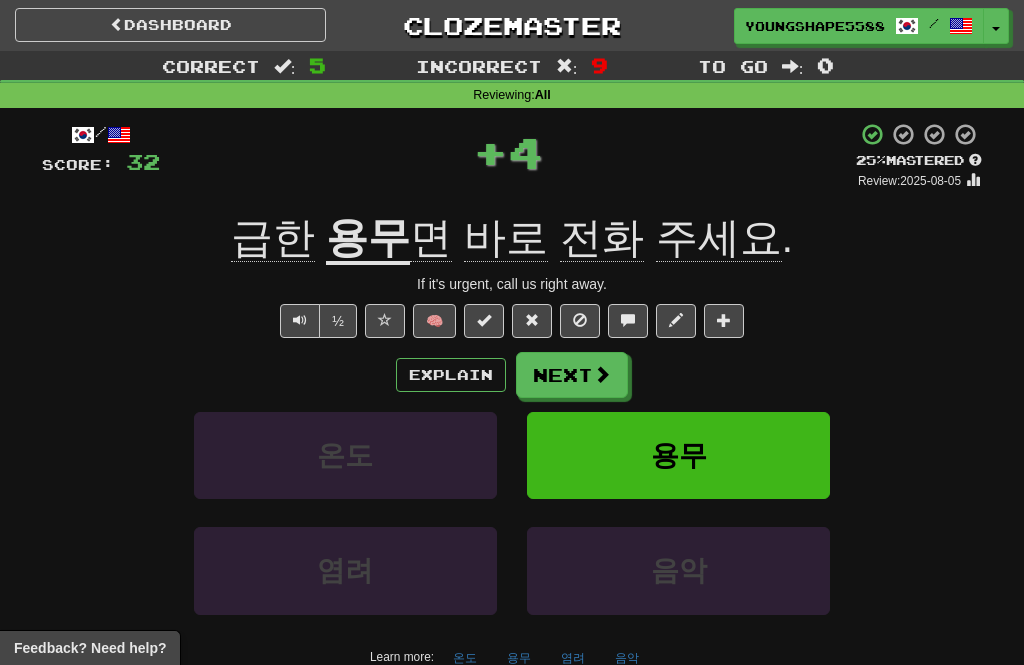 click at bounding box center (602, 374) 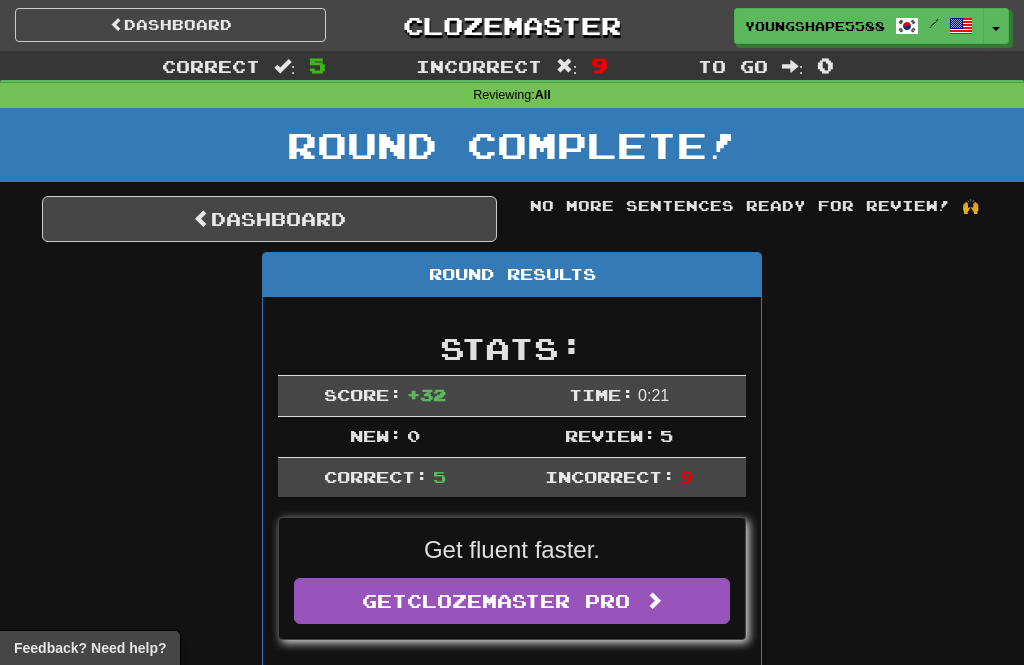 click on "Dashboard" at bounding box center [269, 219] 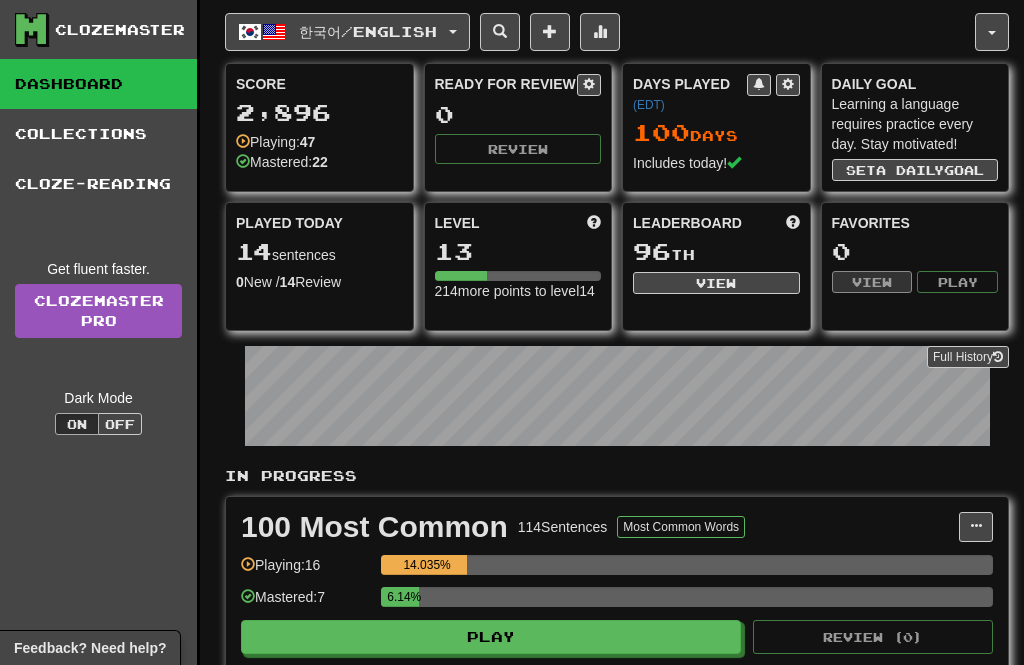 scroll, scrollTop: 0, scrollLeft: 0, axis: both 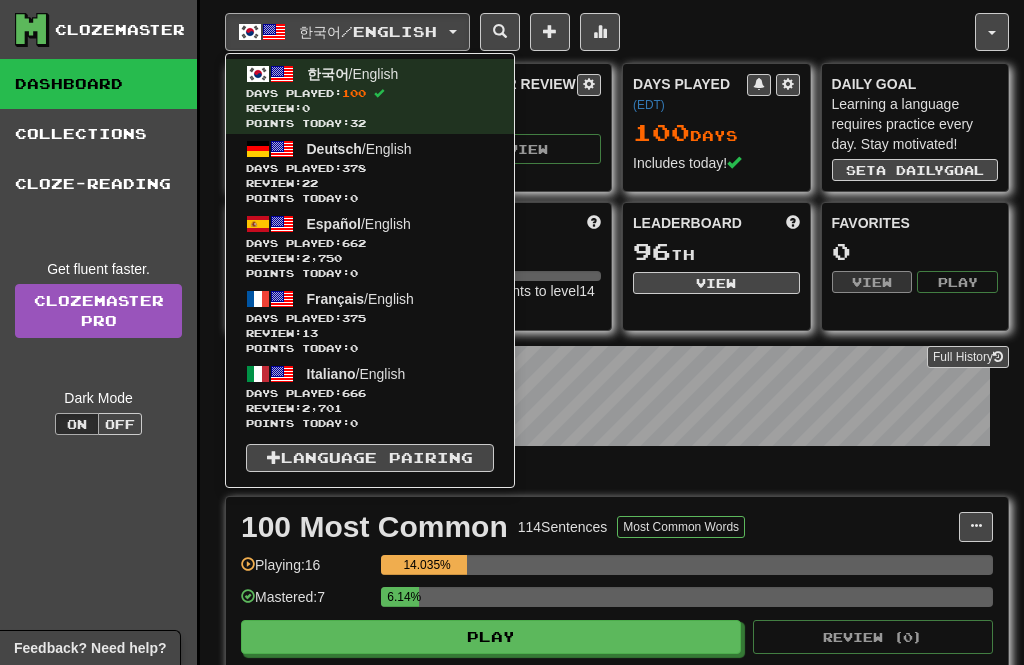 click on "Days Played:  375" at bounding box center [370, 318] 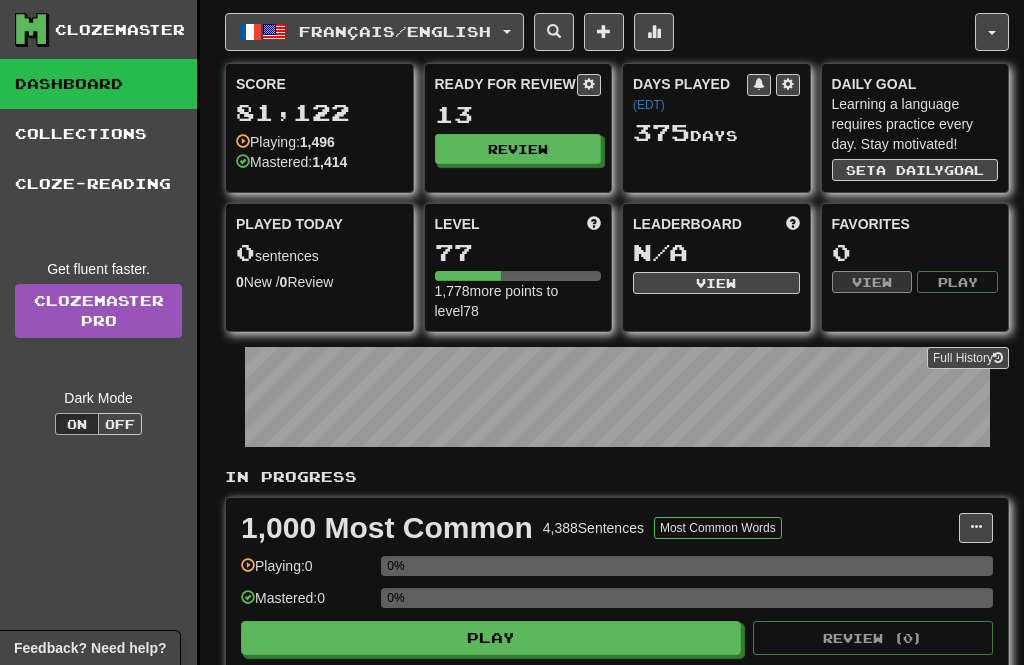 scroll, scrollTop: 0, scrollLeft: 0, axis: both 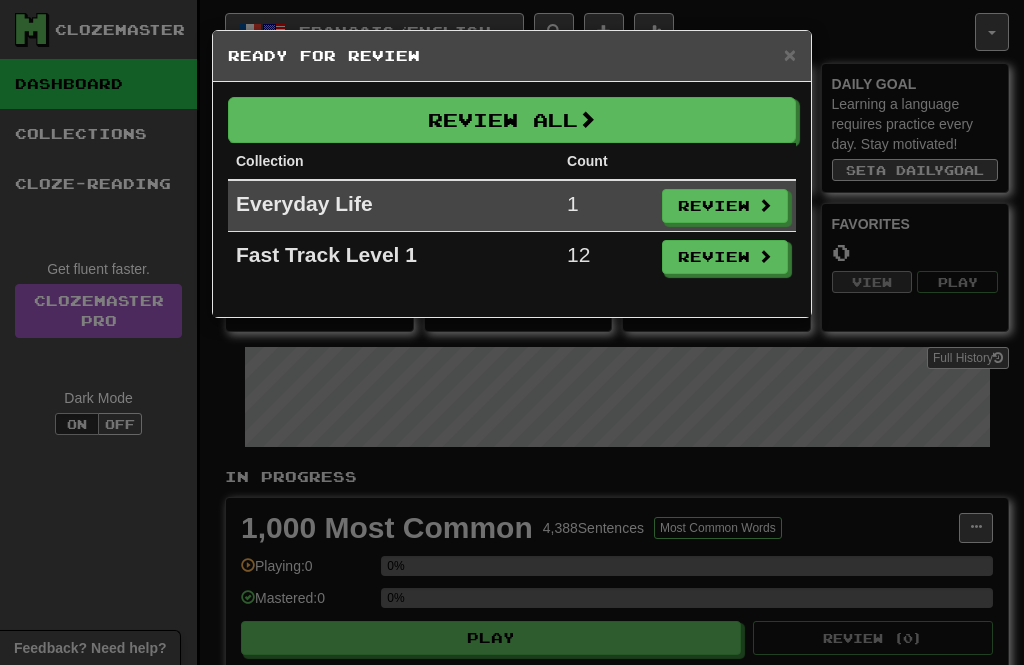 click on "Review All" at bounding box center [512, 120] 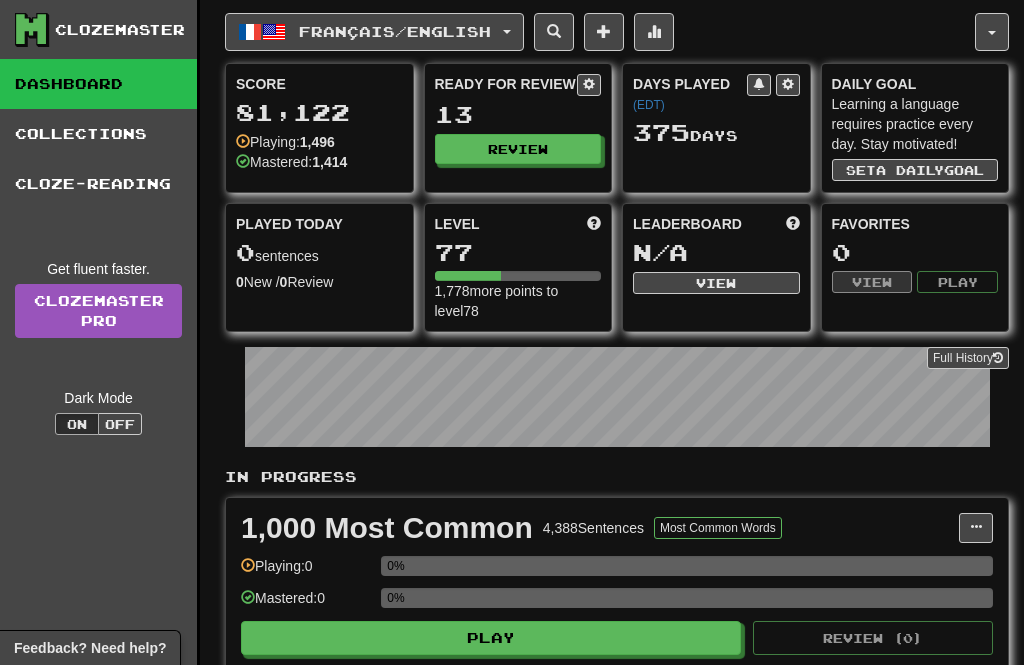 select on "**" 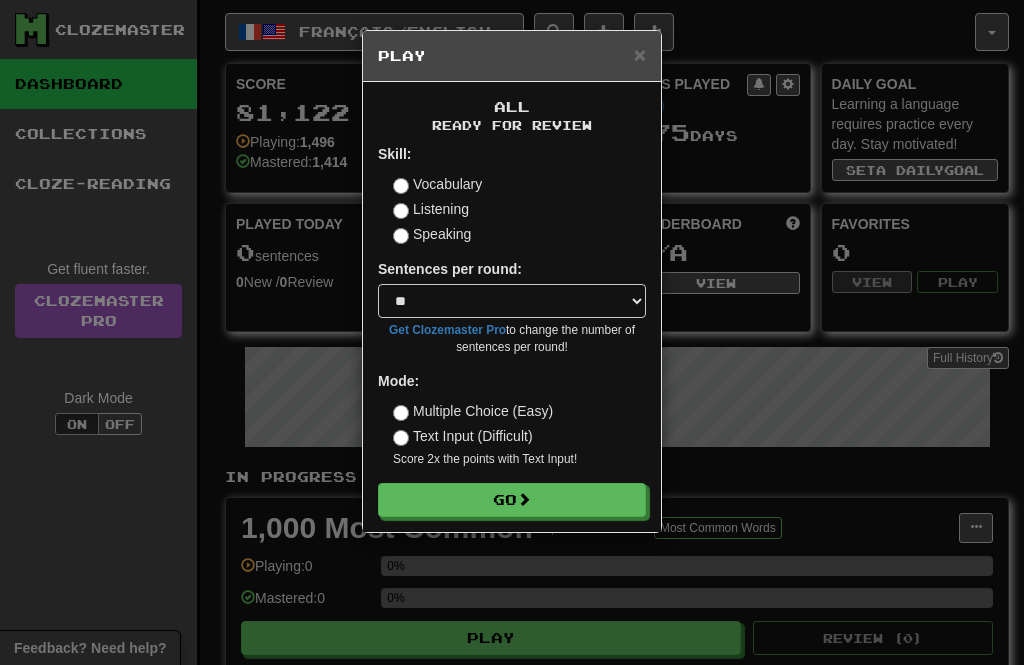 click on "Go" at bounding box center (512, 500) 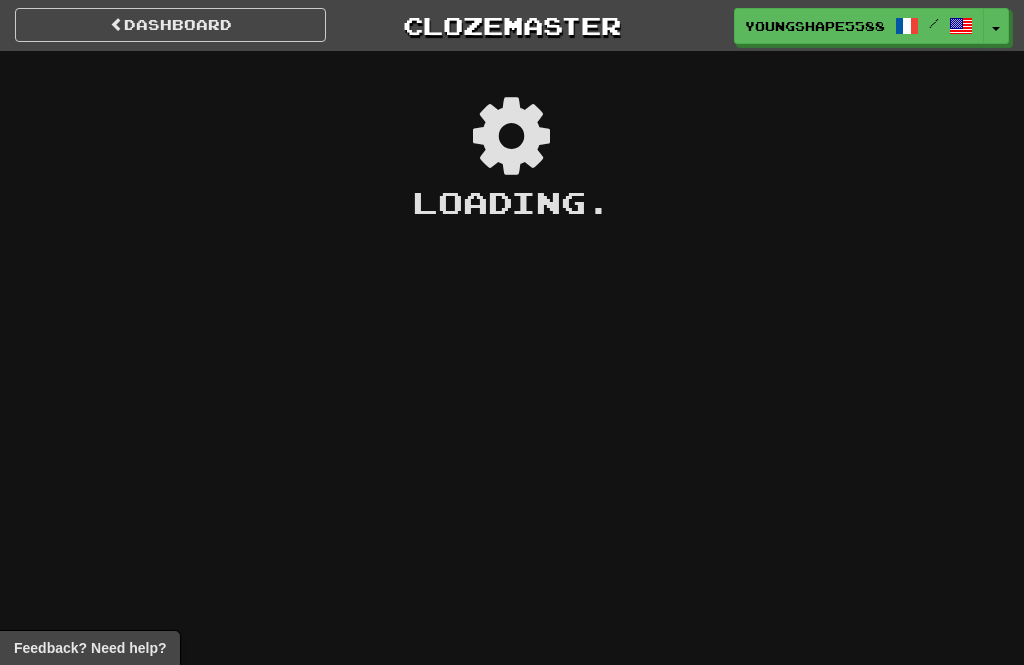 scroll, scrollTop: 0, scrollLeft: 0, axis: both 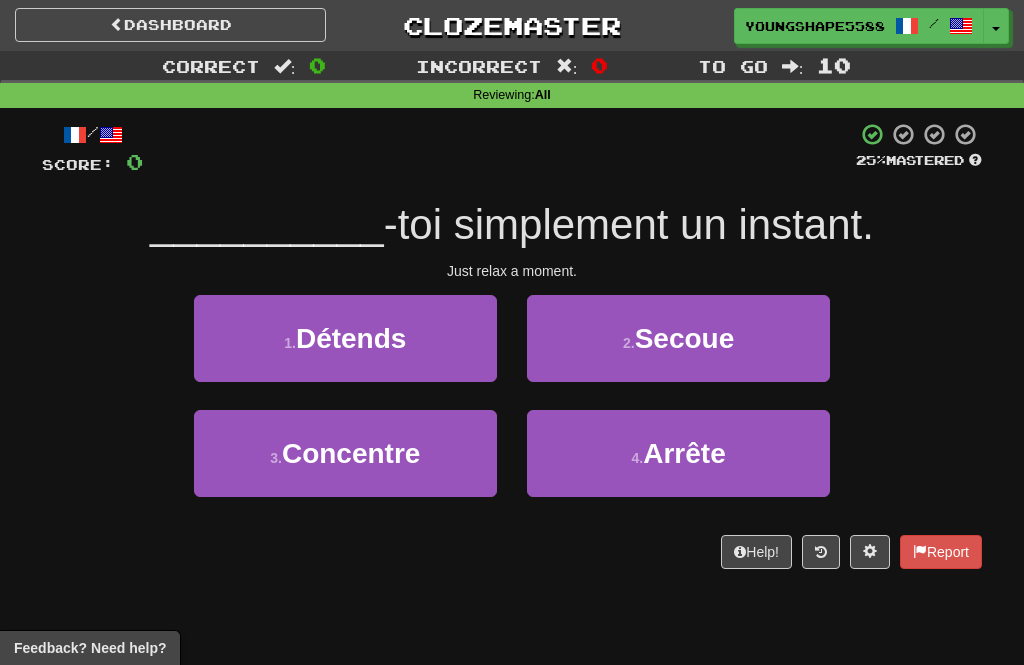 click on "1 .  Détends" at bounding box center (345, 338) 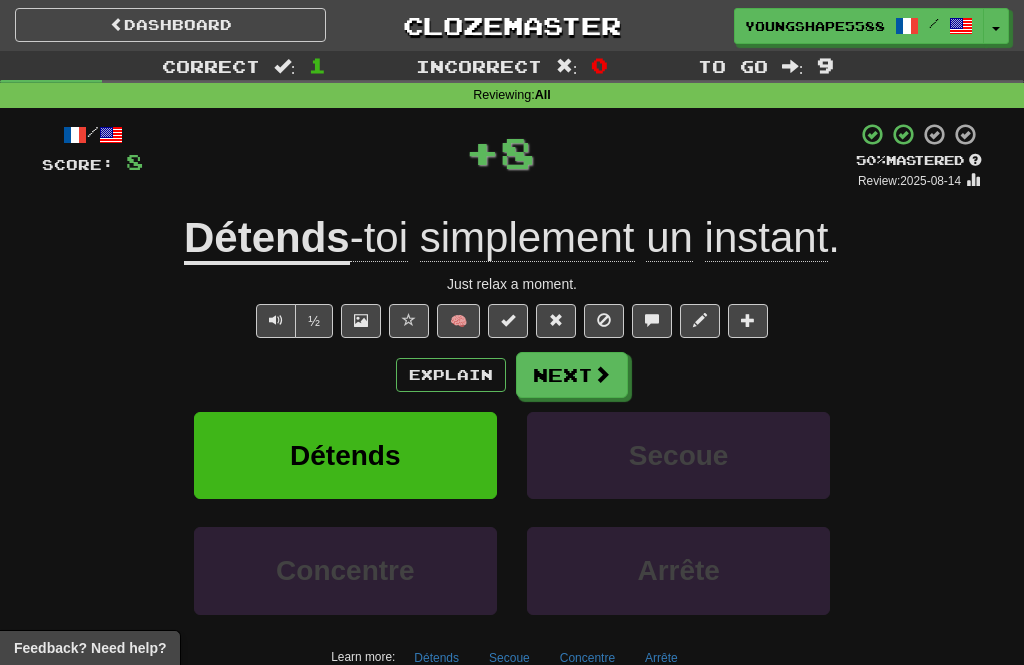 click on "Next" at bounding box center [572, 375] 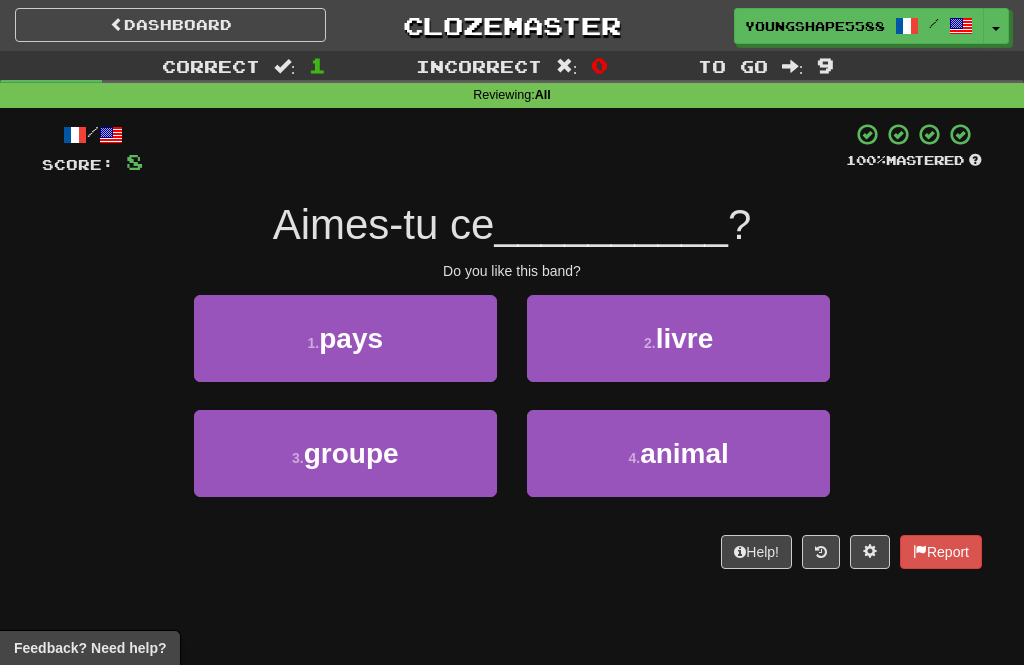 click on "3 .  groupe" at bounding box center [345, 453] 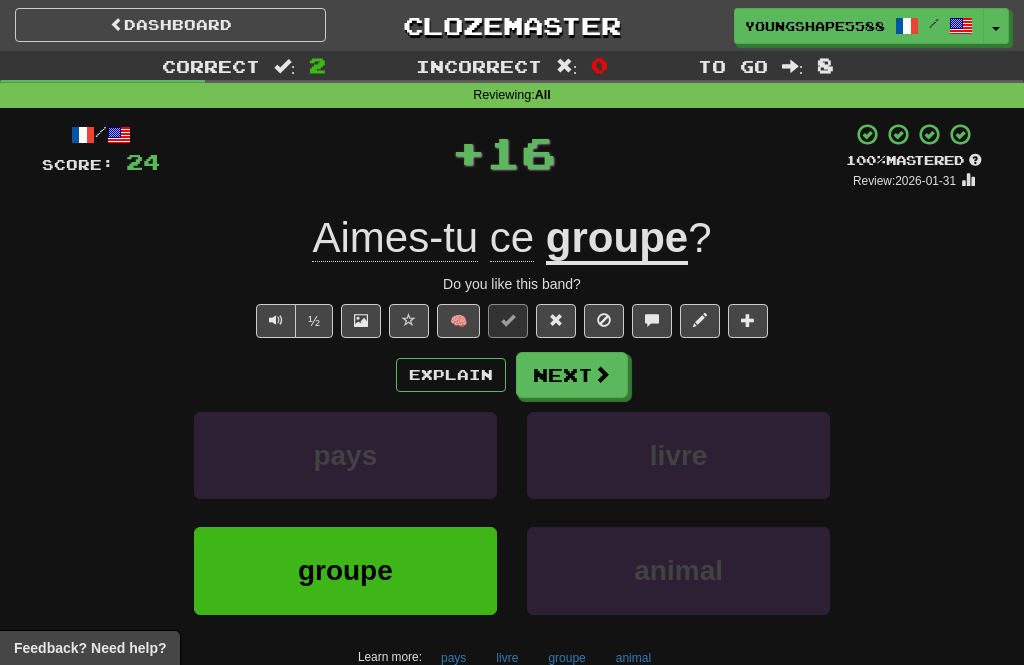 click on "Next" at bounding box center [572, 375] 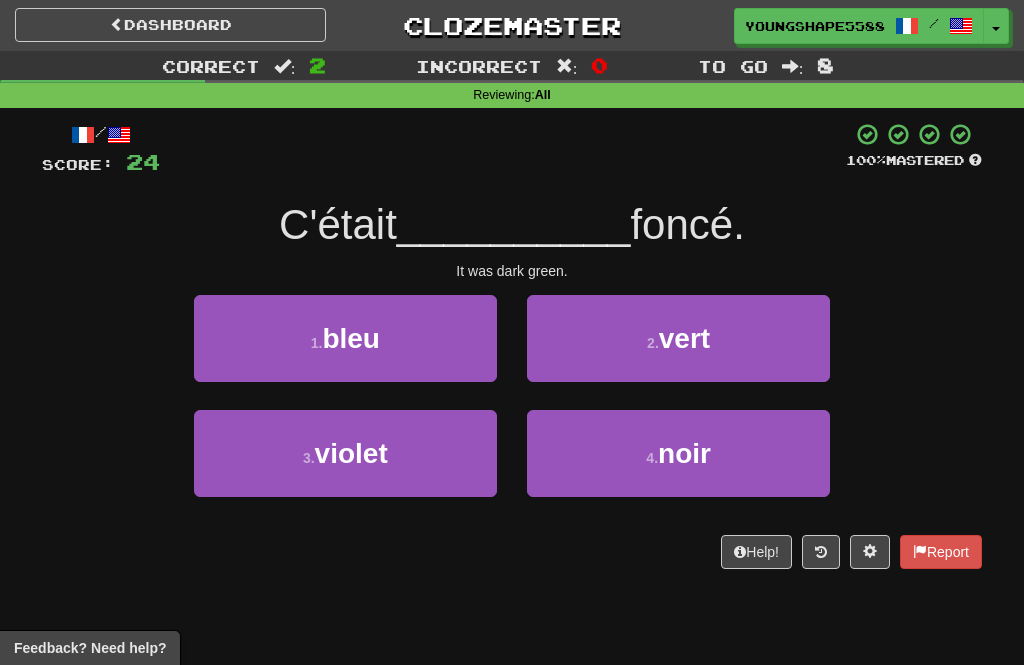 click on "2 .  vert" at bounding box center (678, 338) 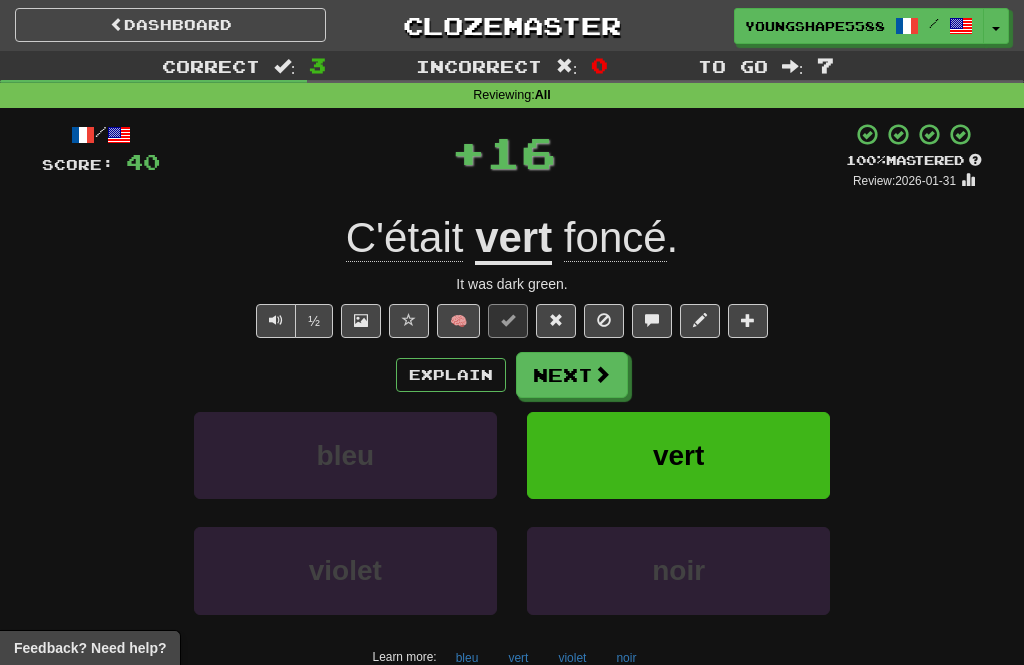 click on "Next" at bounding box center (572, 375) 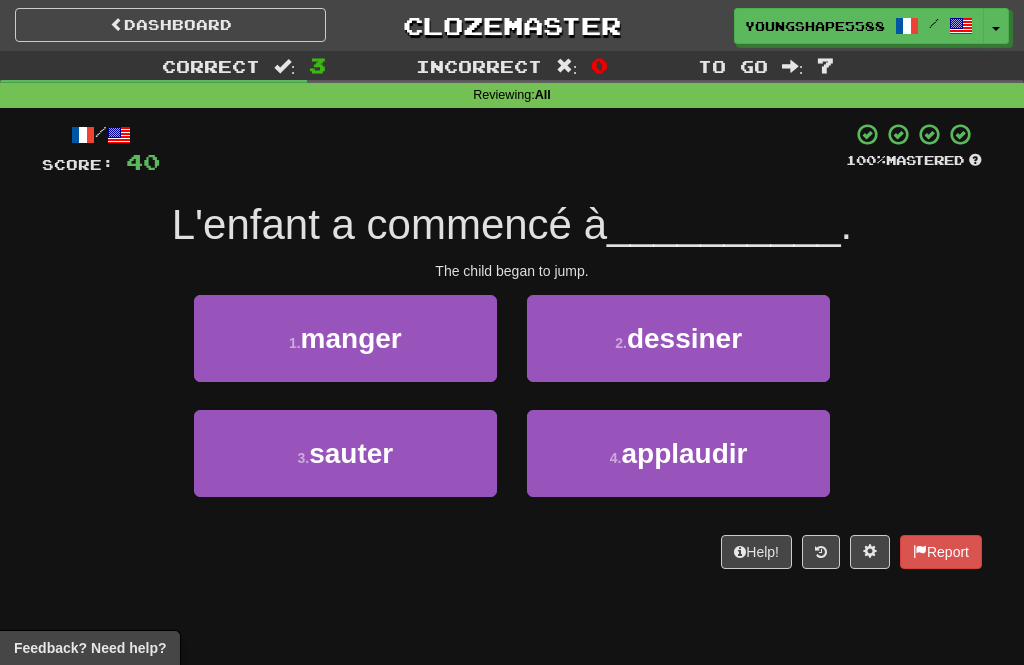 click on "3 .  sauter" at bounding box center (345, 453) 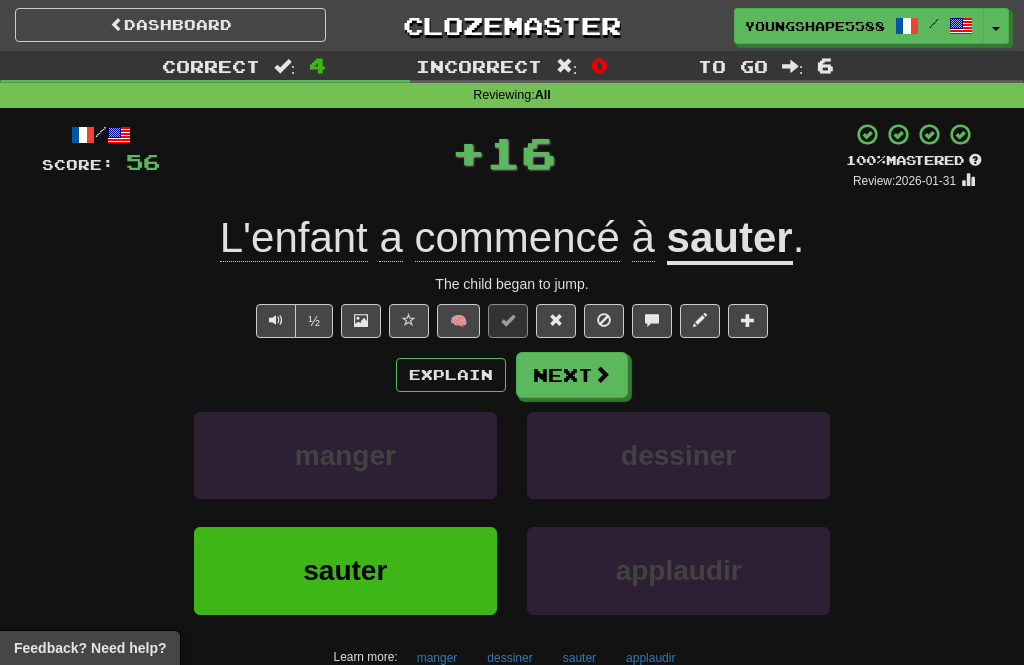 click at bounding box center [602, 374] 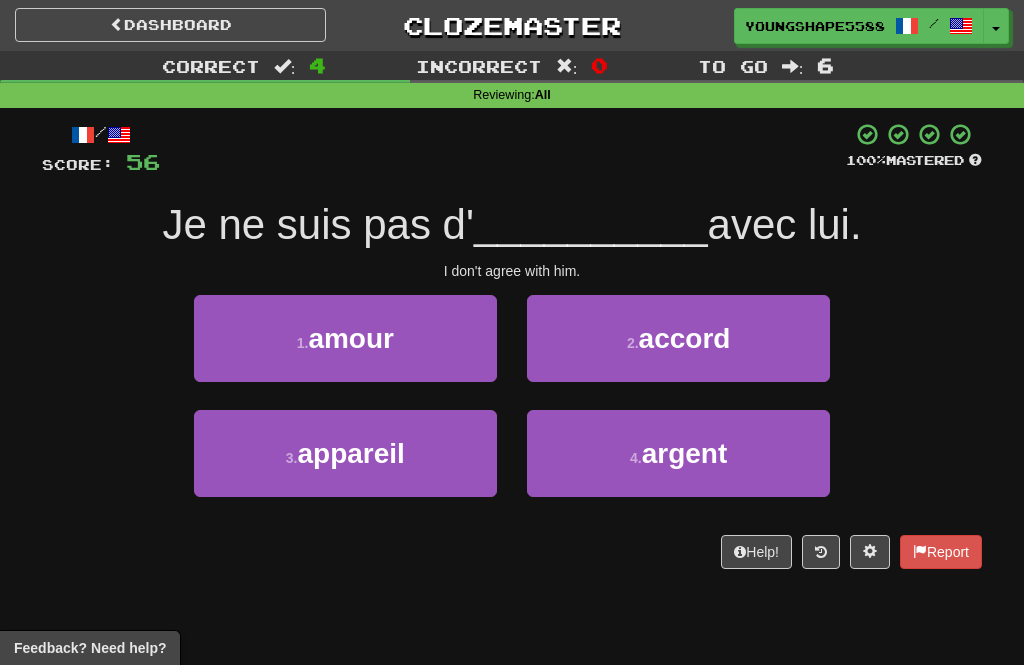 click on "accord" at bounding box center [685, 338] 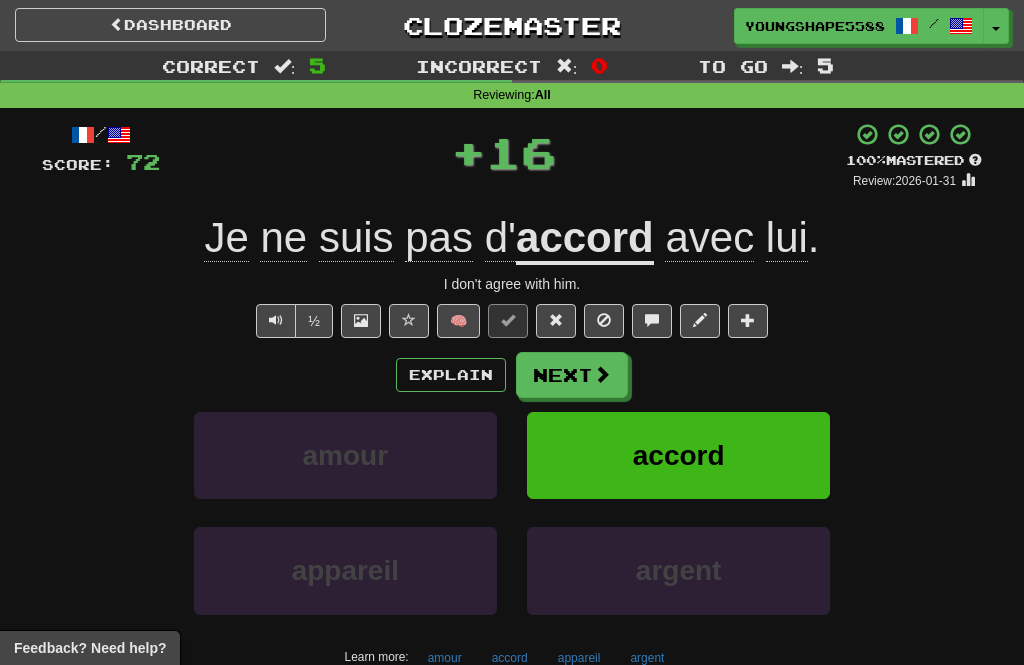 click on "Next" at bounding box center (572, 375) 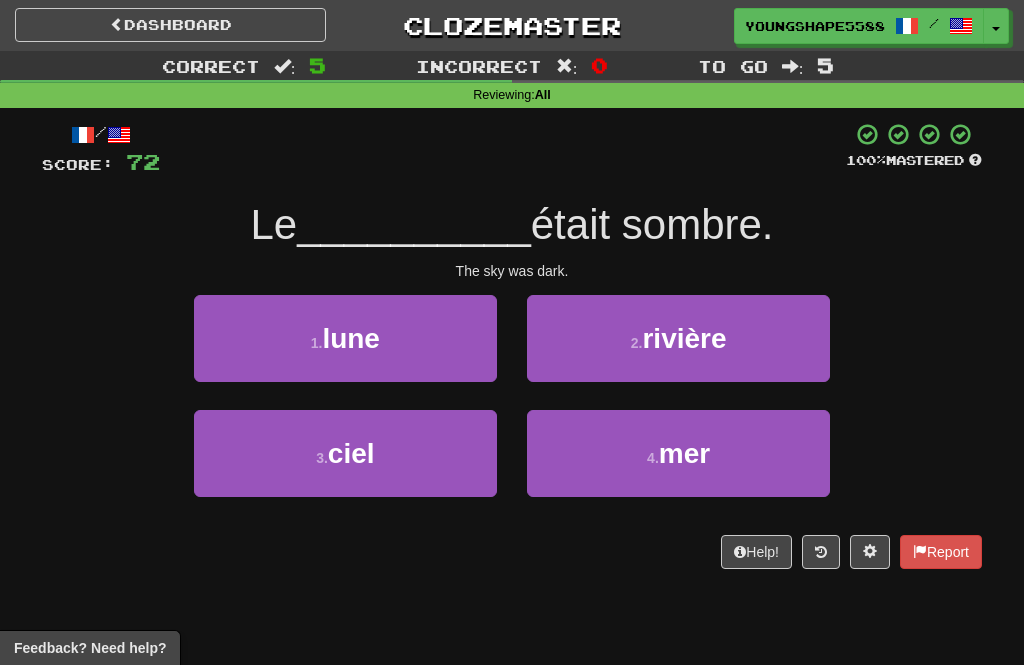 click on "3 .  ciel" at bounding box center [345, 453] 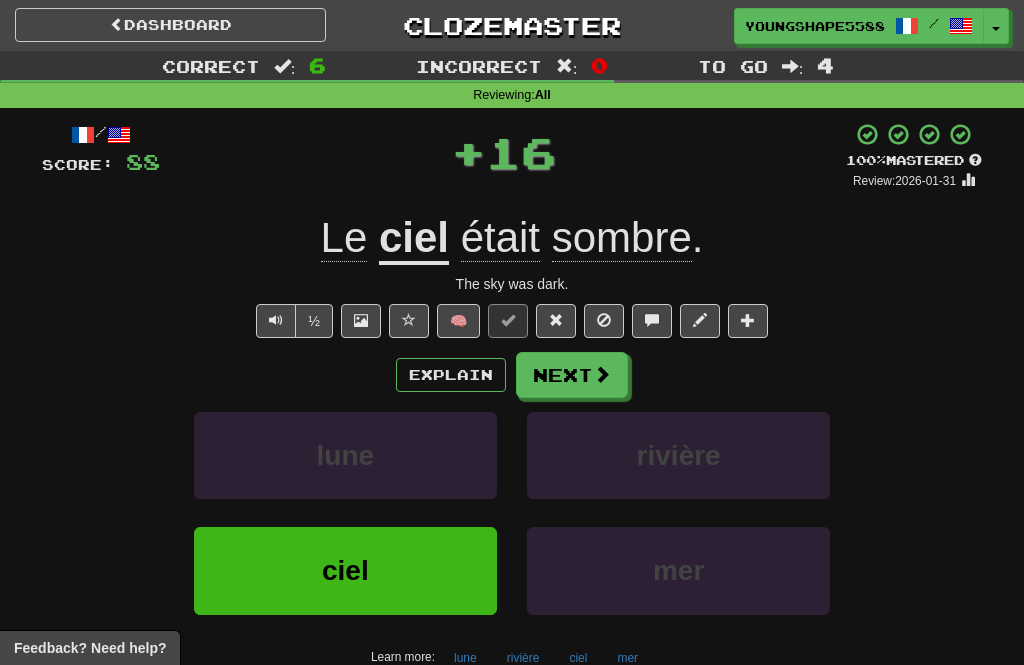 click at bounding box center (602, 374) 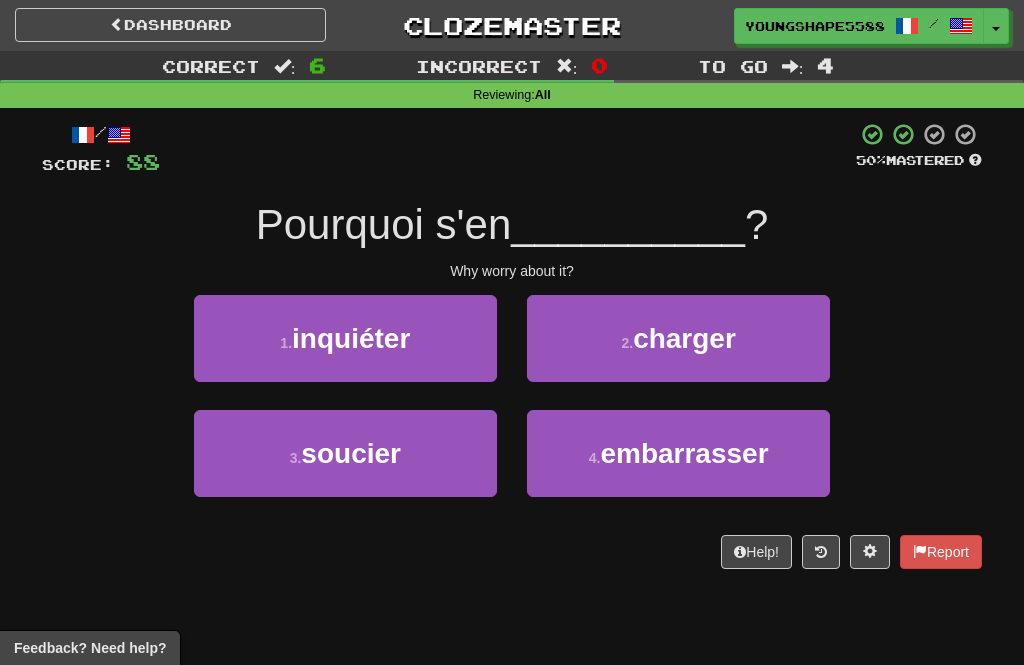 click on "3 .  soucier" at bounding box center (345, 453) 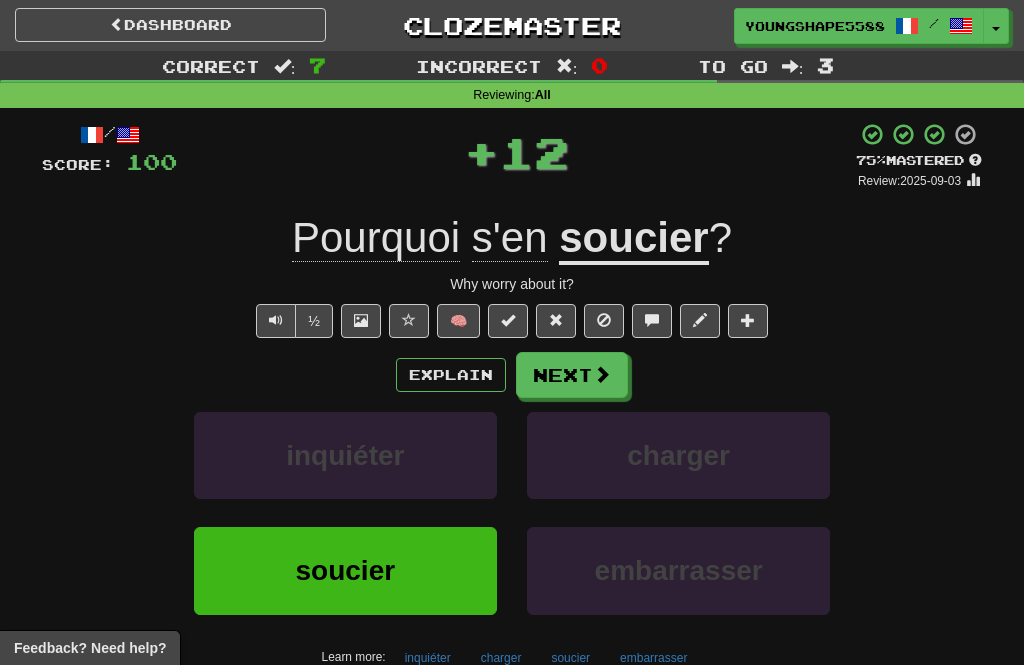 click at bounding box center [602, 374] 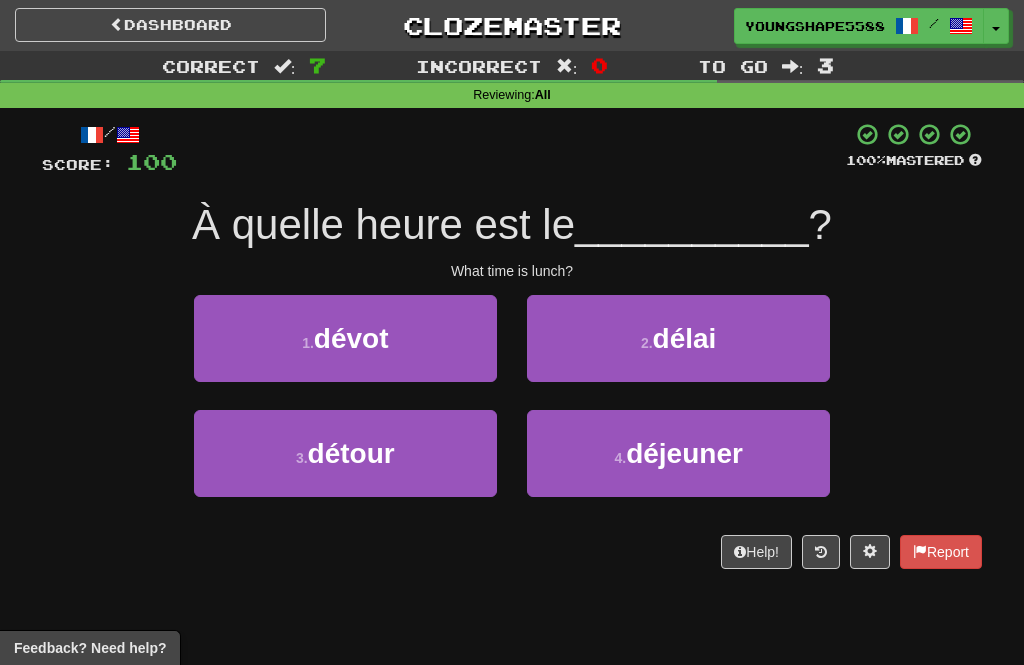 click on "déjeuner" at bounding box center (684, 453) 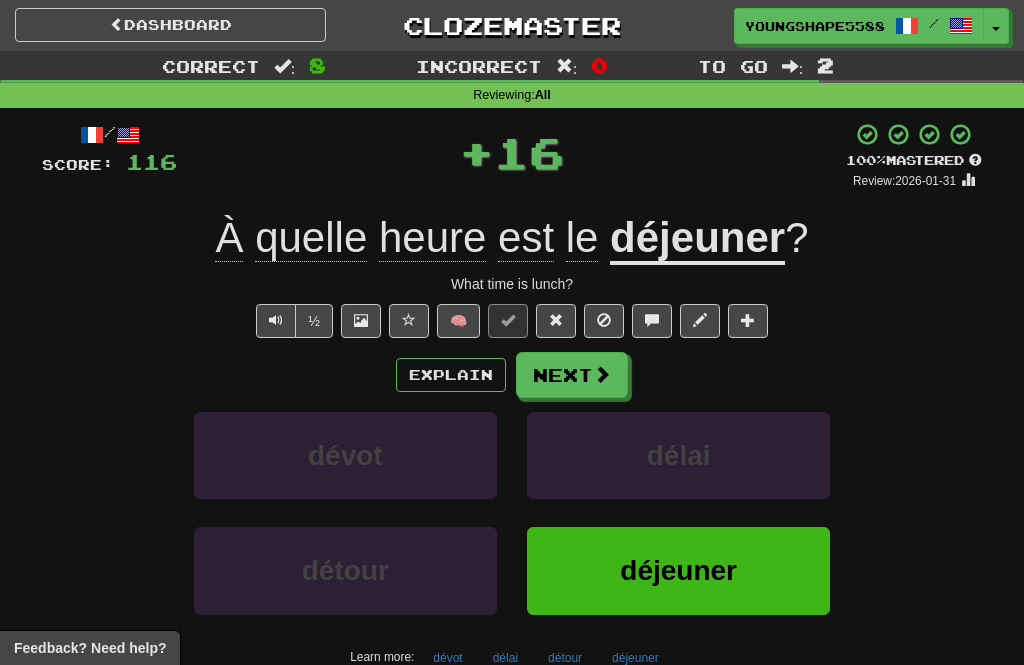 click at bounding box center (602, 374) 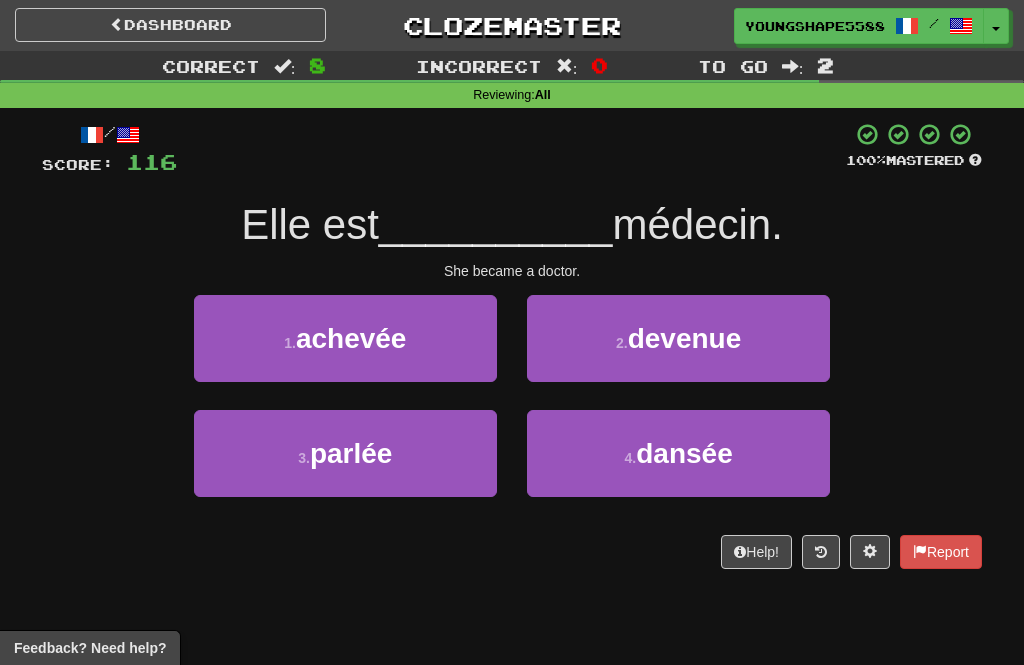 click on "dansée" at bounding box center [684, 453] 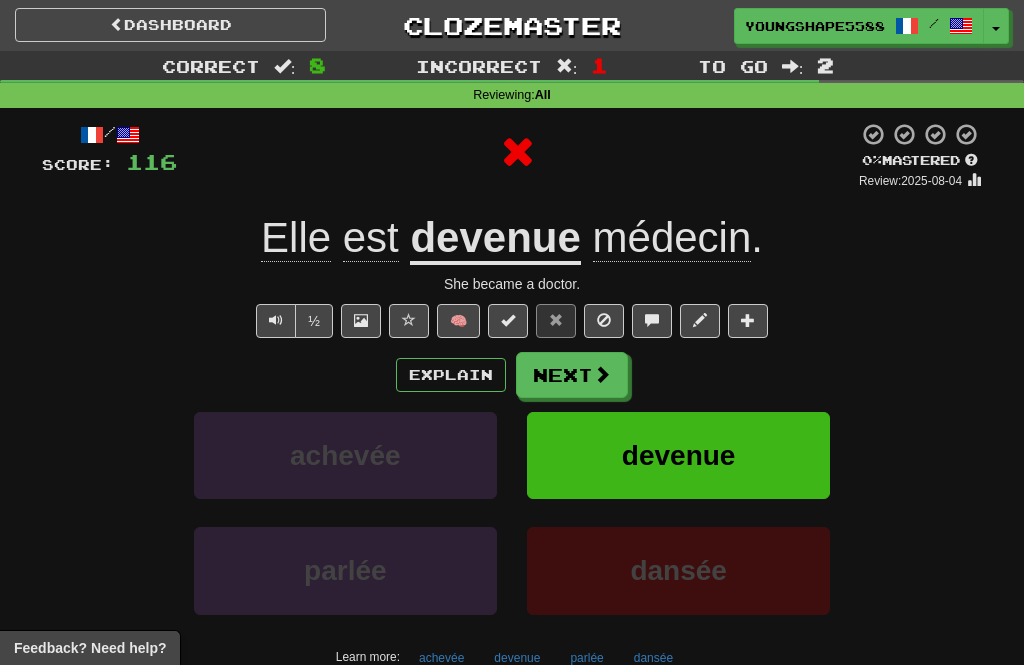 click on "Next" at bounding box center [572, 375] 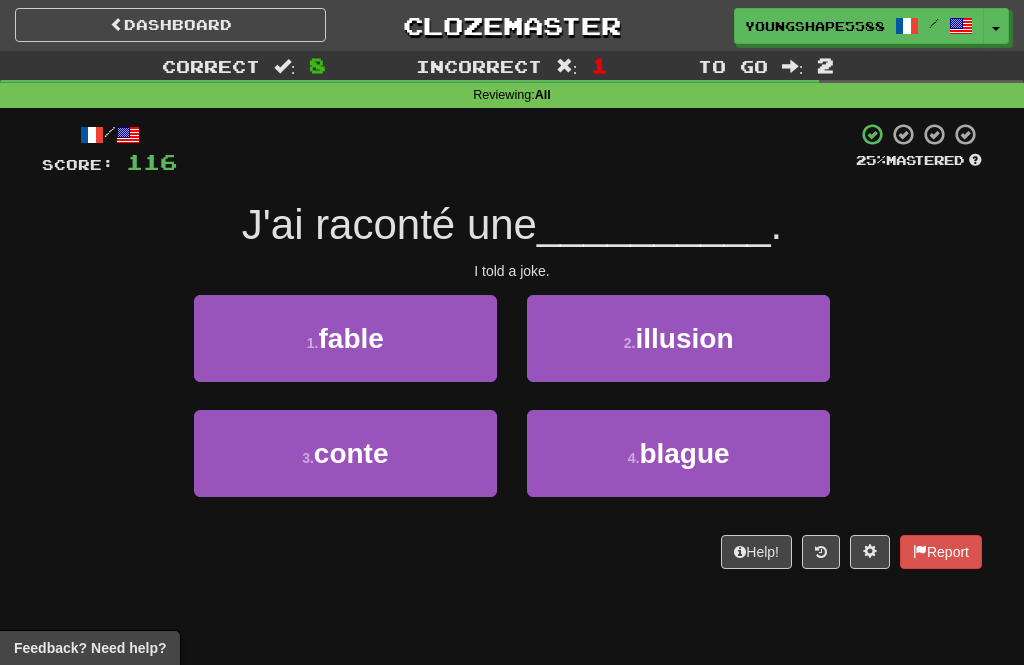 click on "blague" at bounding box center (684, 453) 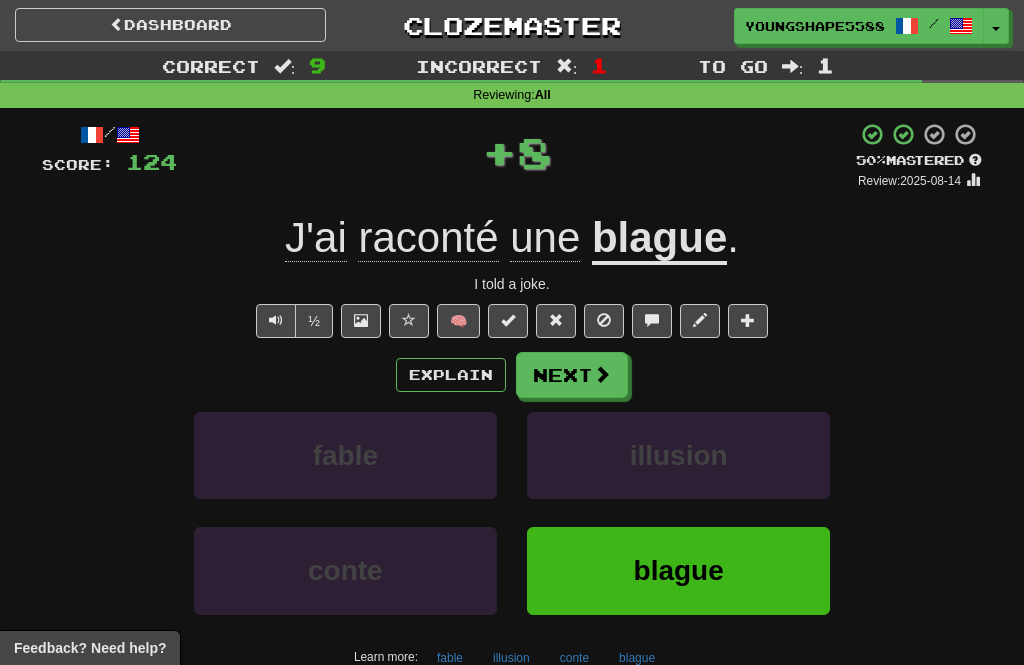 click on "Next" at bounding box center (572, 375) 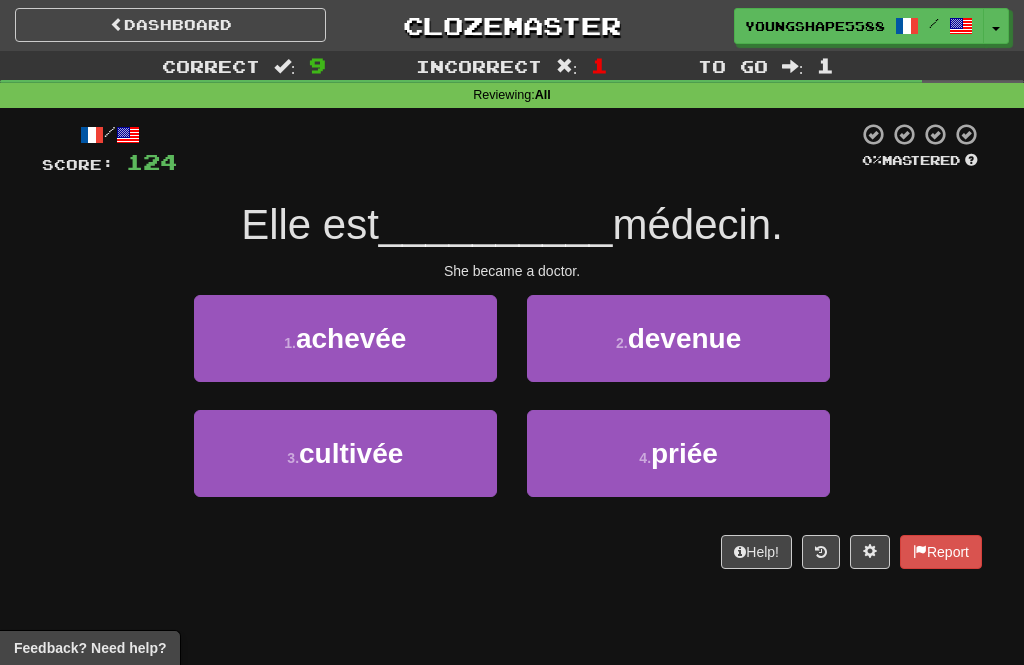 click on "1 .  achevée" at bounding box center [345, 338] 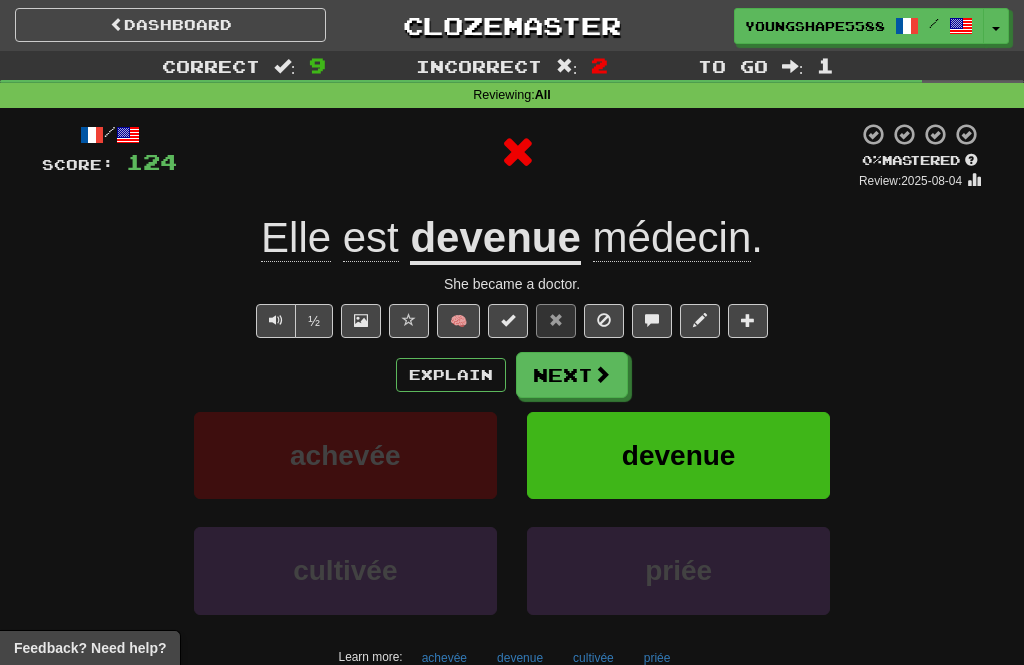 click on "Next" at bounding box center [572, 375] 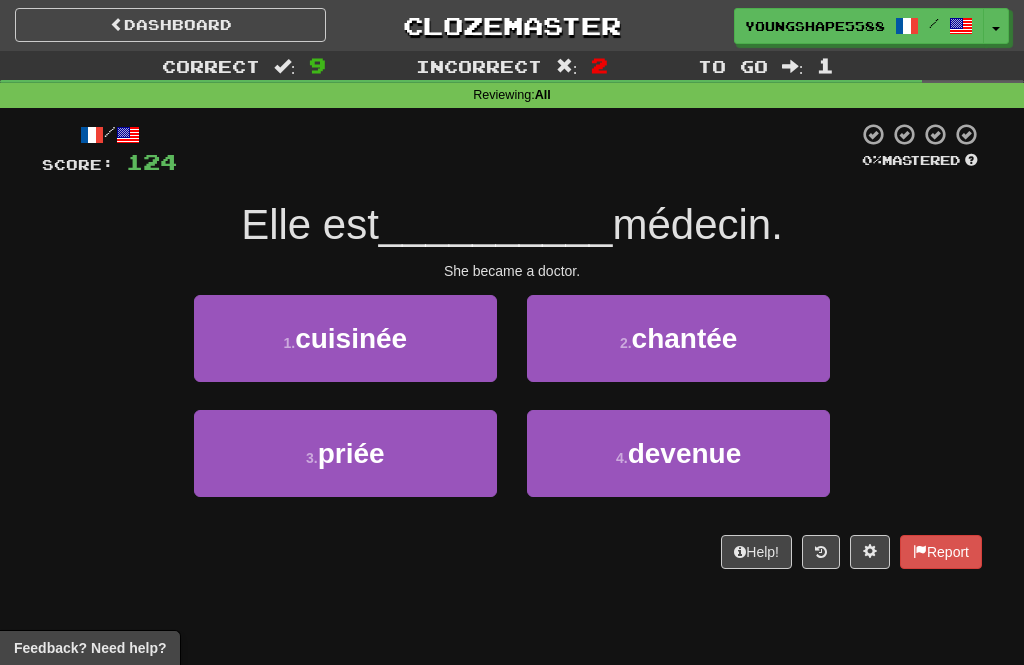 click on "devenue" at bounding box center [685, 453] 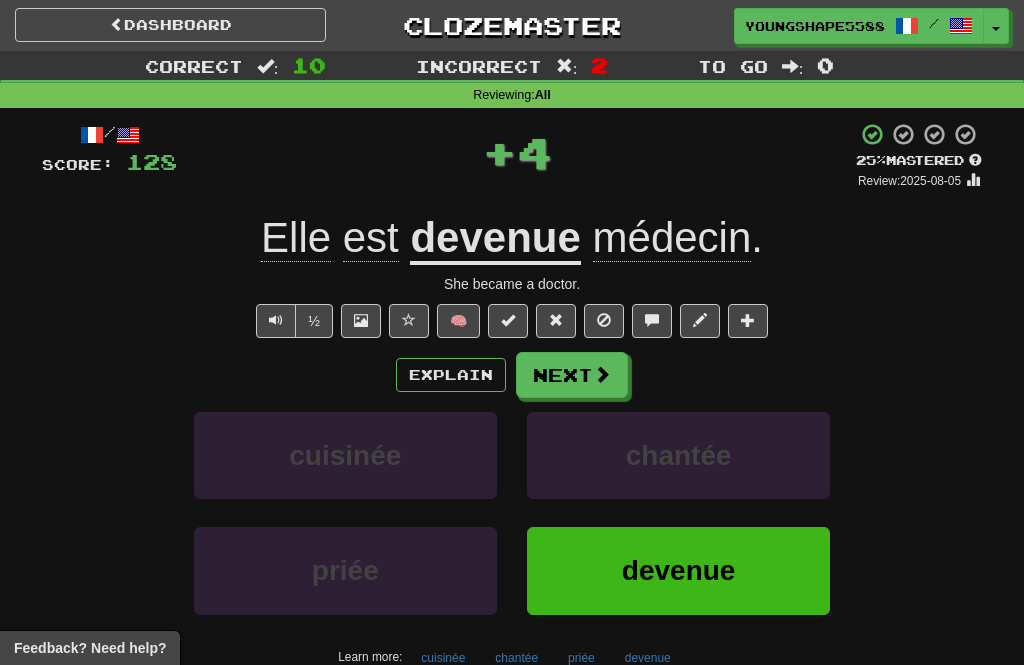 click at bounding box center [602, 374] 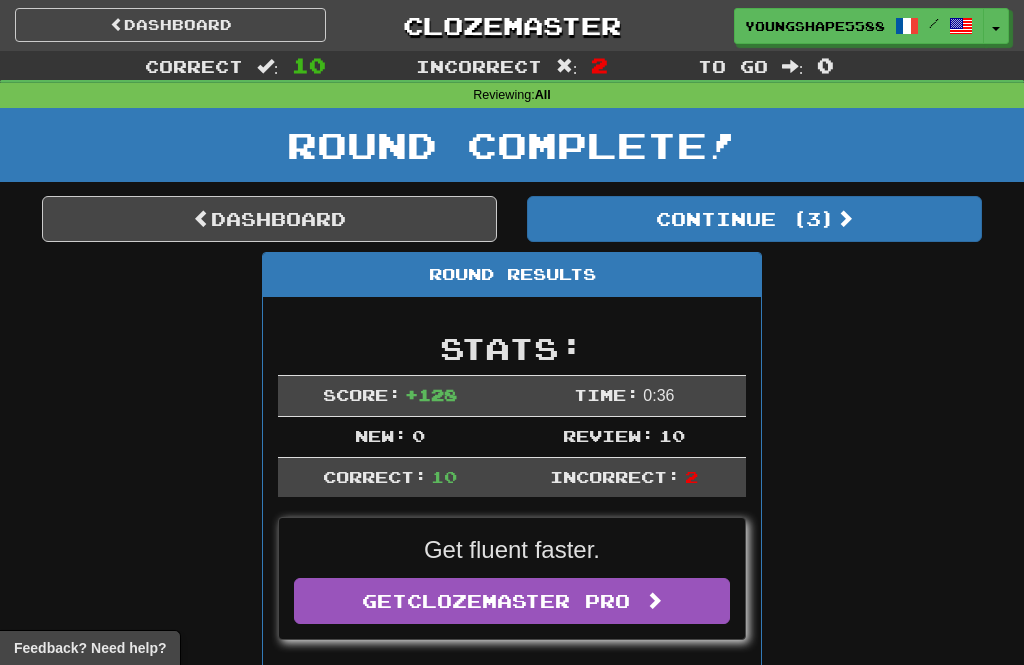 click on "Continue ( 3 )" at bounding box center [754, 219] 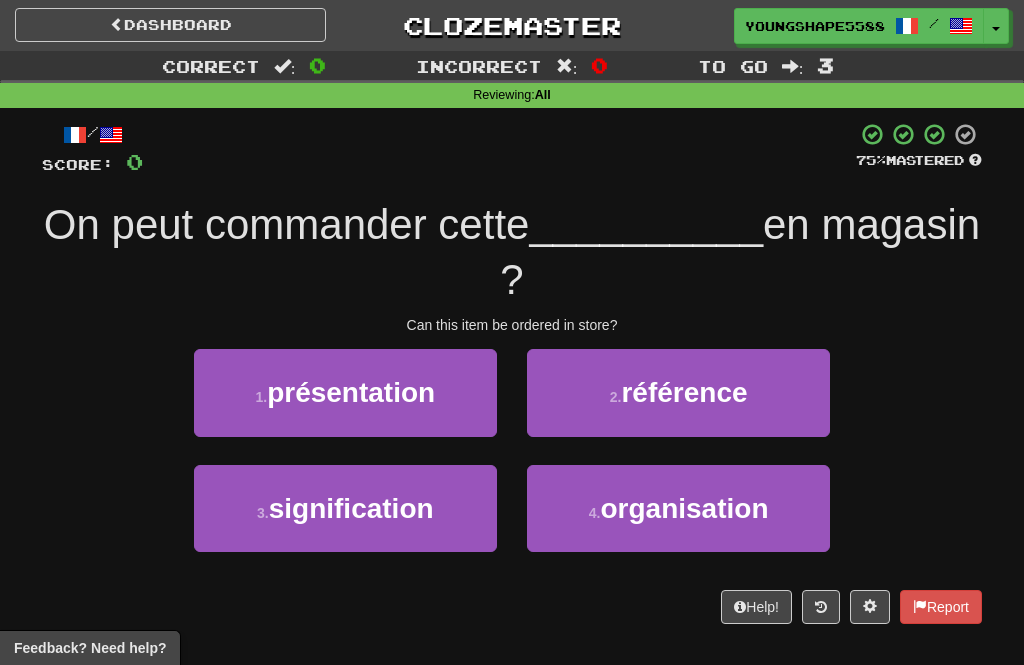 click on "organisation" at bounding box center [684, 508] 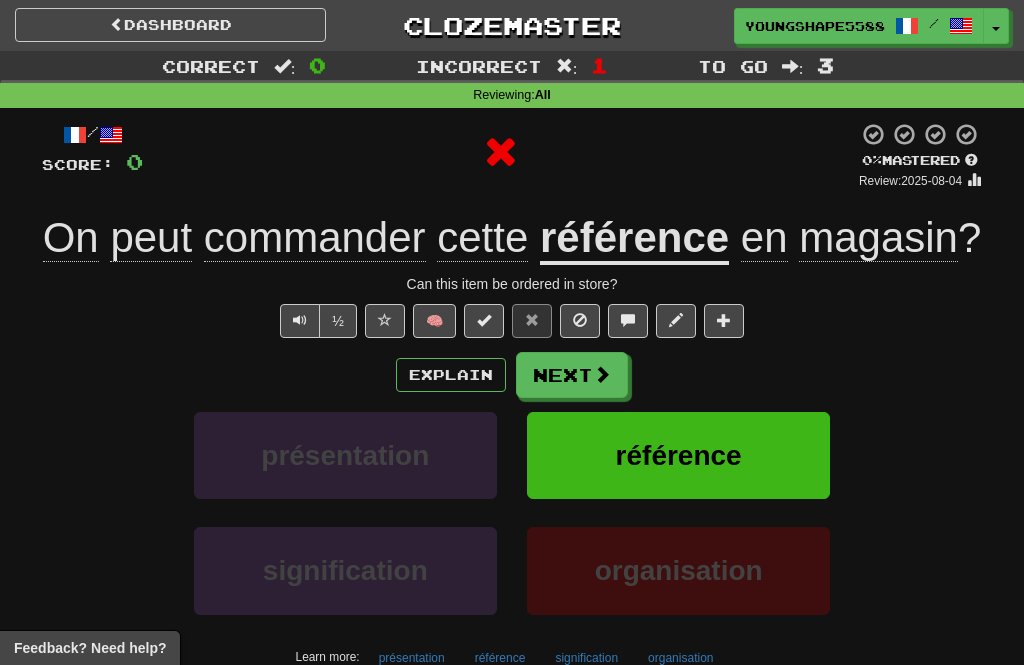 click on "Next" at bounding box center [572, 375] 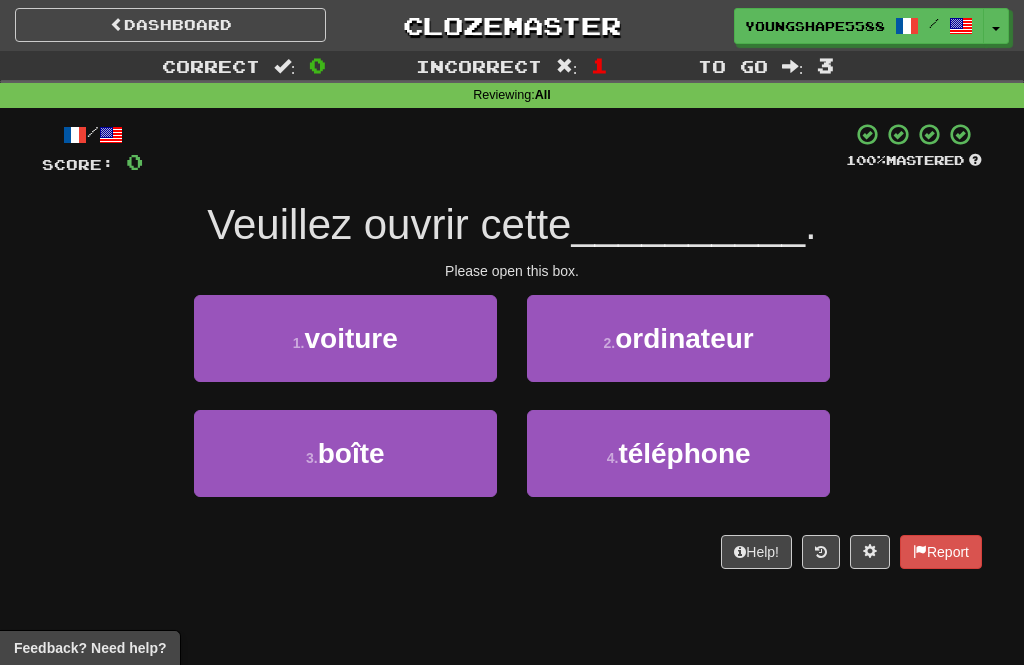 click on "3 .  boîte" at bounding box center (345, 453) 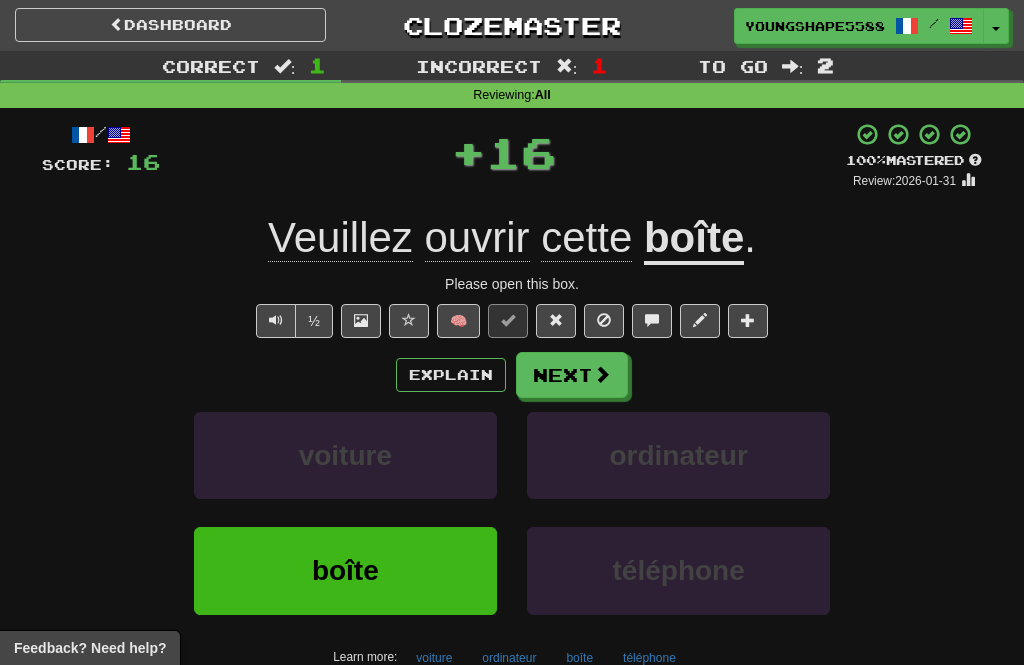 click on "Next" at bounding box center [572, 375] 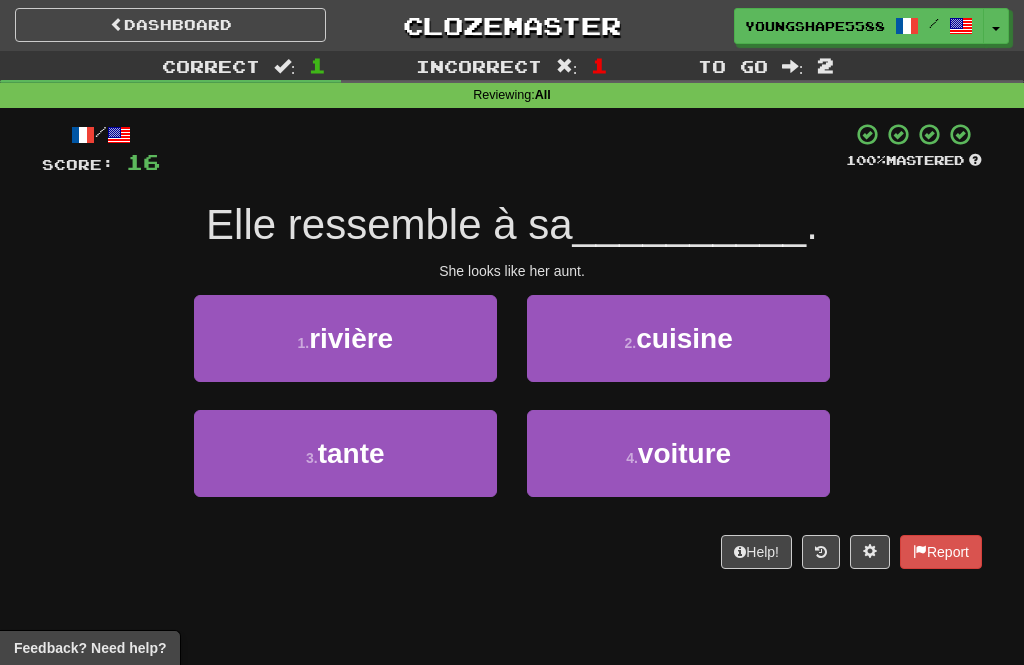 click on "3 .  tante" at bounding box center [345, 453] 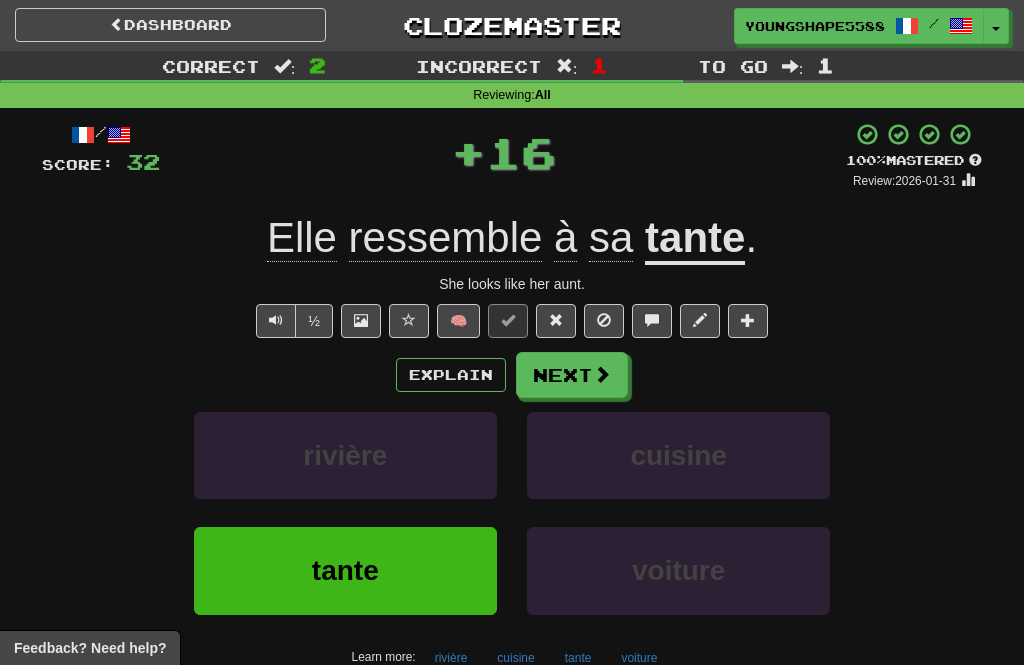 click on "Next" at bounding box center (572, 375) 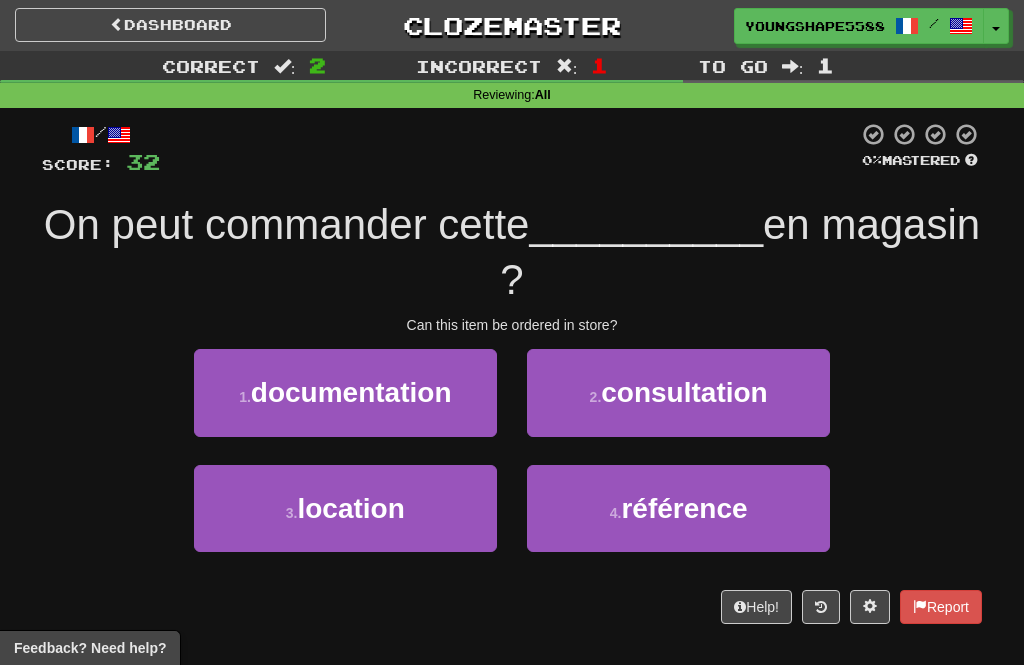 click on "référence" at bounding box center [684, 508] 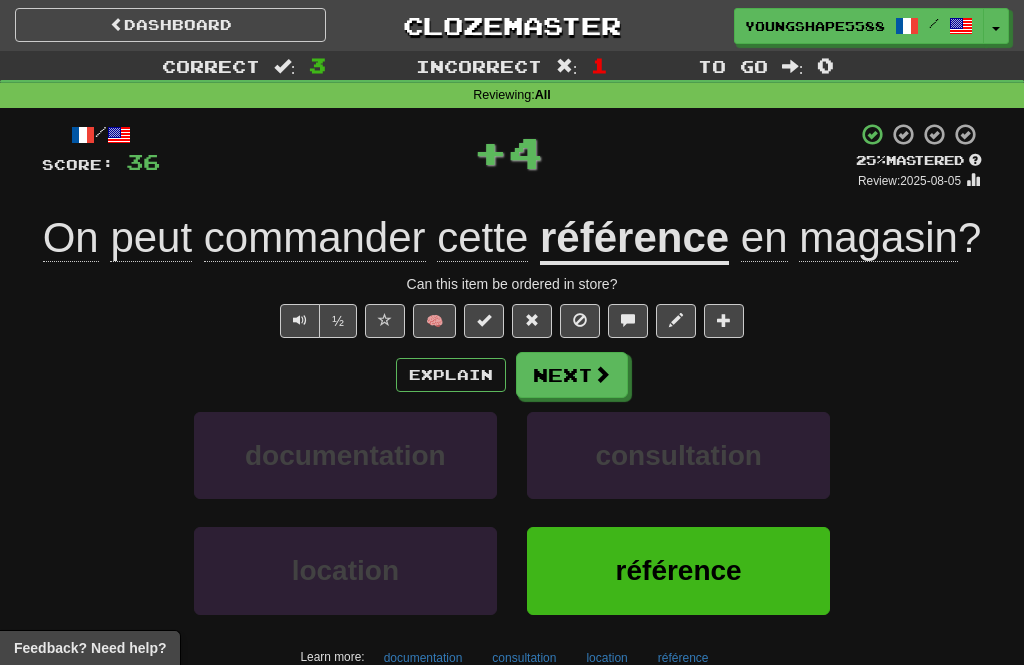 click on "Next" at bounding box center (572, 375) 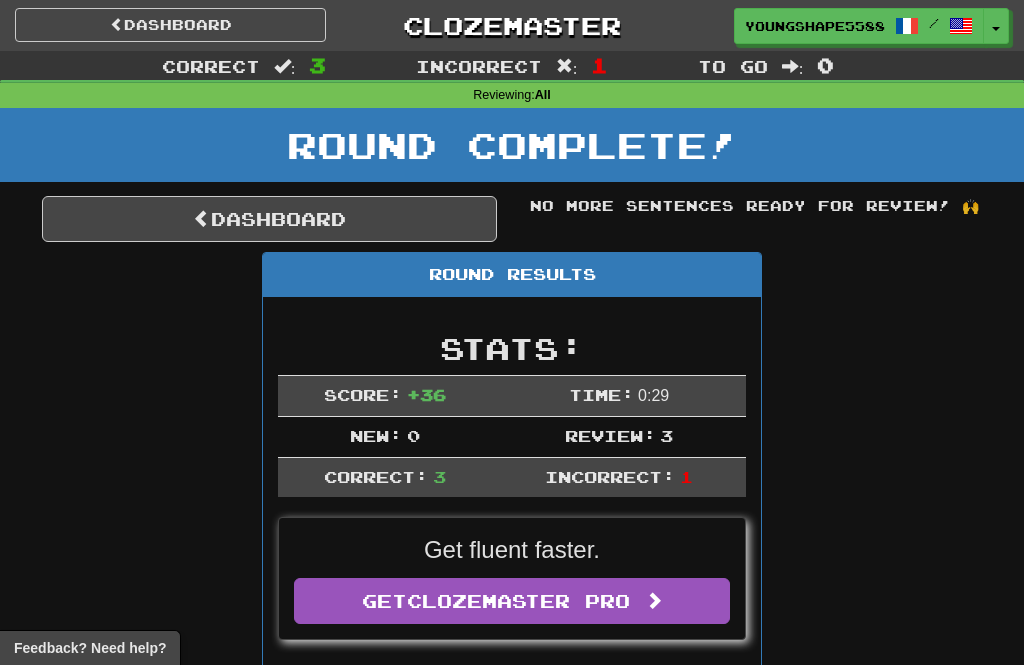 click on "Dashboard" at bounding box center (269, 219) 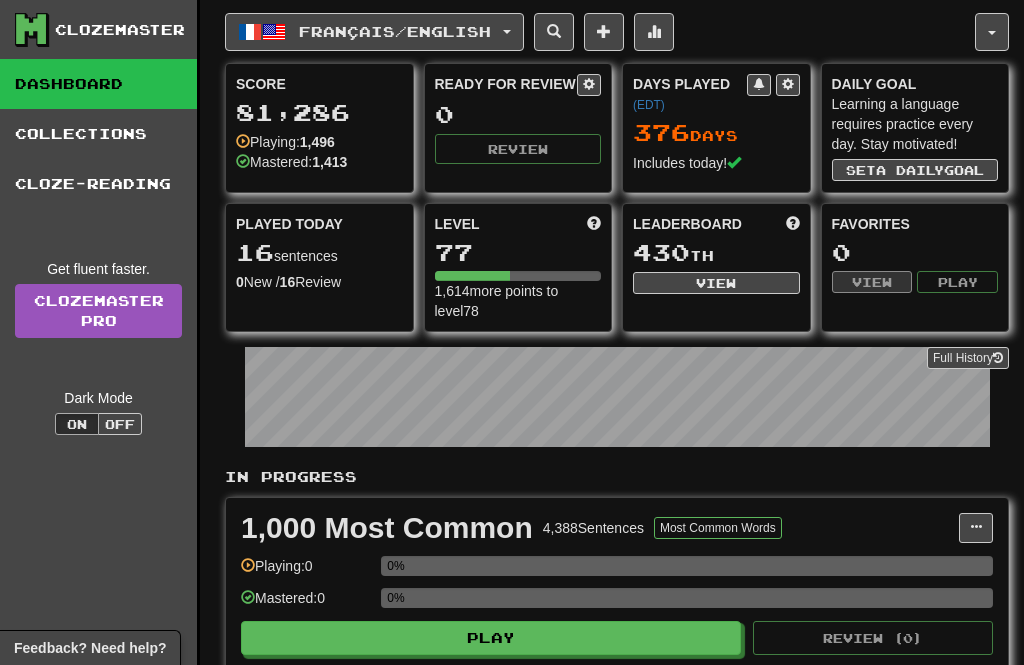 scroll, scrollTop: 0, scrollLeft: 0, axis: both 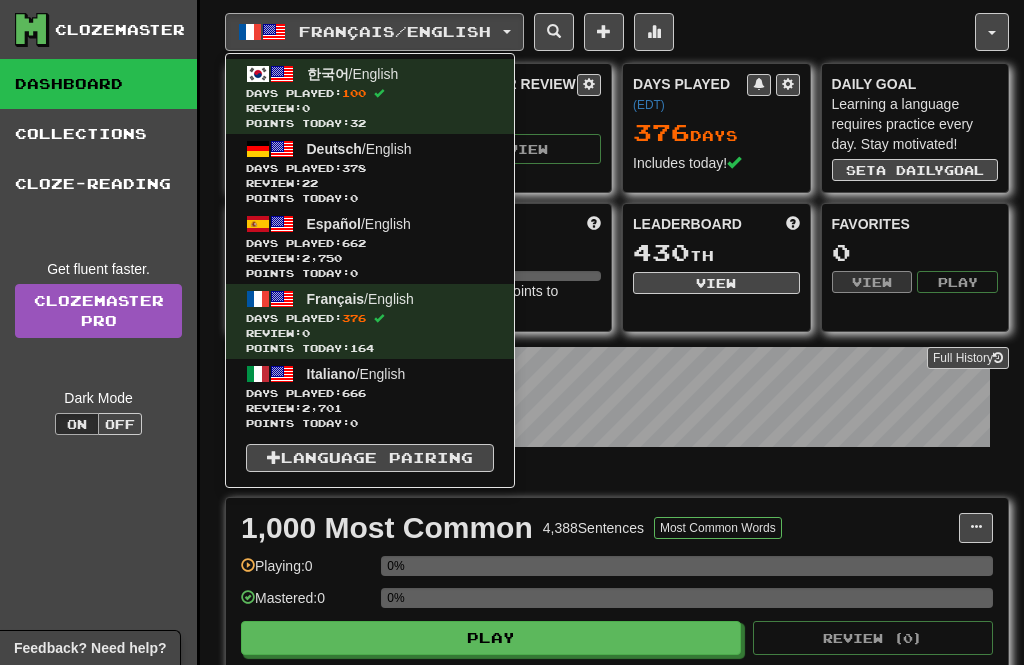 click on "Deutsch  /  English Days Played:  378   Review:  22 Points today:  0" at bounding box center (370, 171) 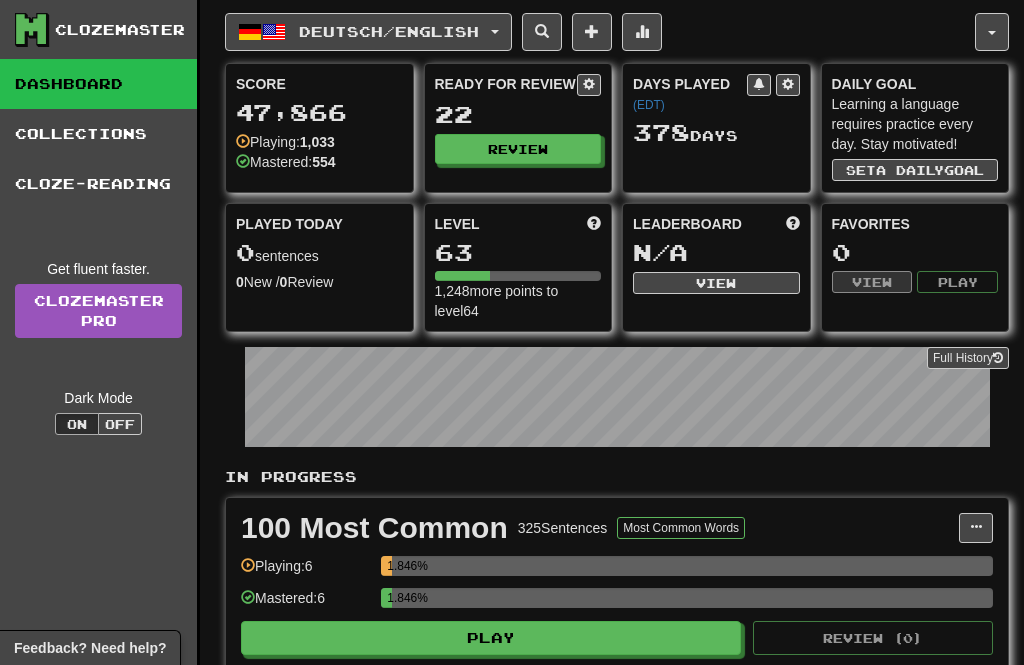scroll, scrollTop: 0, scrollLeft: 0, axis: both 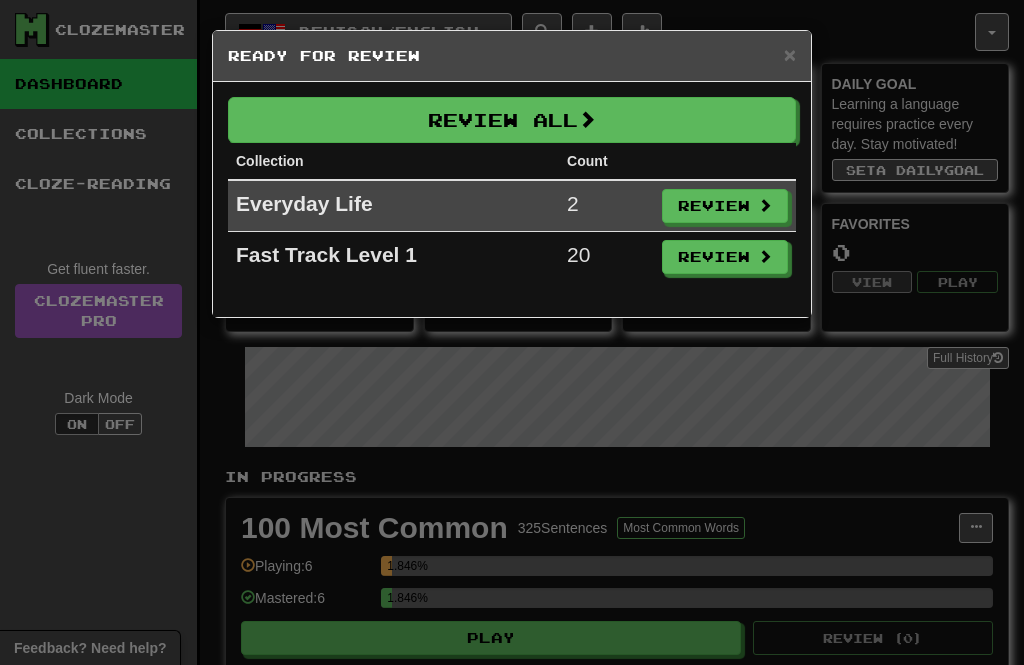 click on "Review All" at bounding box center (512, 120) 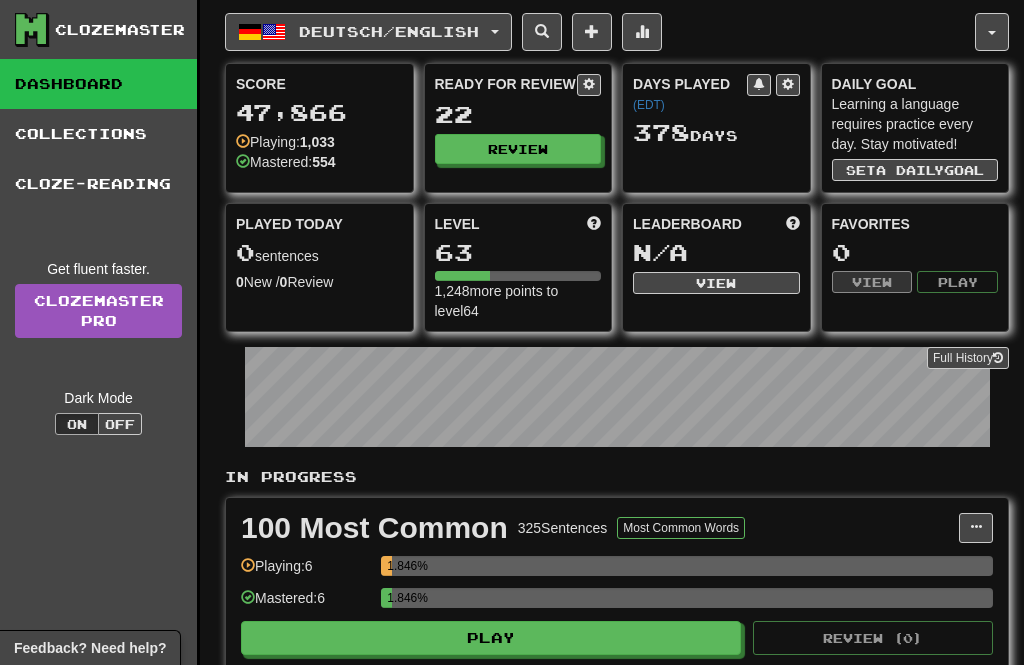 select on "**" 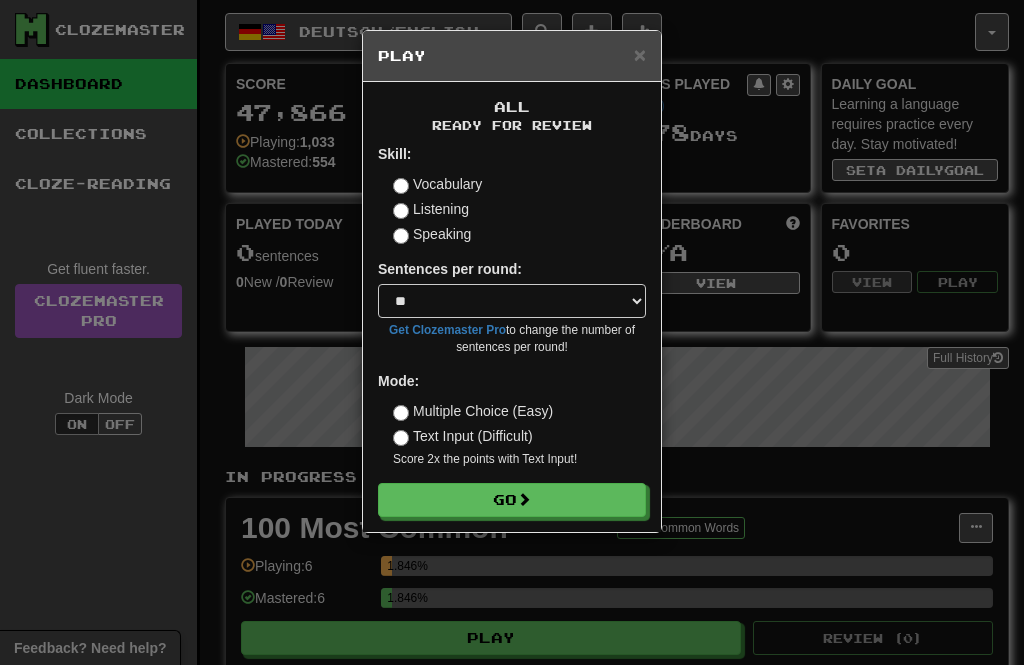 click on "Go" at bounding box center (512, 500) 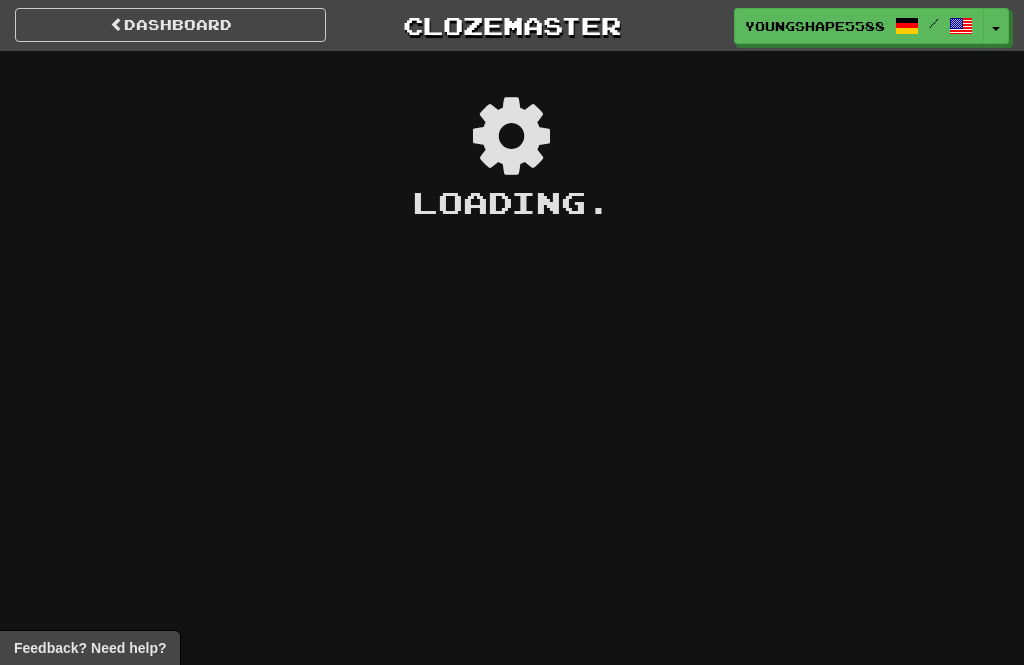 scroll, scrollTop: 0, scrollLeft: 0, axis: both 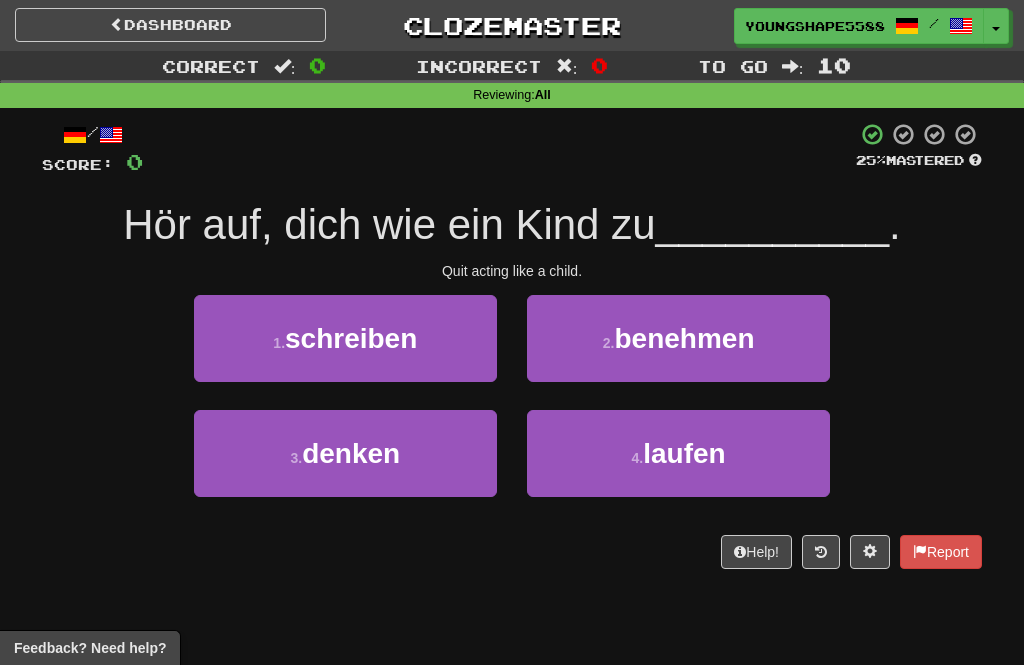 click on "laufen" at bounding box center (684, 453) 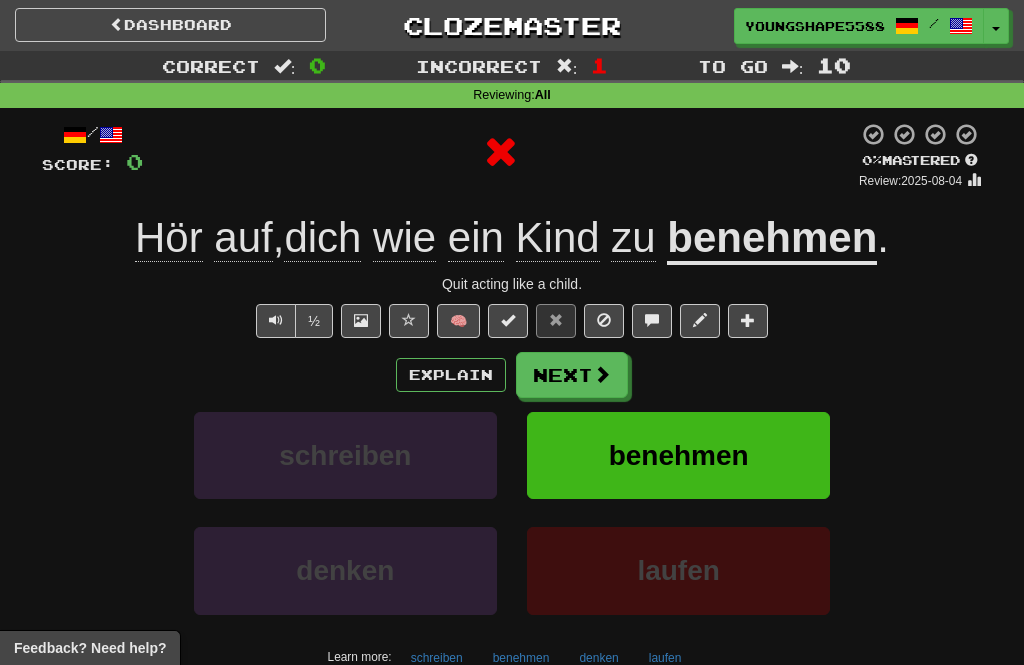 click at bounding box center [602, 374] 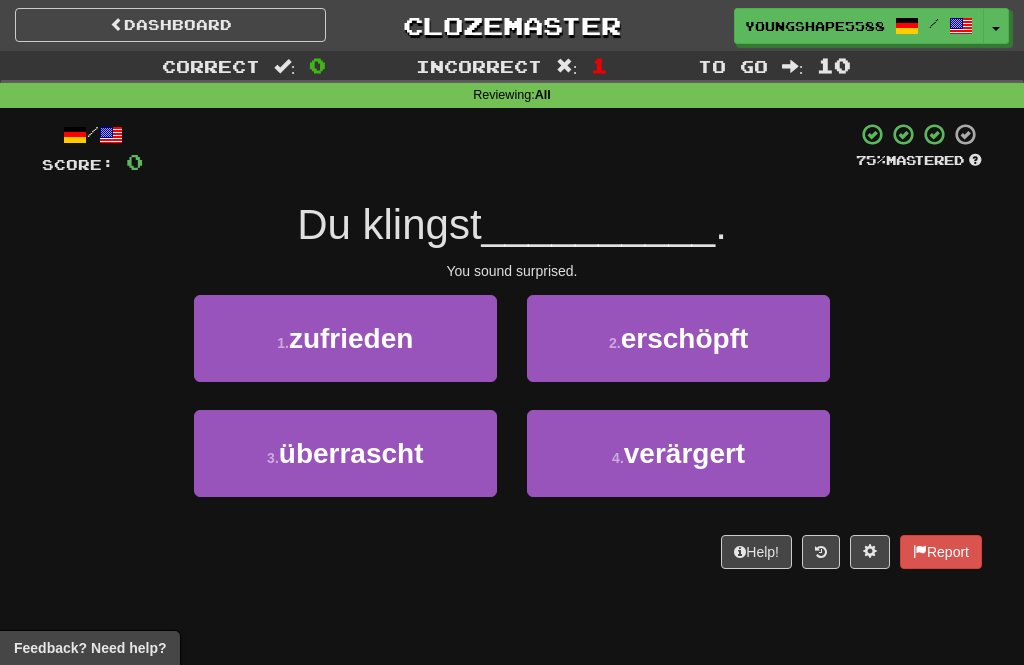 click on "3 .  überrascht" at bounding box center [345, 453] 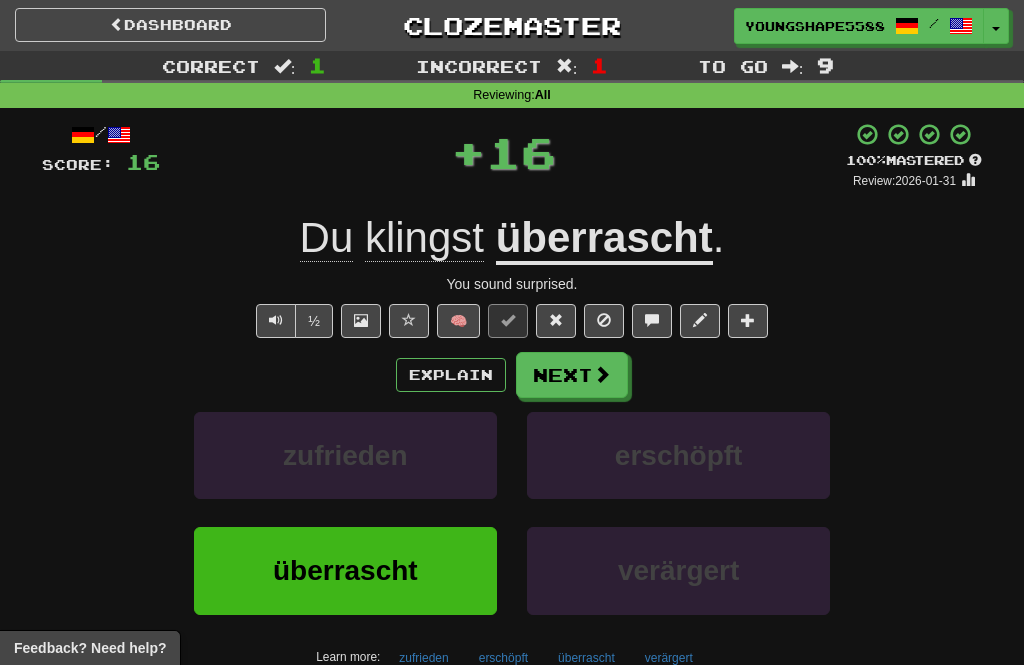 click at bounding box center [602, 374] 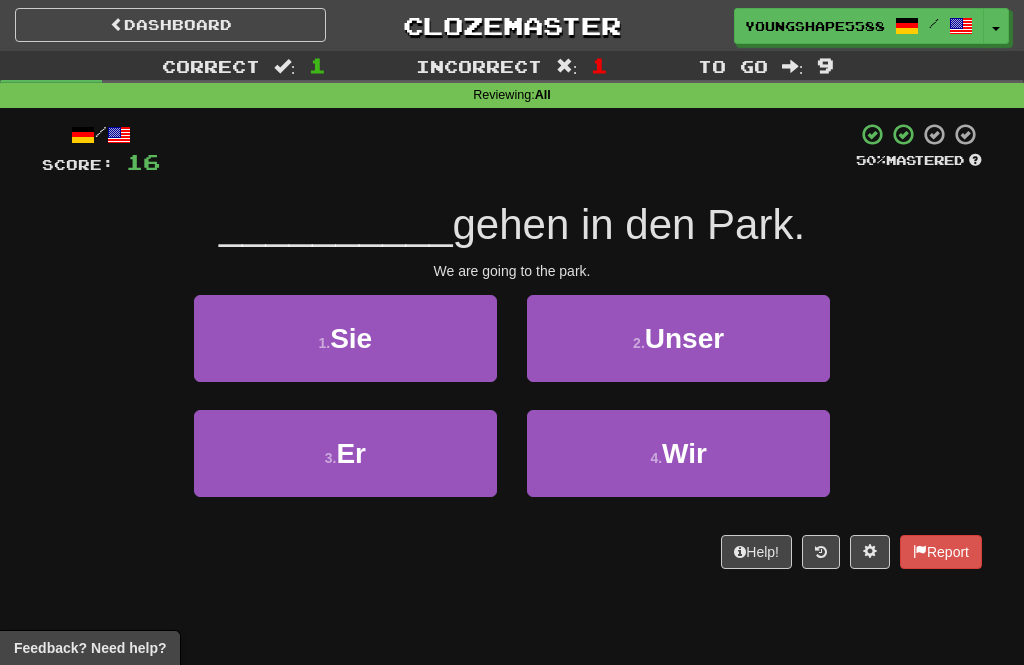 click on "4 .  Wir" at bounding box center [678, 453] 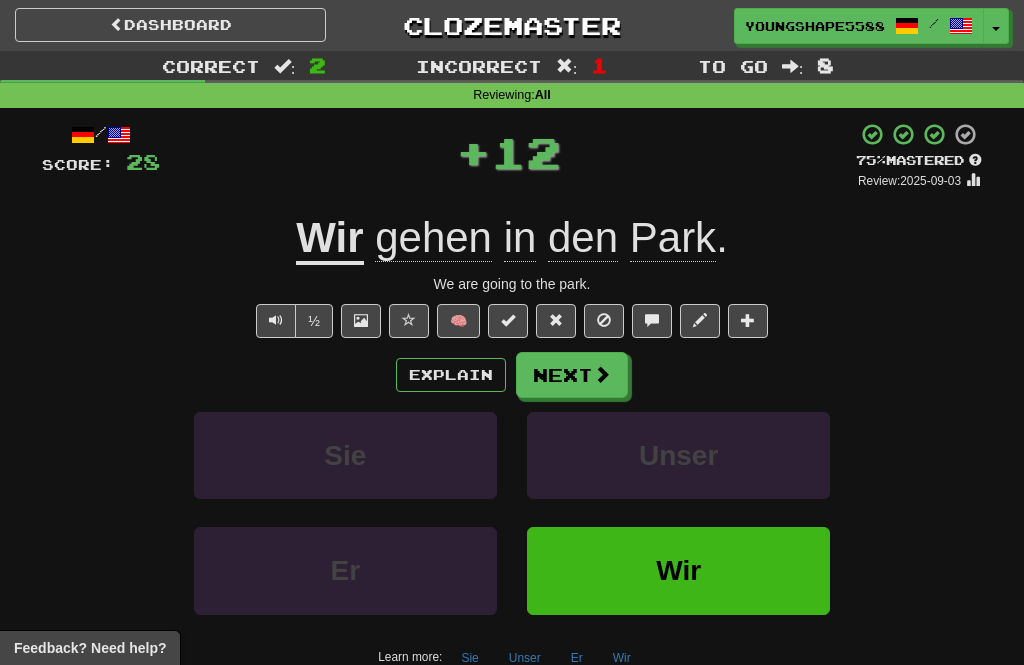 click on "Next" at bounding box center [572, 375] 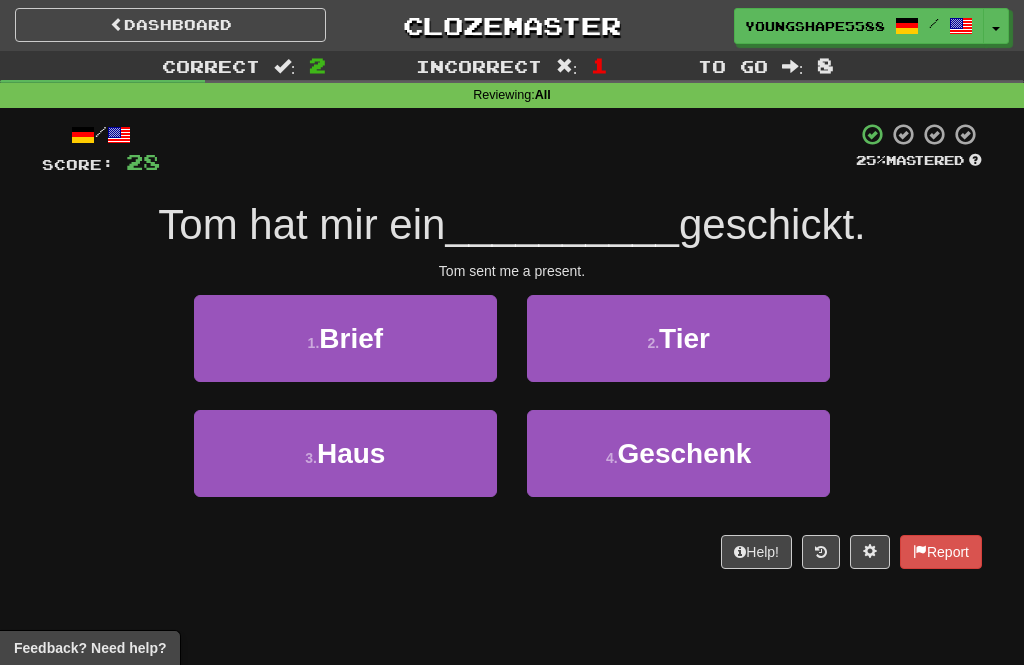 click on "Geschenk" at bounding box center [685, 453] 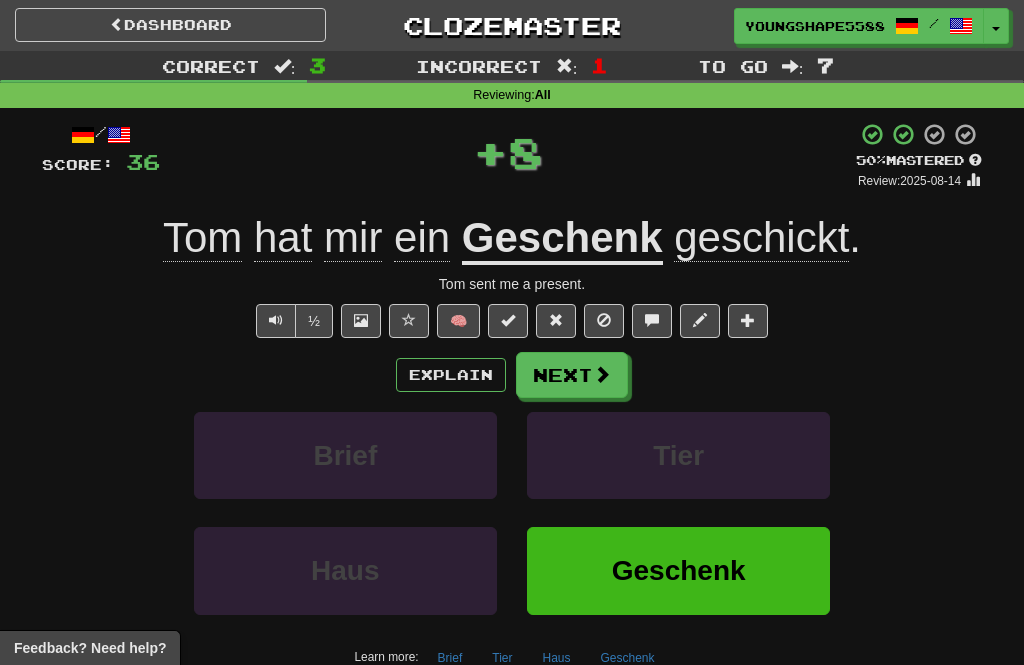click at bounding box center [602, 374] 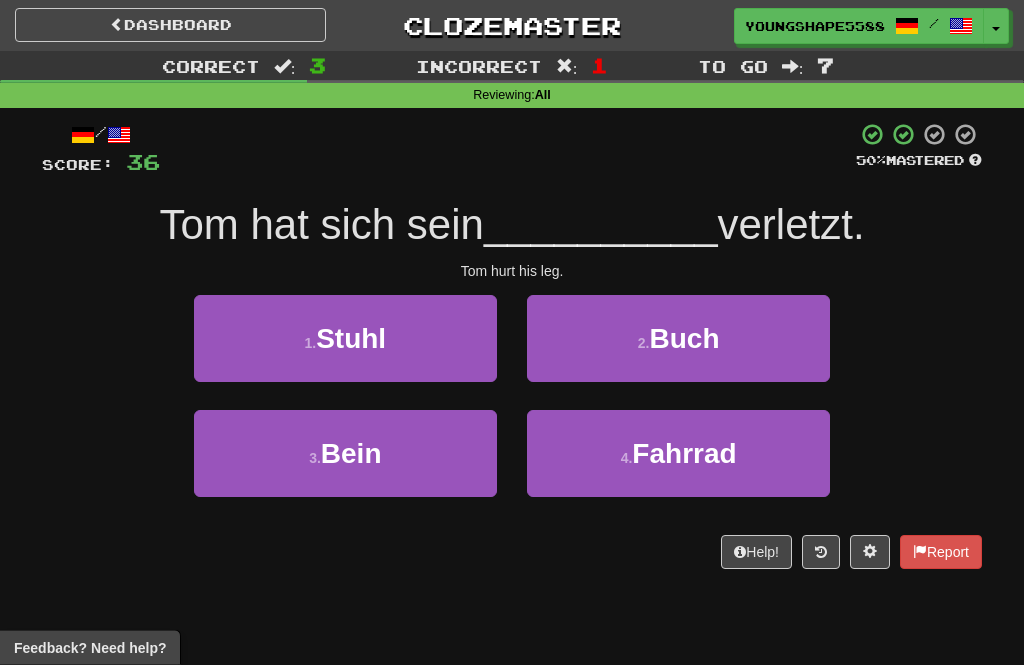 scroll, scrollTop: 31, scrollLeft: 0, axis: vertical 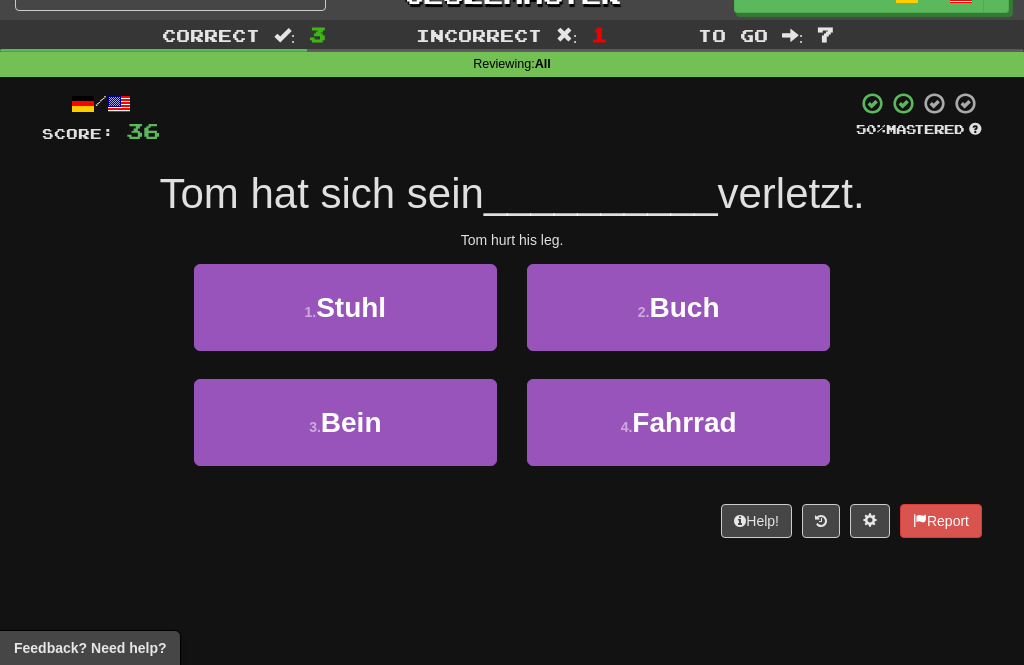click on "3 .  Bein" at bounding box center [345, 422] 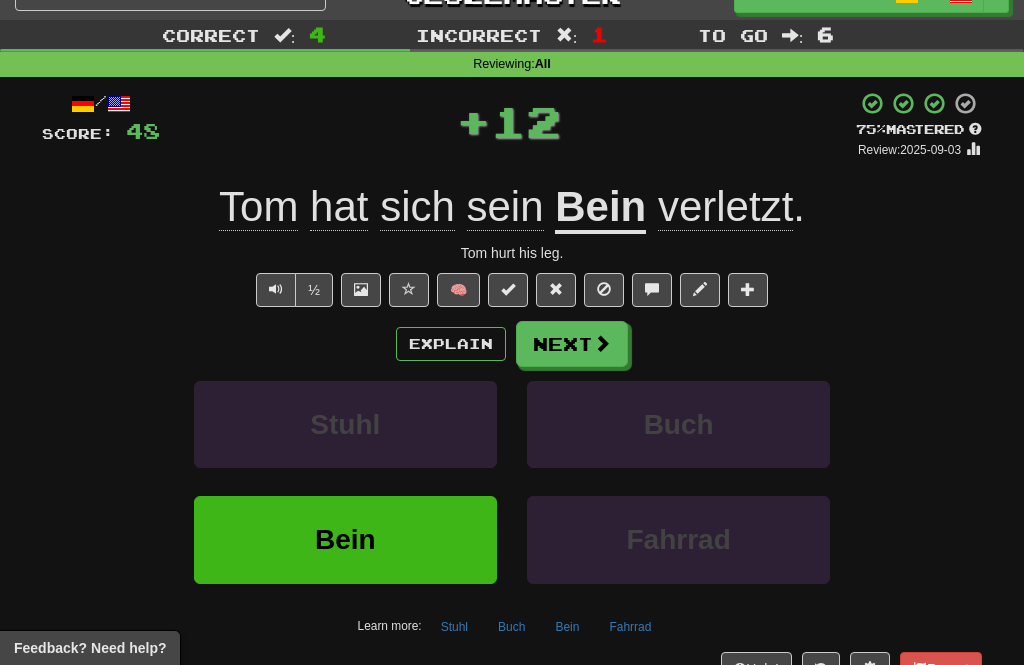 click on "Next" at bounding box center (572, 344) 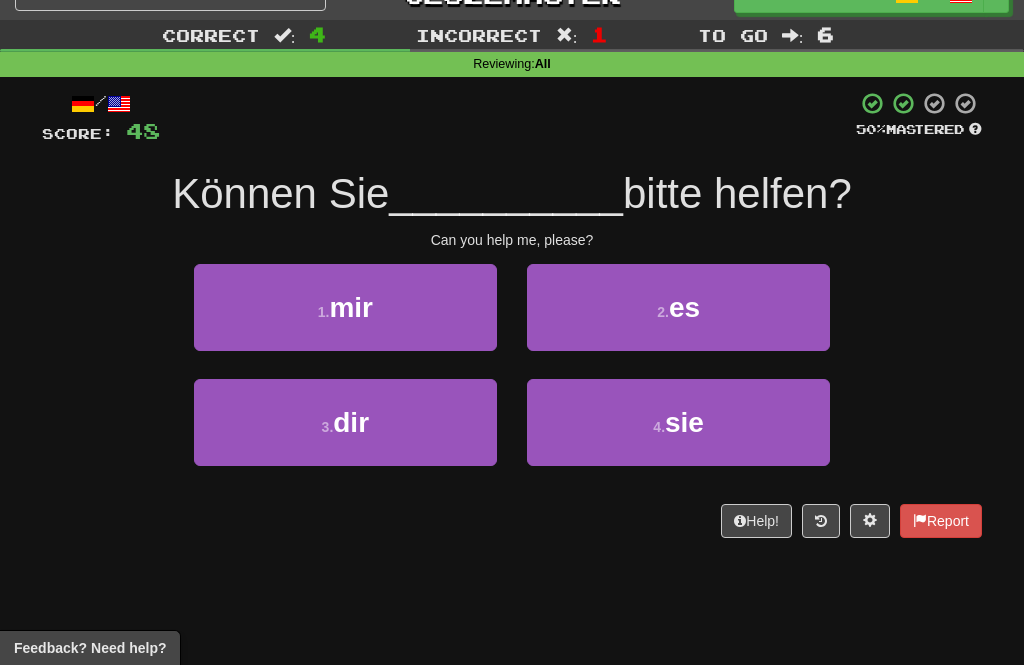 click on "2 .  es" at bounding box center (678, 307) 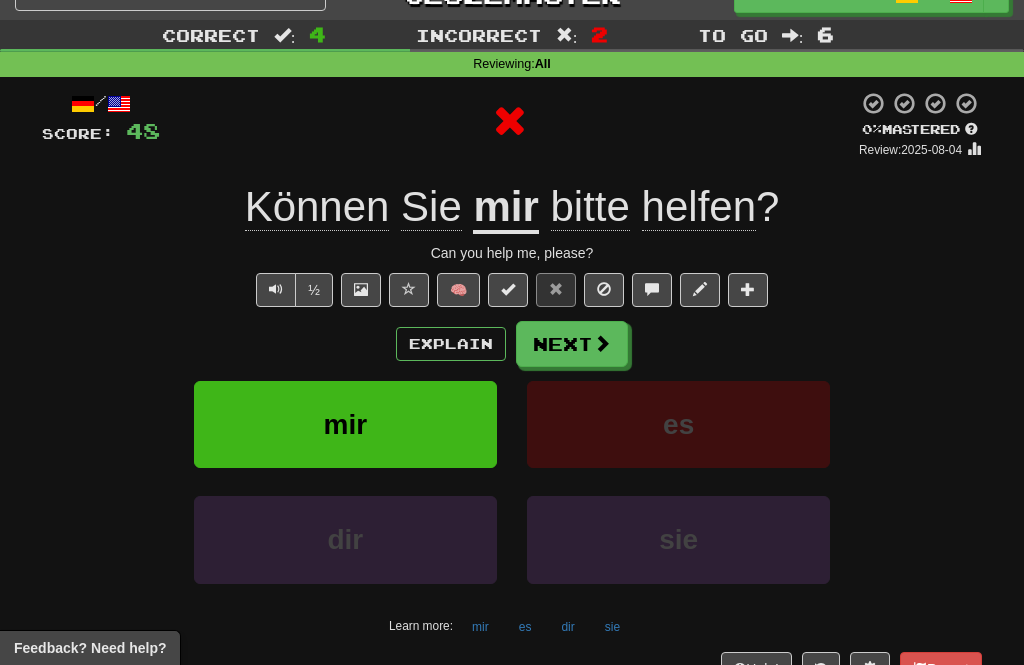 click on "Next" at bounding box center (572, 344) 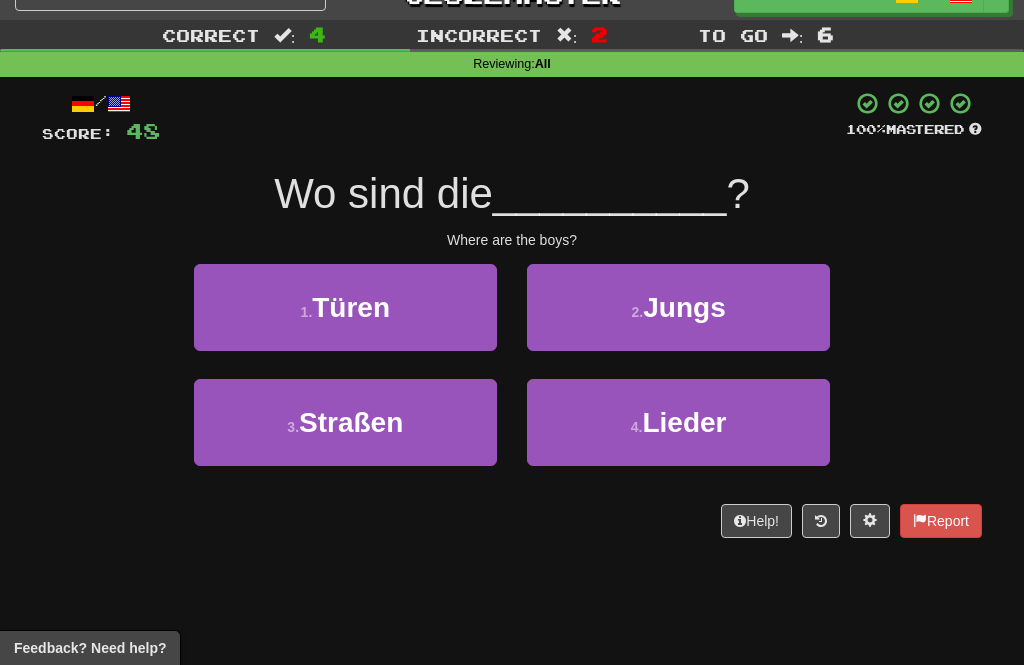 click on "2 .  Jungs" at bounding box center (678, 307) 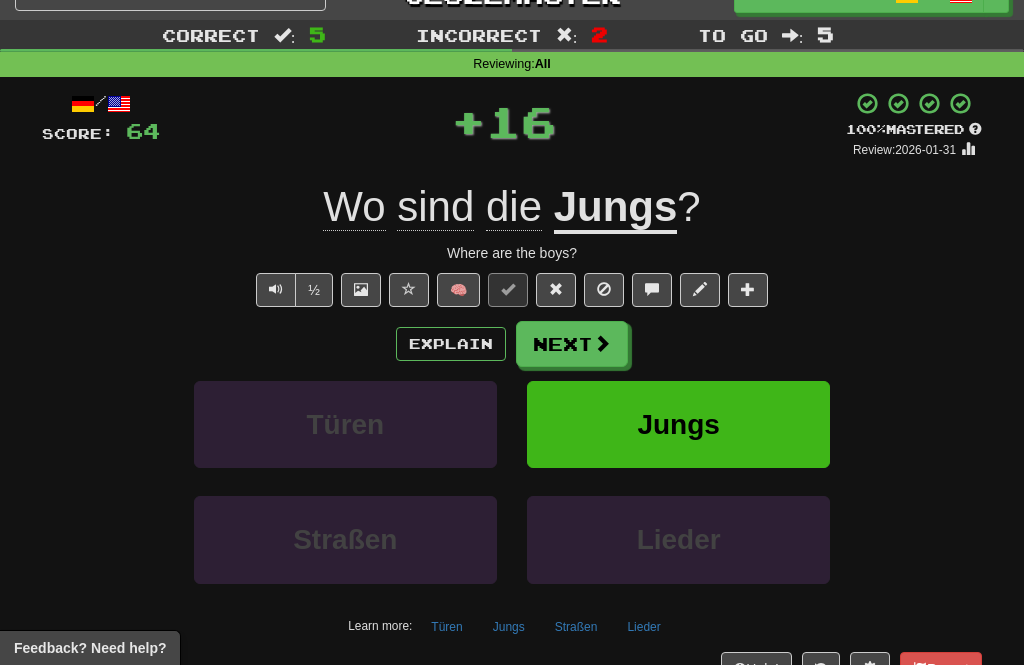click on "Next" at bounding box center (572, 344) 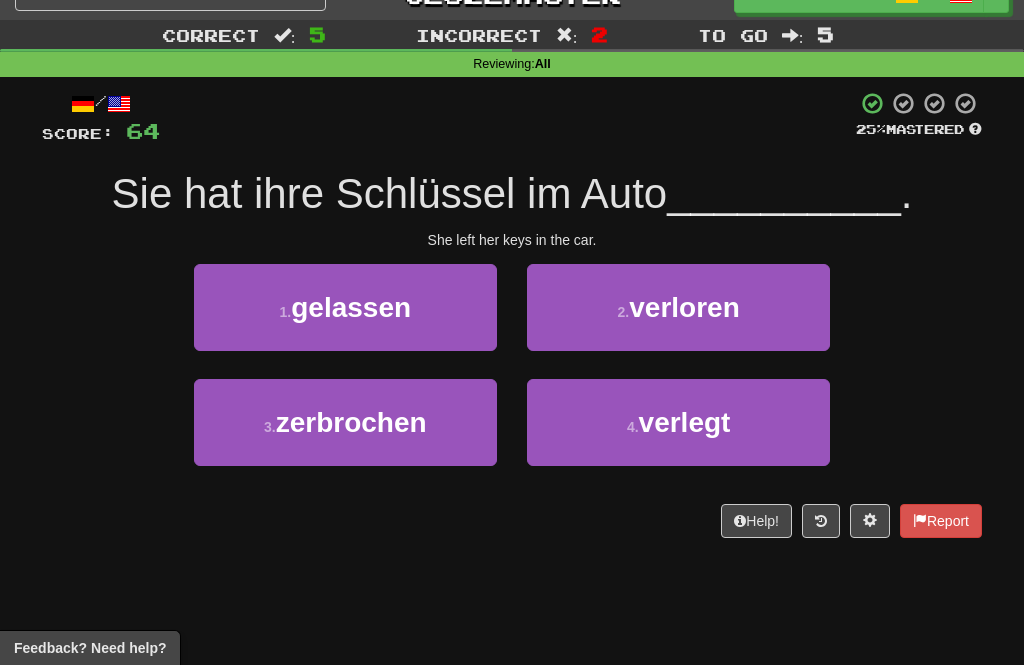 click on "1 .  gelassen" at bounding box center (345, 307) 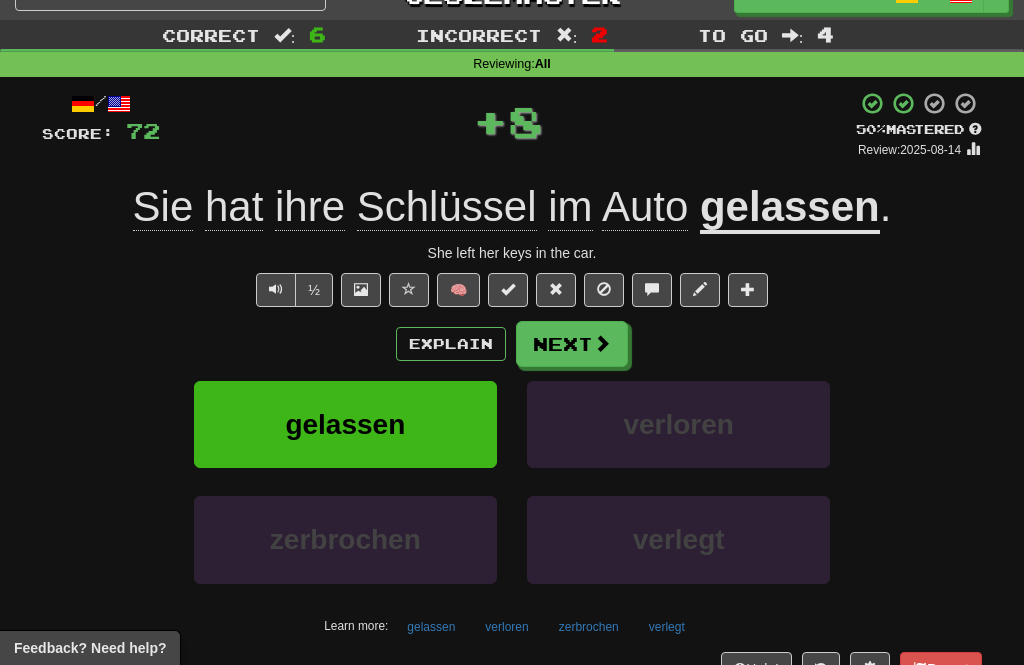 click at bounding box center [602, 343] 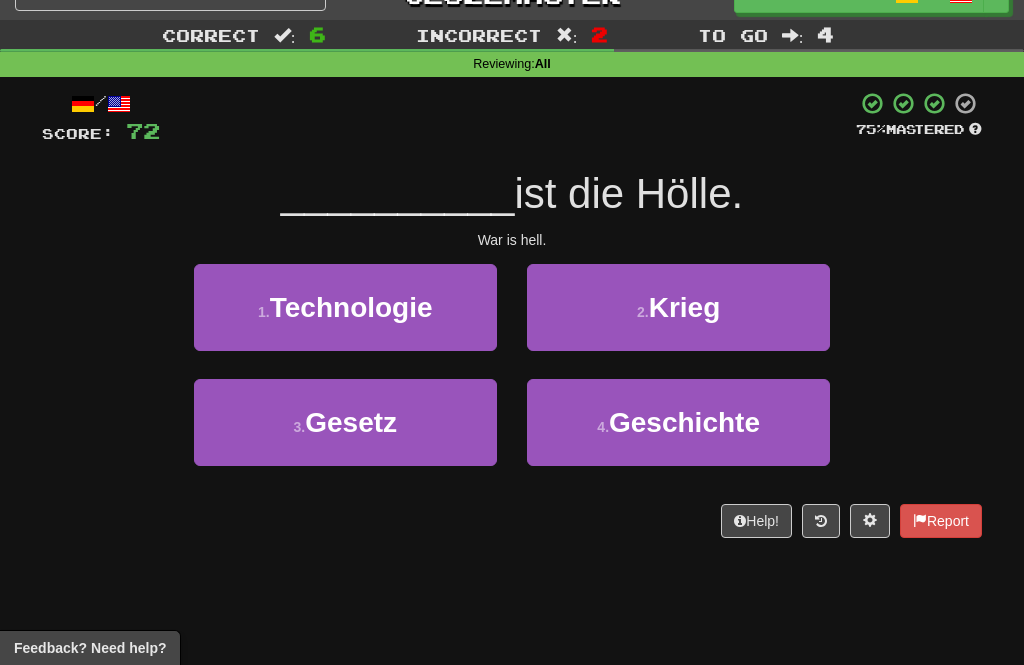 click on "2 .  Krieg" at bounding box center (678, 307) 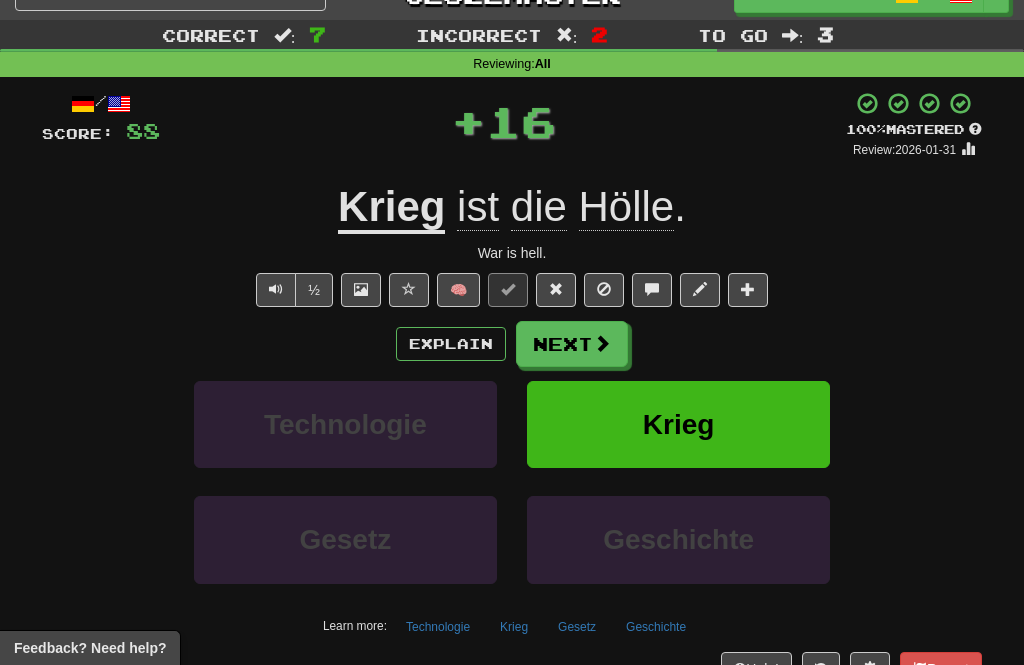 click on "Next" at bounding box center [572, 344] 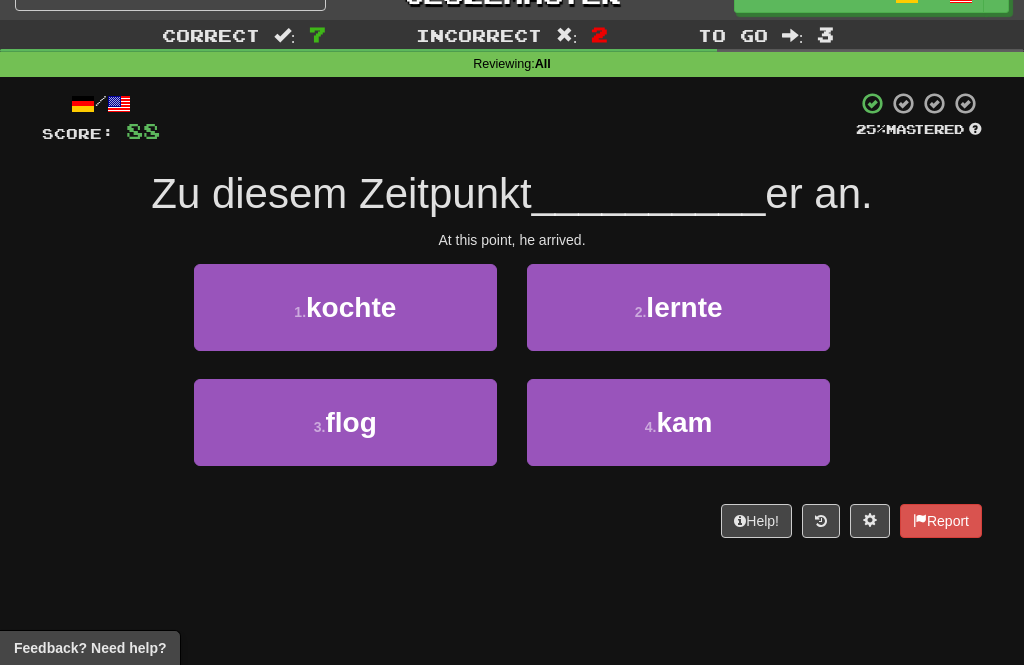 click on "kam" at bounding box center [684, 422] 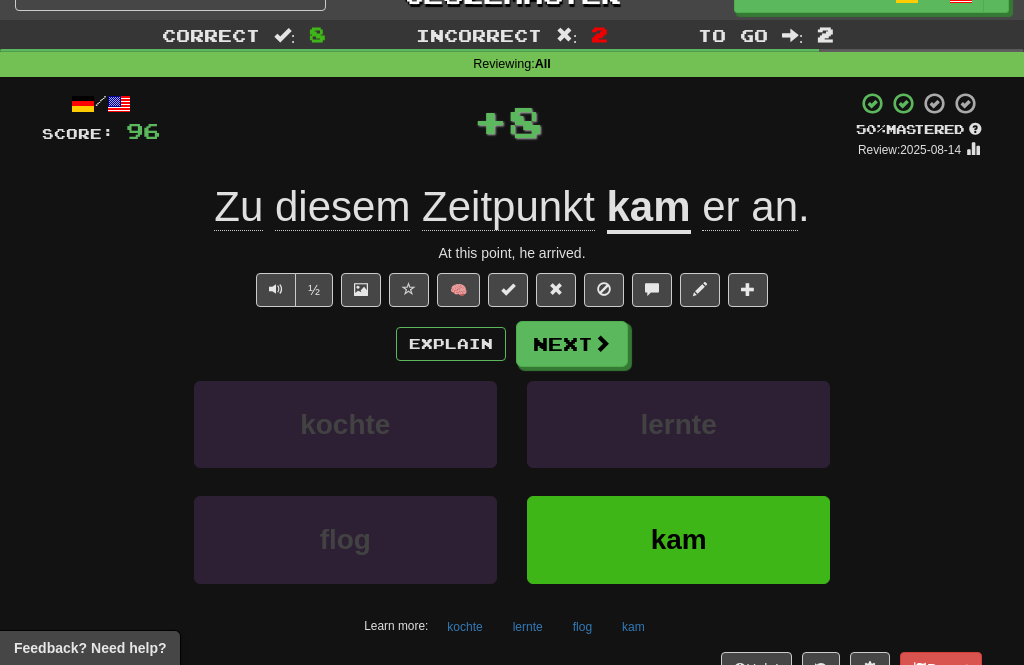 click at bounding box center [602, 343] 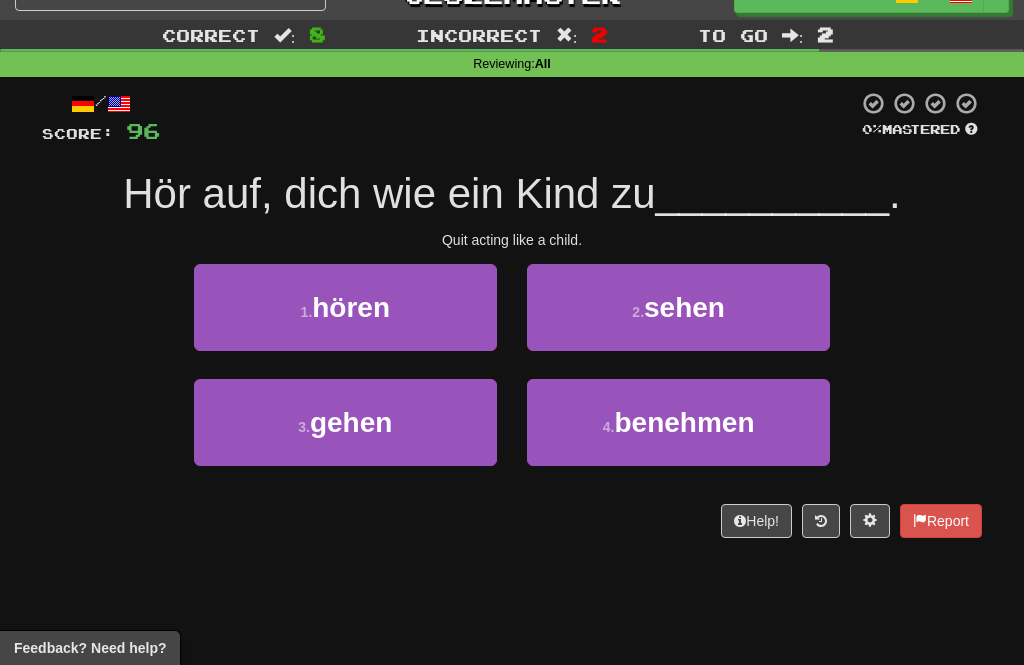 click on "3 .  gehen" at bounding box center [345, 422] 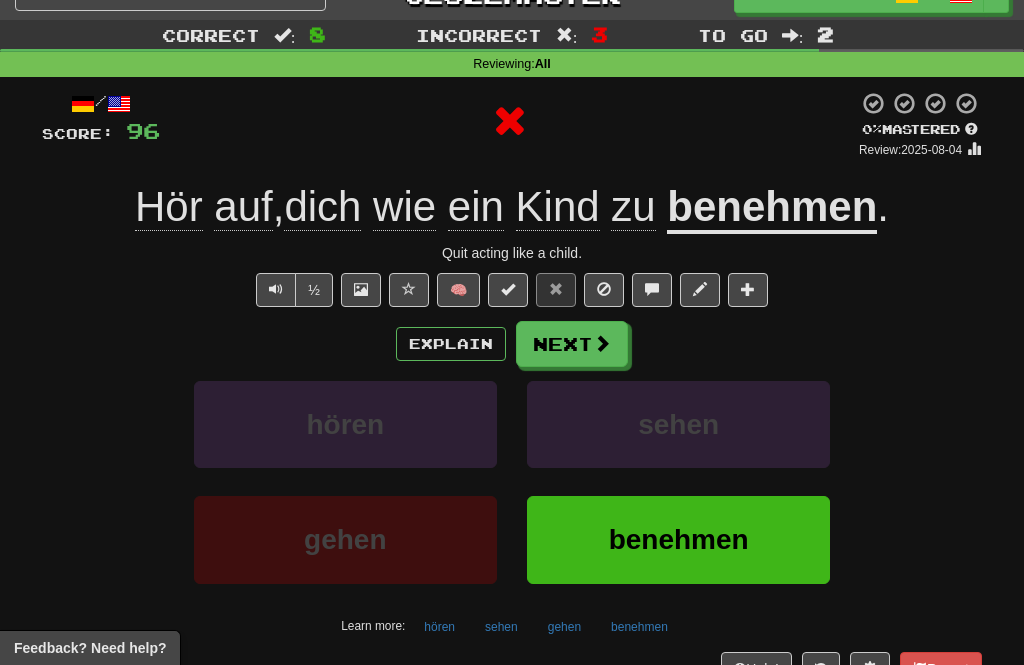 click at bounding box center [602, 343] 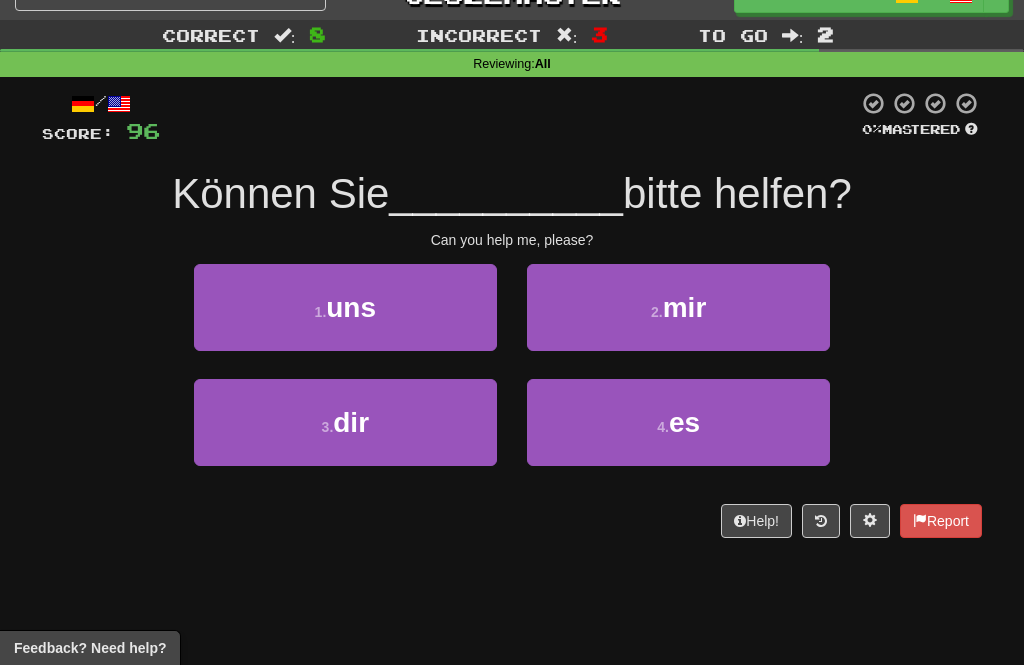 click on "2 .  mir" at bounding box center [678, 307] 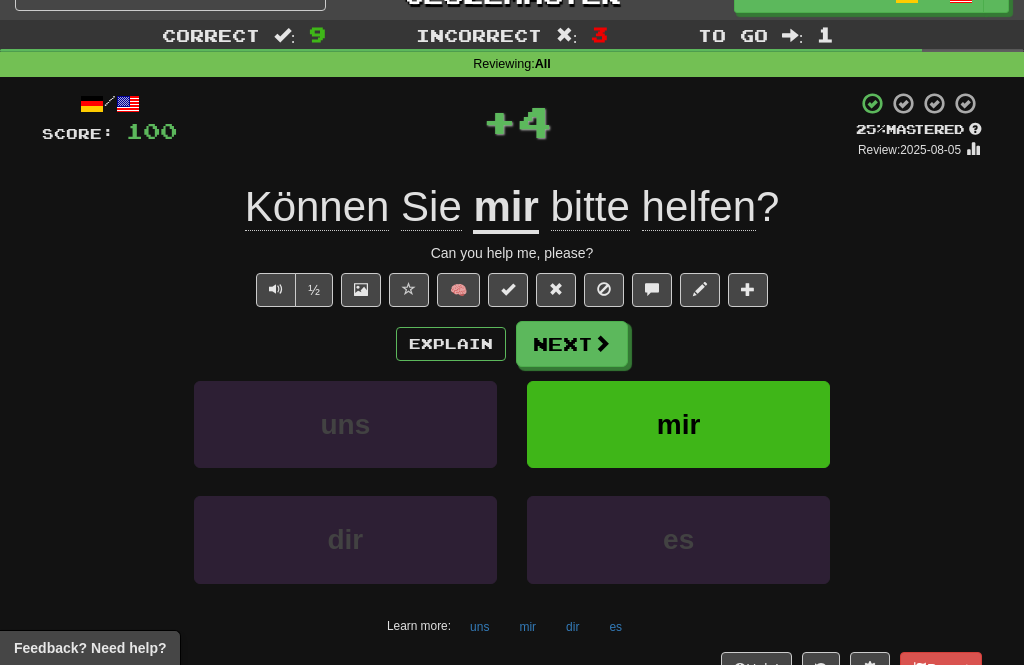 click on "Next" at bounding box center (572, 344) 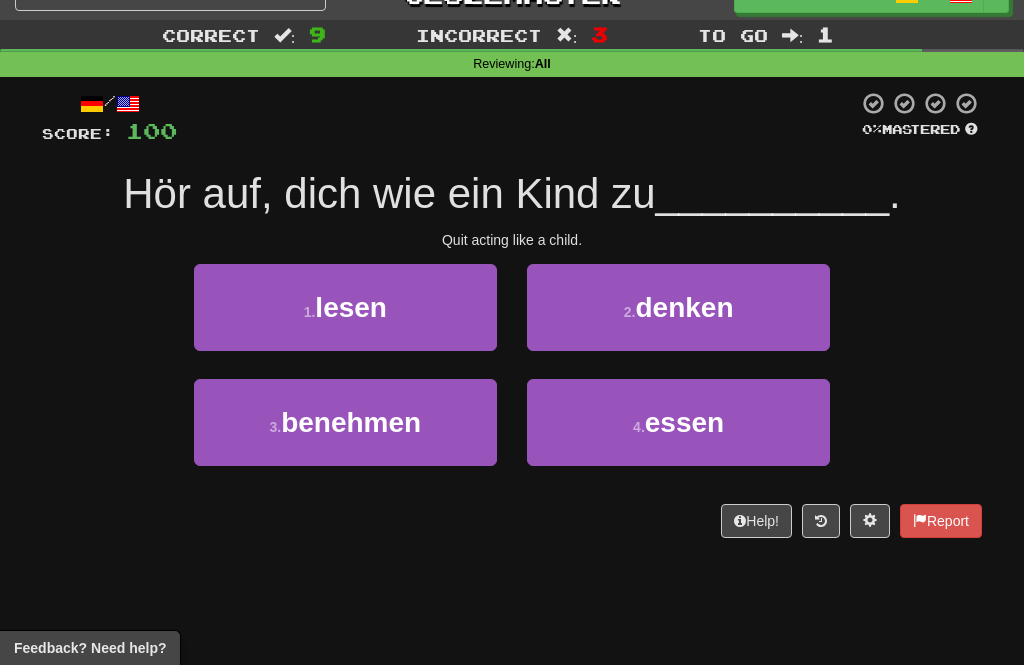 click on "denken" at bounding box center (684, 307) 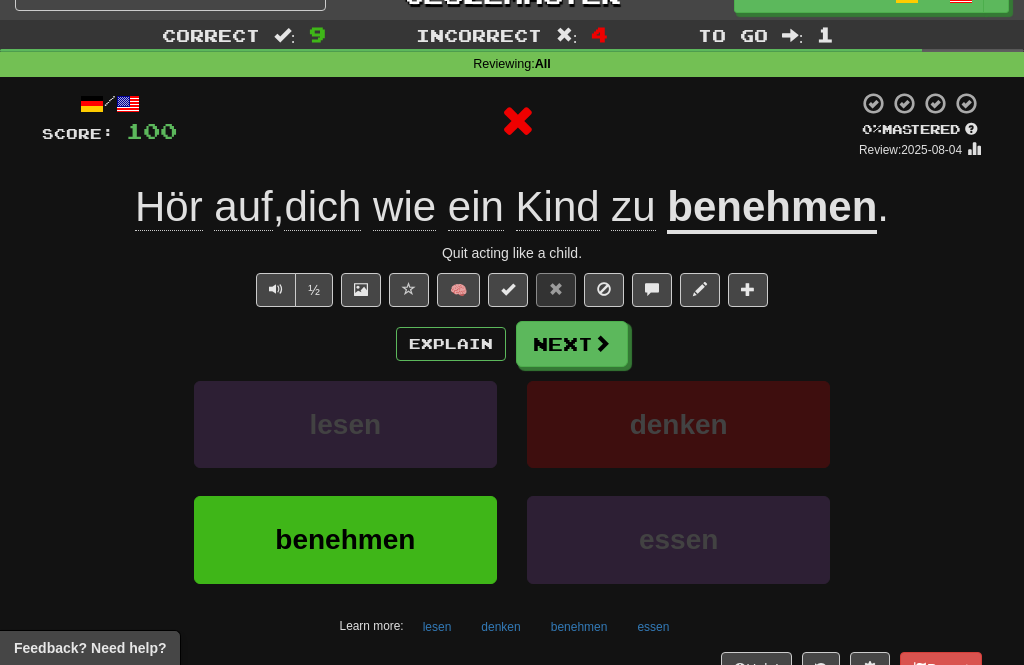 click on "Next" at bounding box center (572, 344) 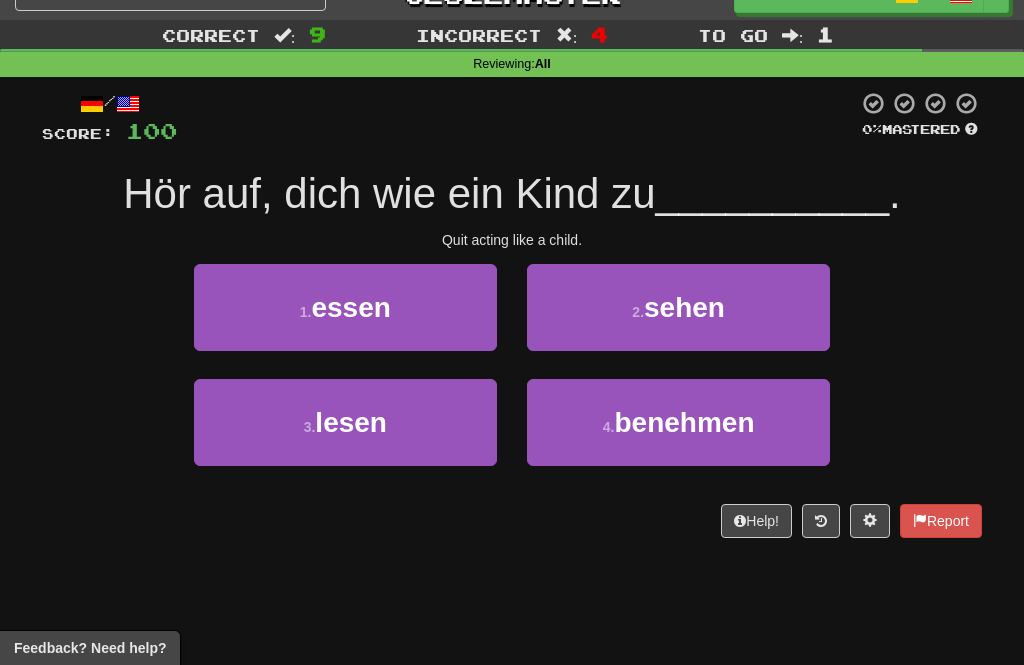 click on "benehmen" at bounding box center [684, 422] 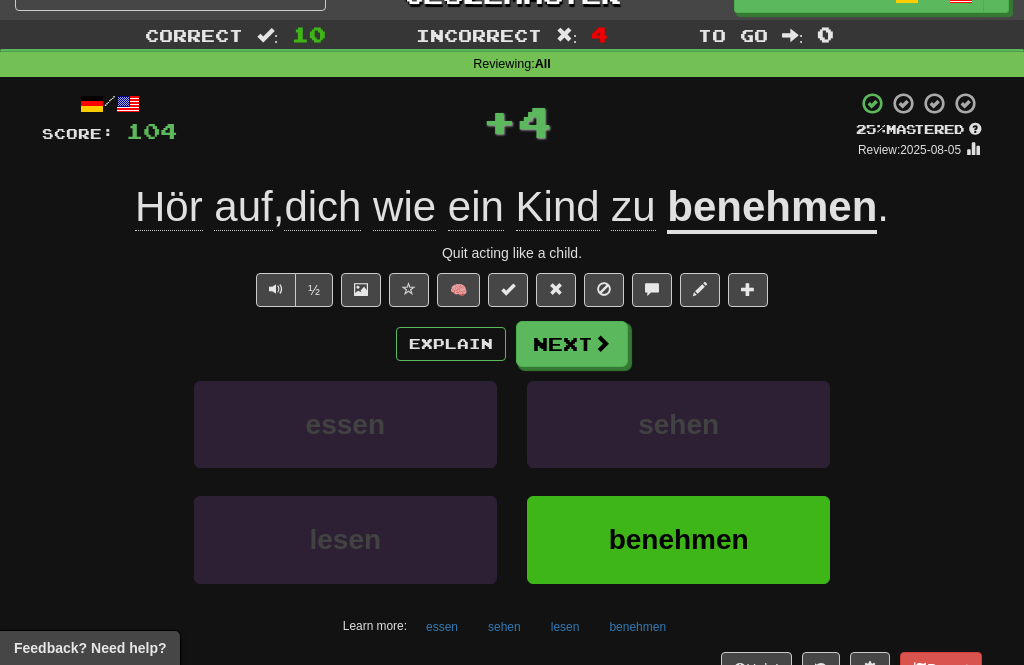 click at bounding box center [602, 343] 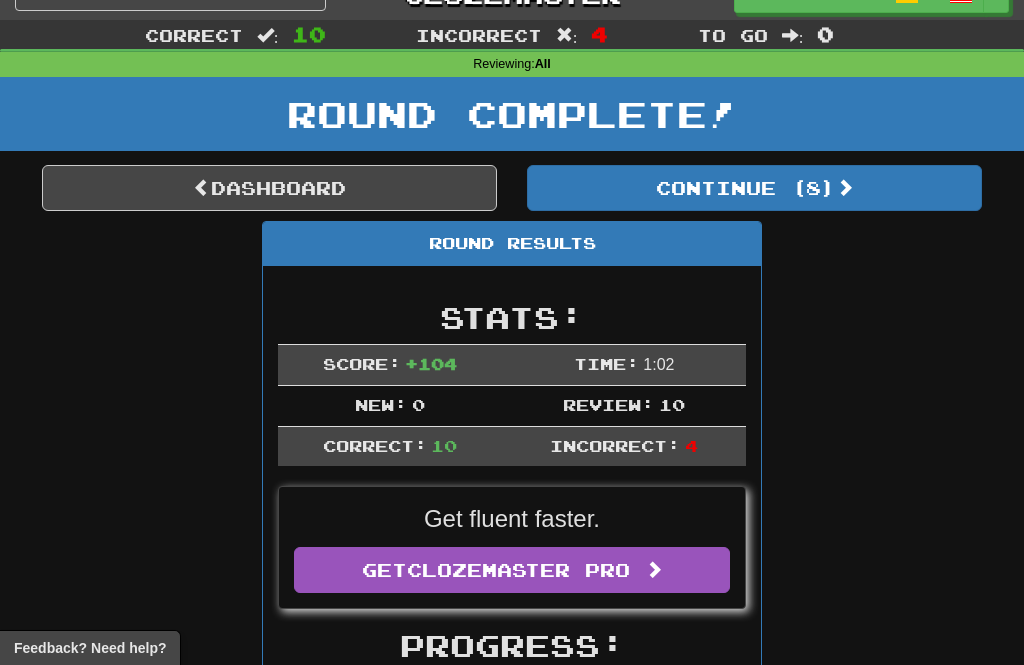 click on "Continue ( 8 )" at bounding box center (754, 188) 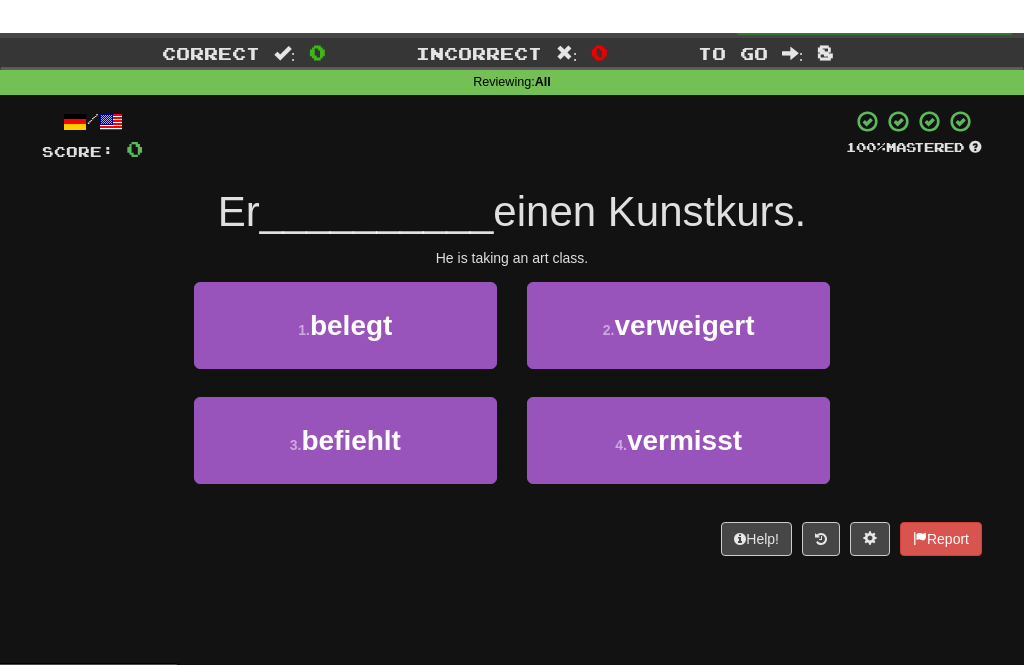 scroll, scrollTop: 0, scrollLeft: 0, axis: both 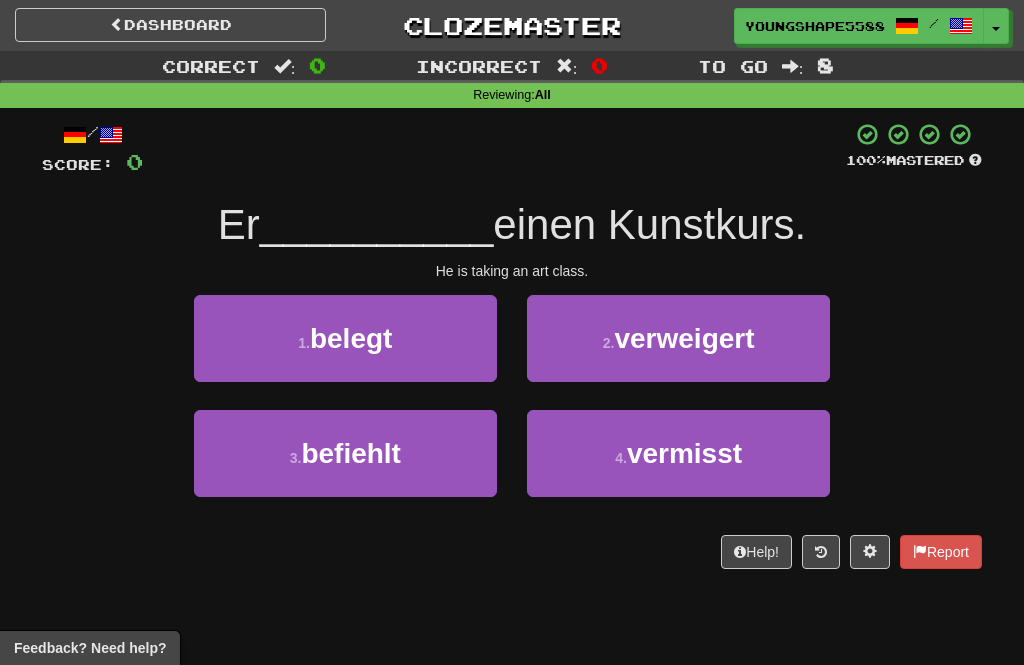 click on "vermisst" at bounding box center [684, 453] 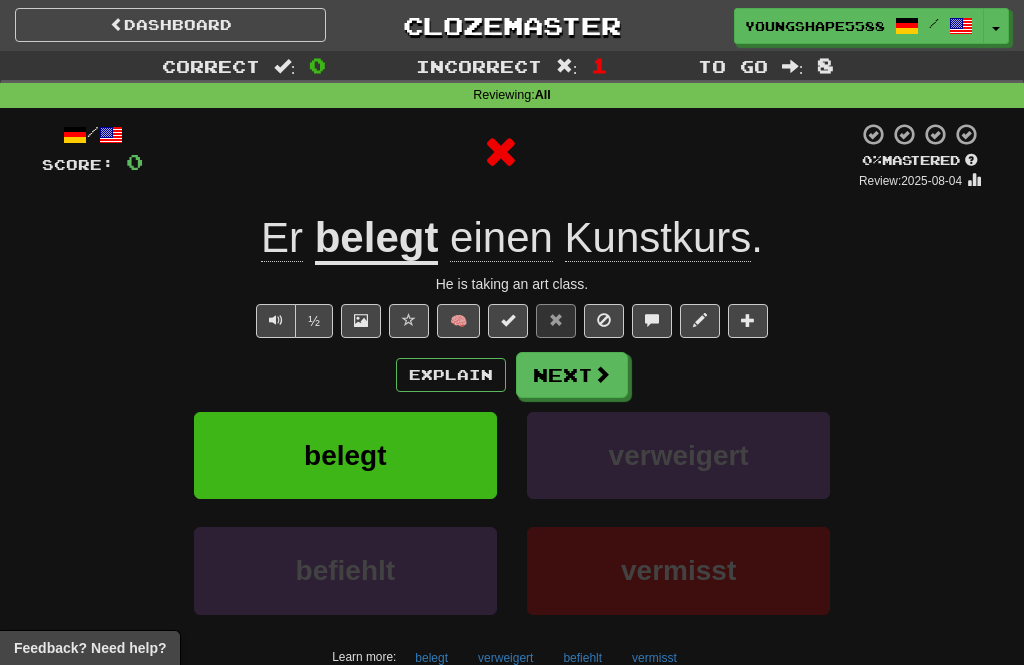 click on "Next" at bounding box center [572, 375] 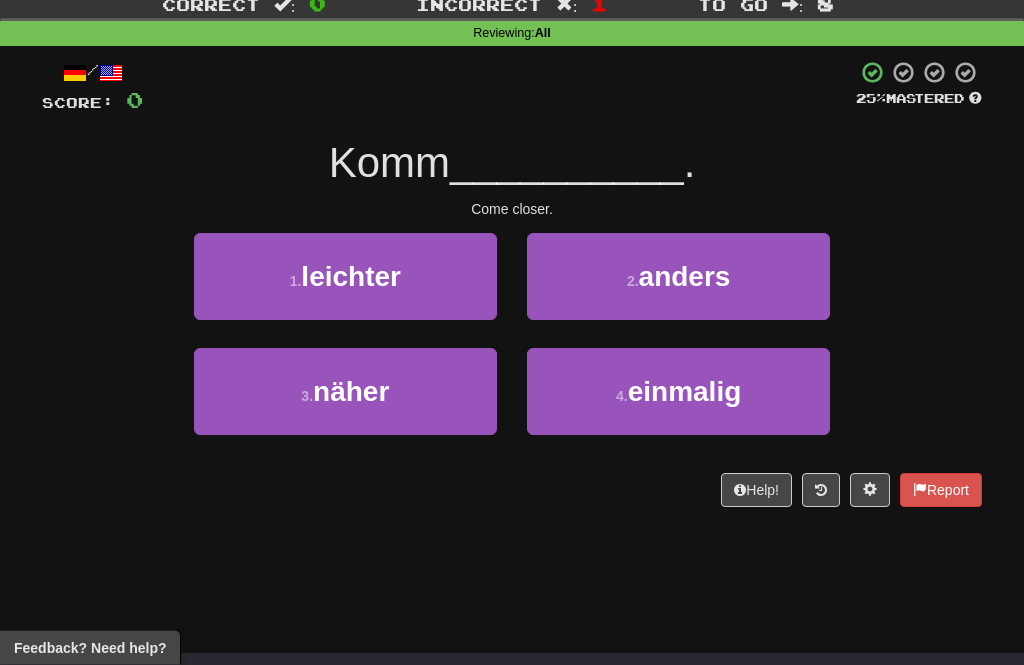 click on "3 .  näher" at bounding box center (345, 392) 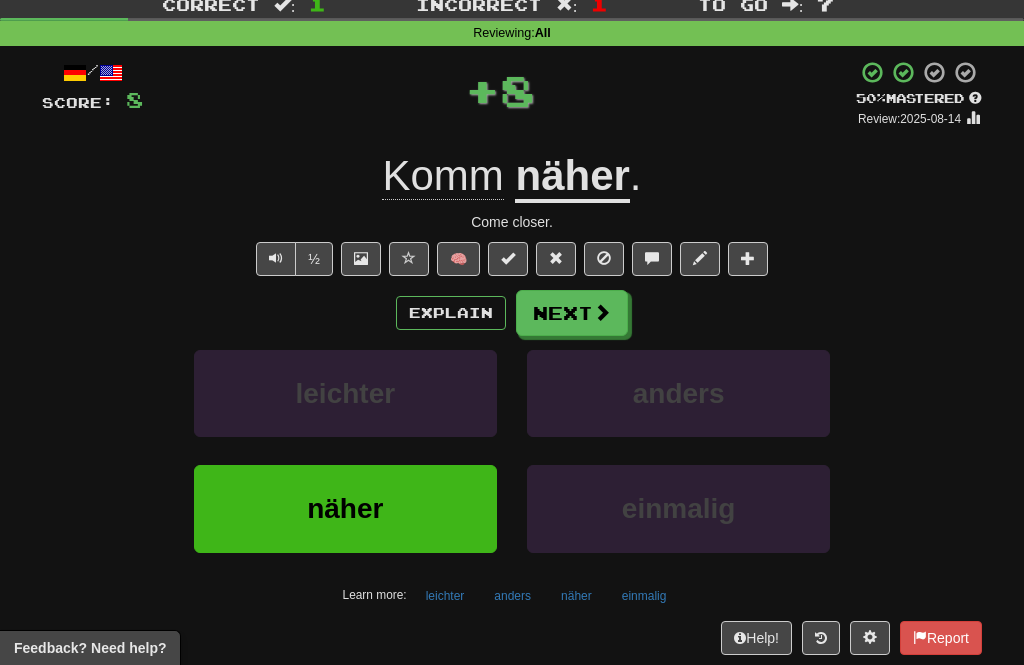 click on "Next" at bounding box center [572, 313] 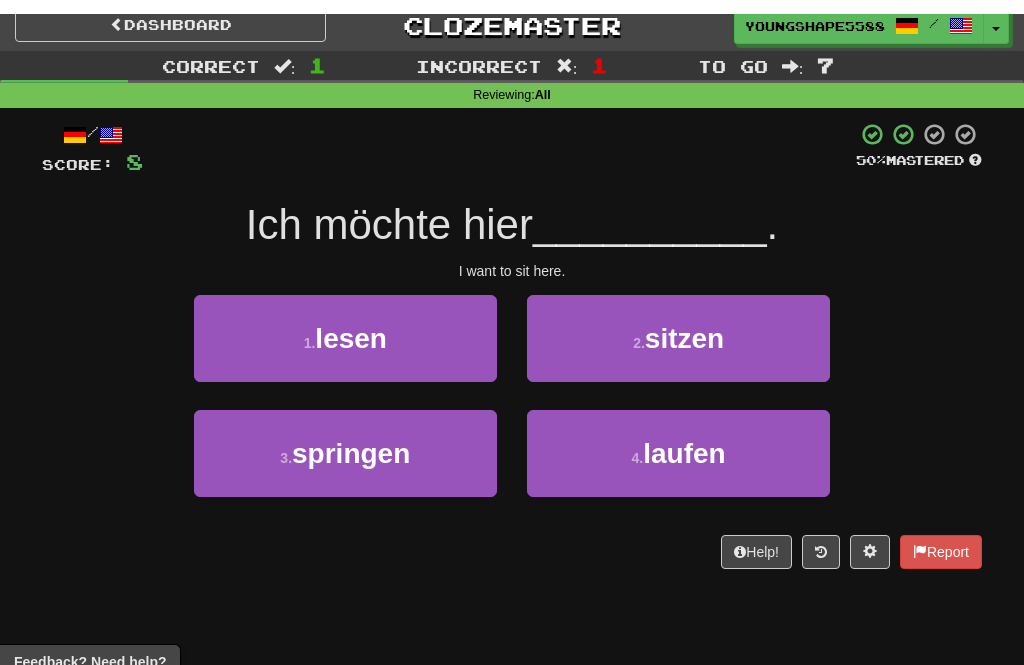 scroll, scrollTop: 0, scrollLeft: 0, axis: both 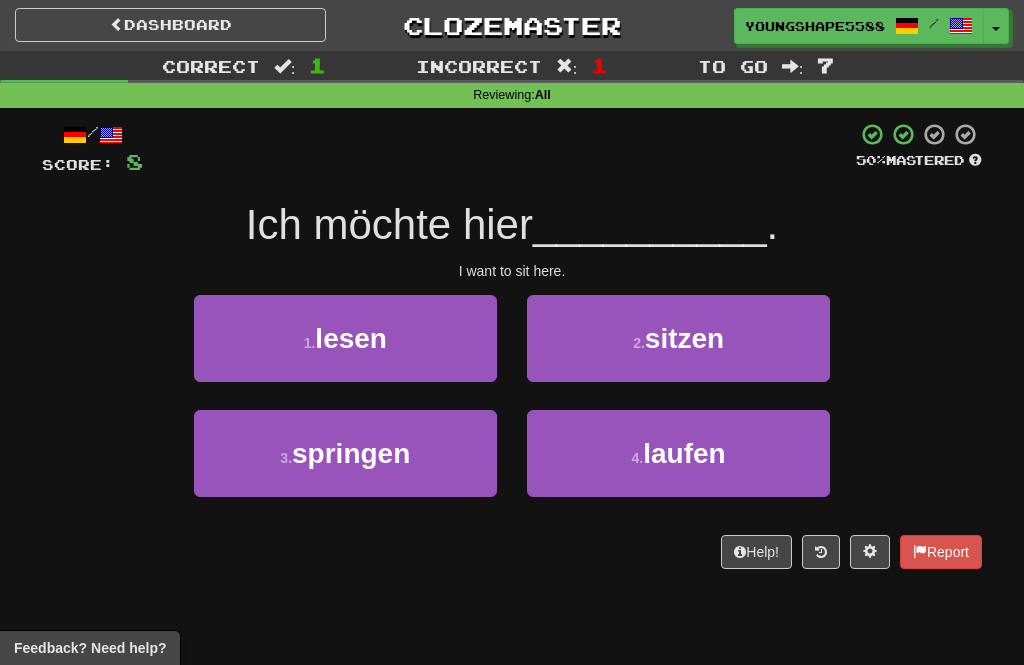 click on "Dashboard
Clozemaster
YoungShape5588
/
Toggle Dropdown
Dashboard
Leaderboard
Activity Feed
Notifications
Profile
Discussions
한국어
/
English
Streak:
4
Review:
0
Points Today: 32
Deutsch
/
English
Streak:
3
Review:
22
Points Today: 0
Español
/
English
Streak:
3
Review:
2,750
Points Today: 0
Français
/
English
Streak:
4
Review:
0
Points Today: 164
Italiano
/
English
Streak:
3
Review:
2,701
Points Today: 0
Languages
Account
Logout
YoungShape5588
/
Toggle Dropdown
Dashboard
Leaderboard
Activity Feed
Notifications
Profile" at bounding box center [512, 332] 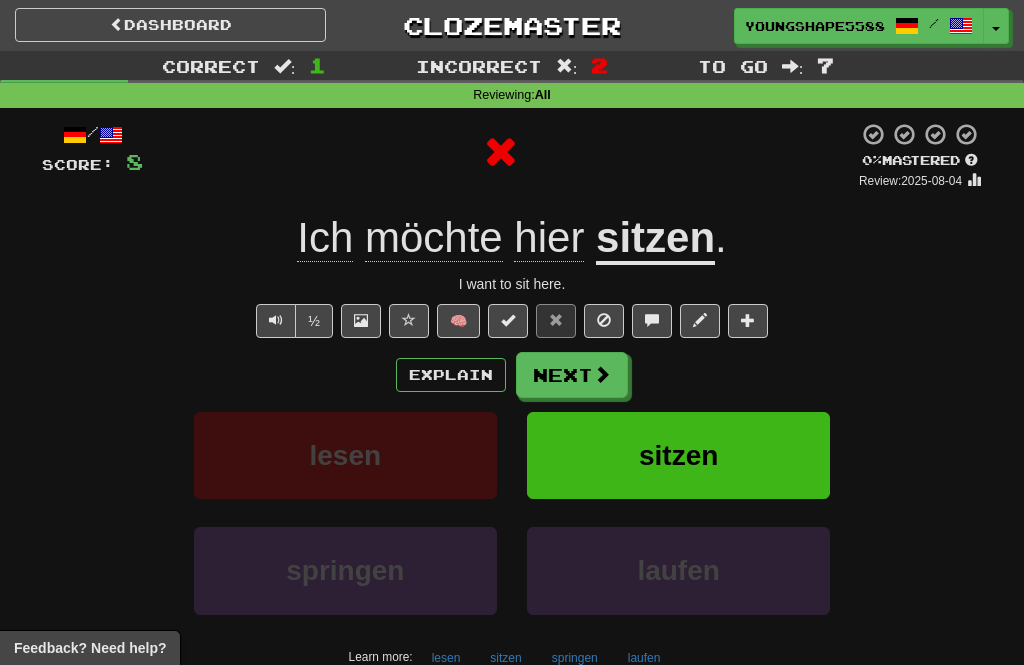 click at bounding box center (602, 374) 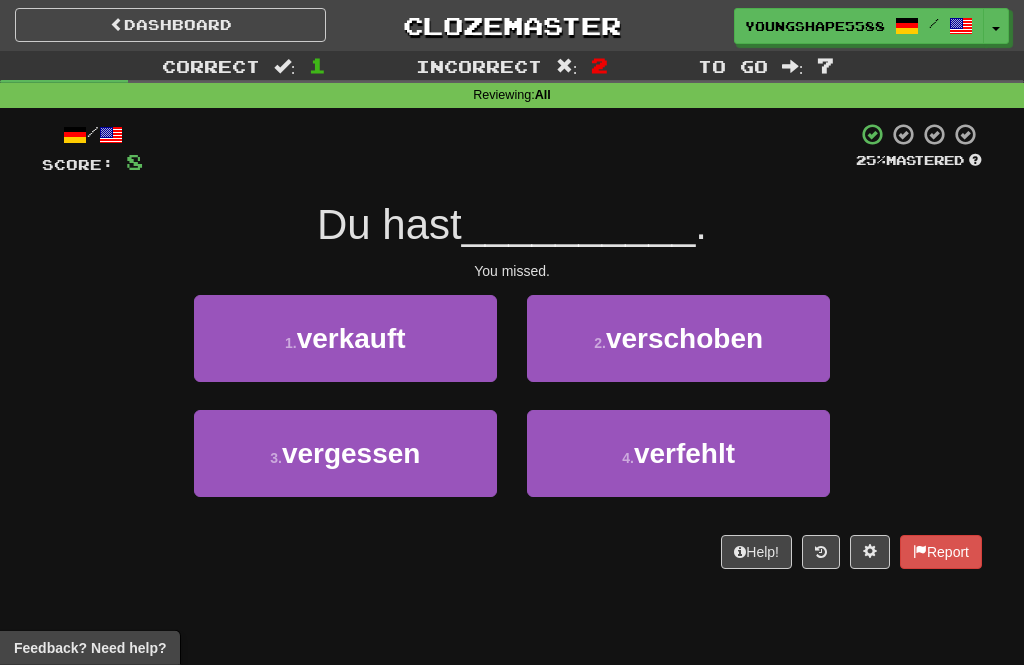 scroll, scrollTop: 40, scrollLeft: 0, axis: vertical 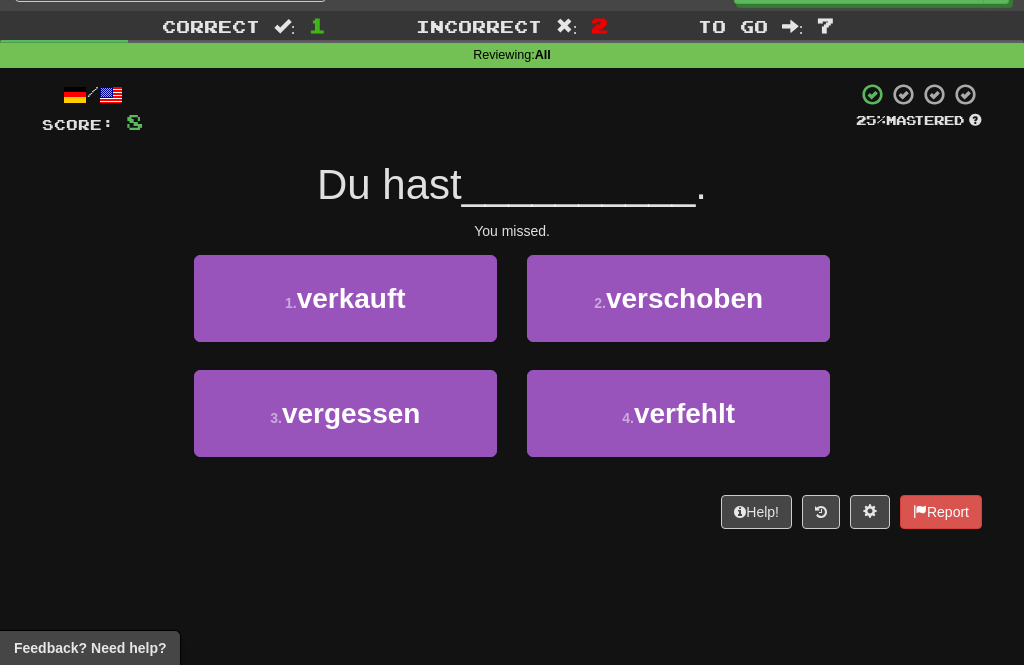 click on "verfehlt" at bounding box center (684, 413) 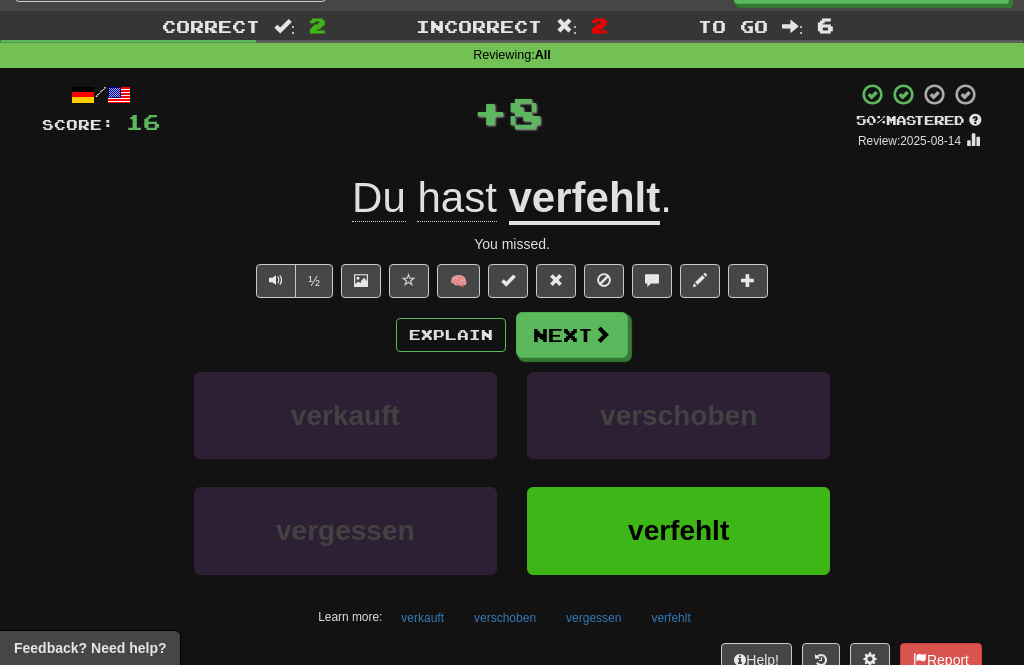 click on "Next" at bounding box center [572, 335] 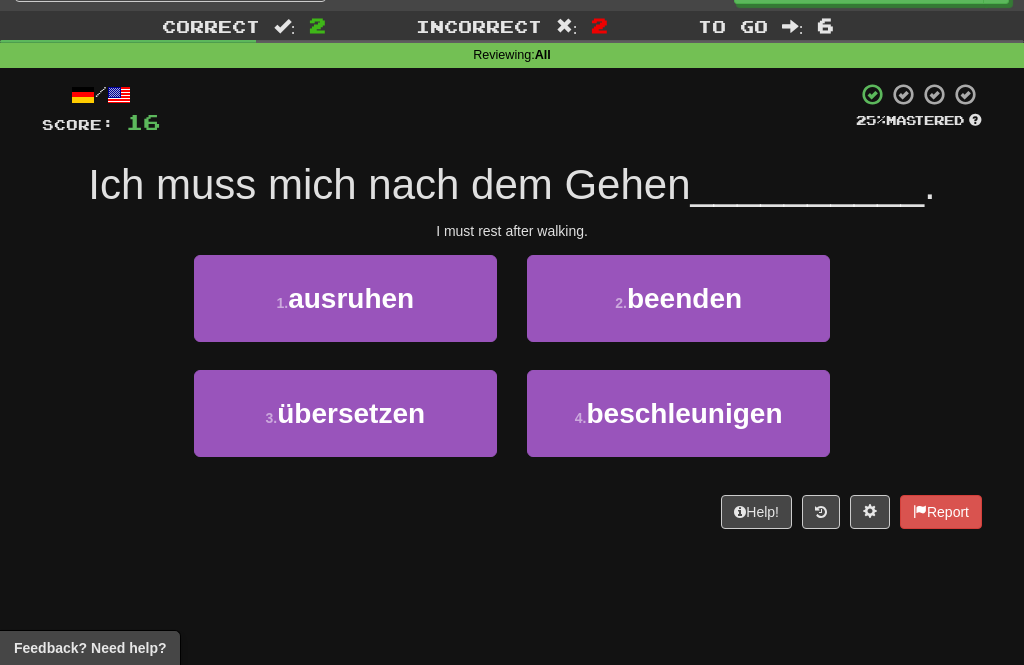 click on "3 .  übersetzen" at bounding box center (345, 413) 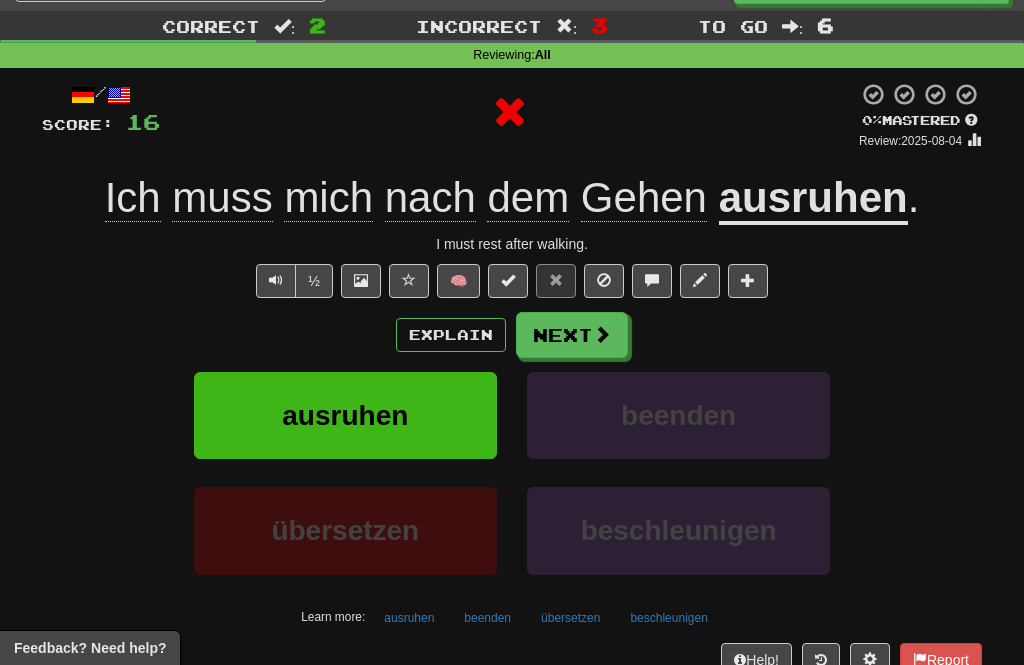 click at bounding box center (602, 334) 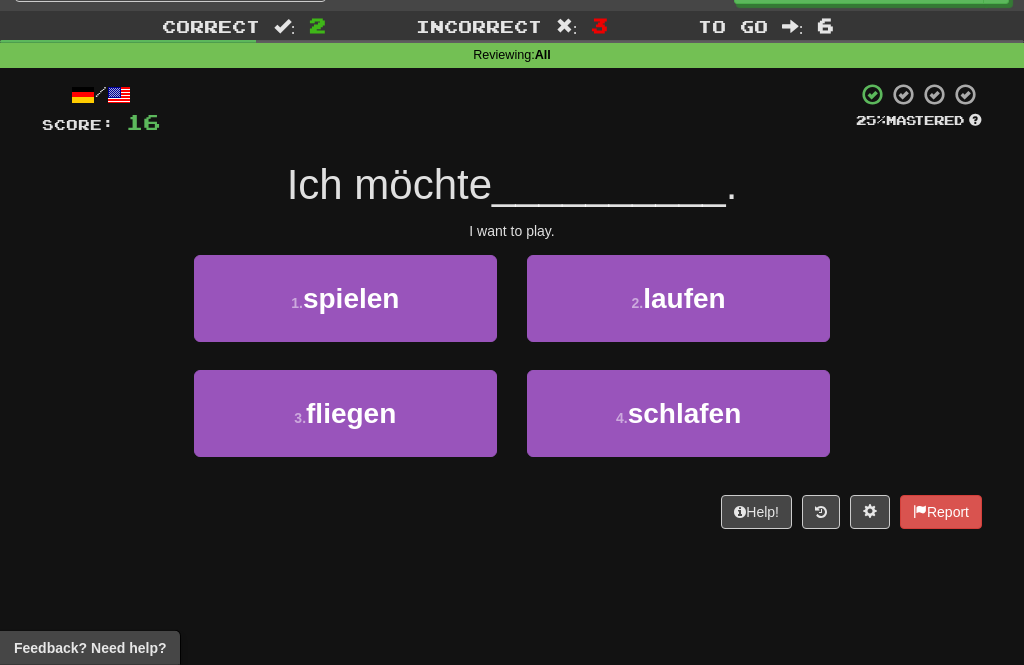 scroll, scrollTop: 57, scrollLeft: 0, axis: vertical 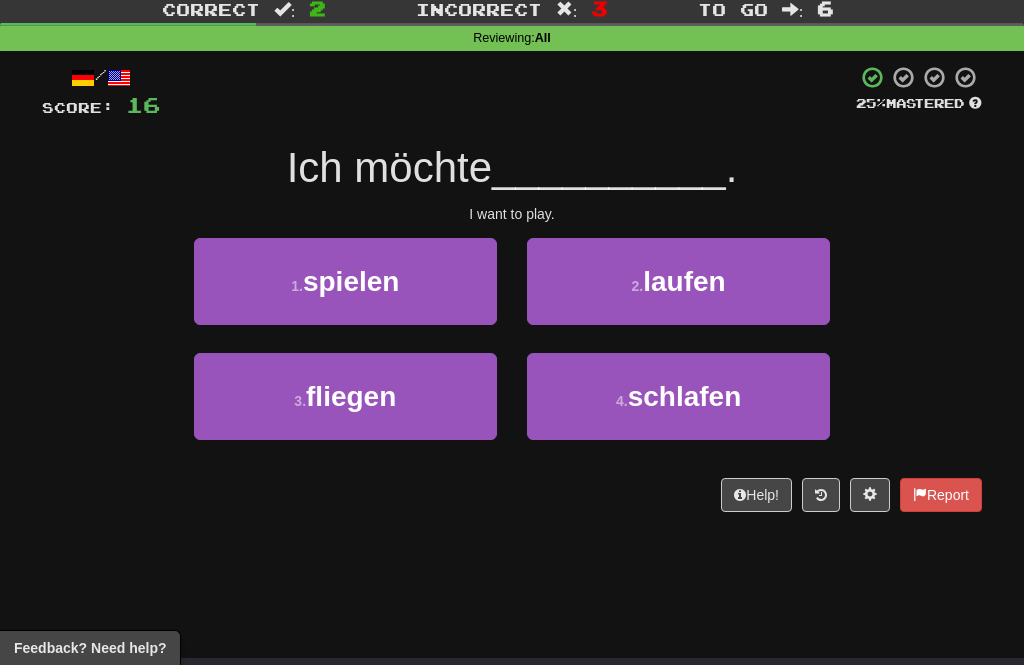 click on "4 .  schlafen" at bounding box center (678, 396) 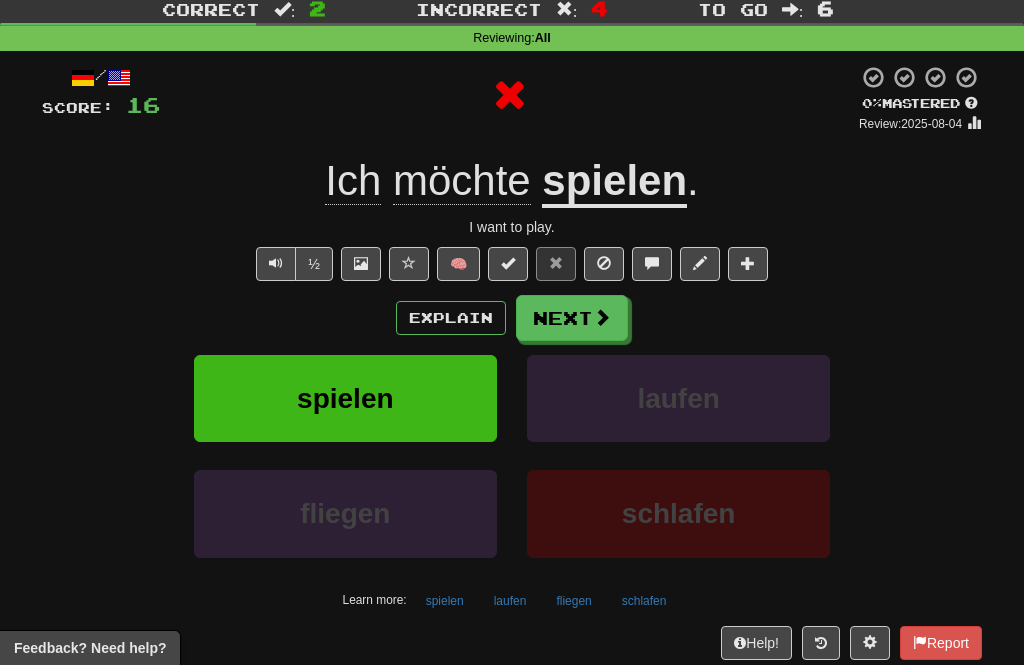 click on "Next" at bounding box center (572, 318) 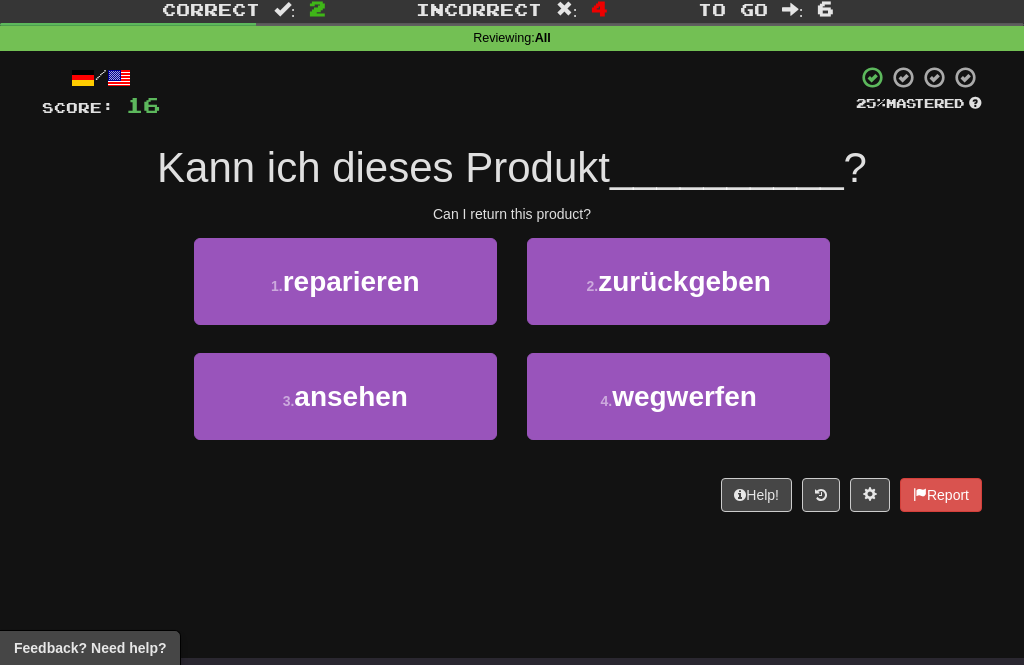 scroll, scrollTop: 61, scrollLeft: 0, axis: vertical 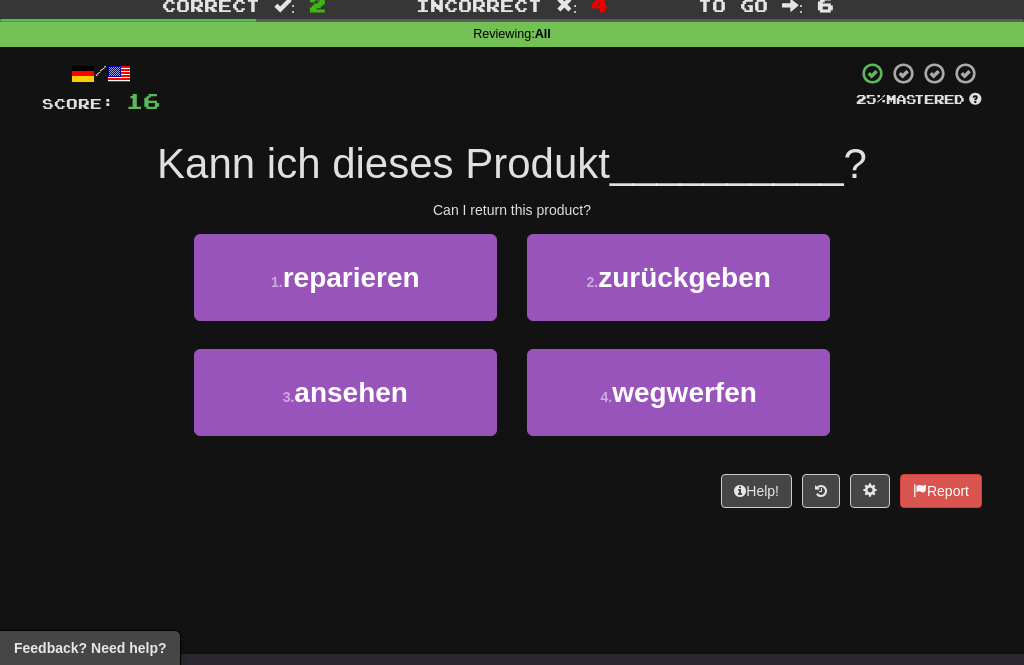click on "reparieren" at bounding box center (351, 277) 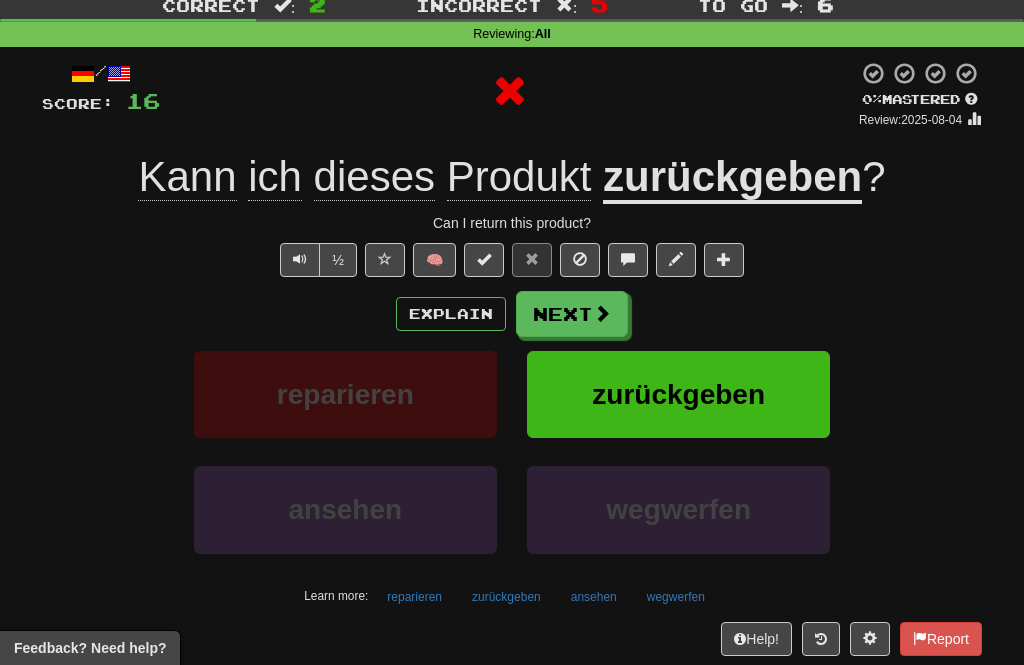 click at bounding box center (602, 313) 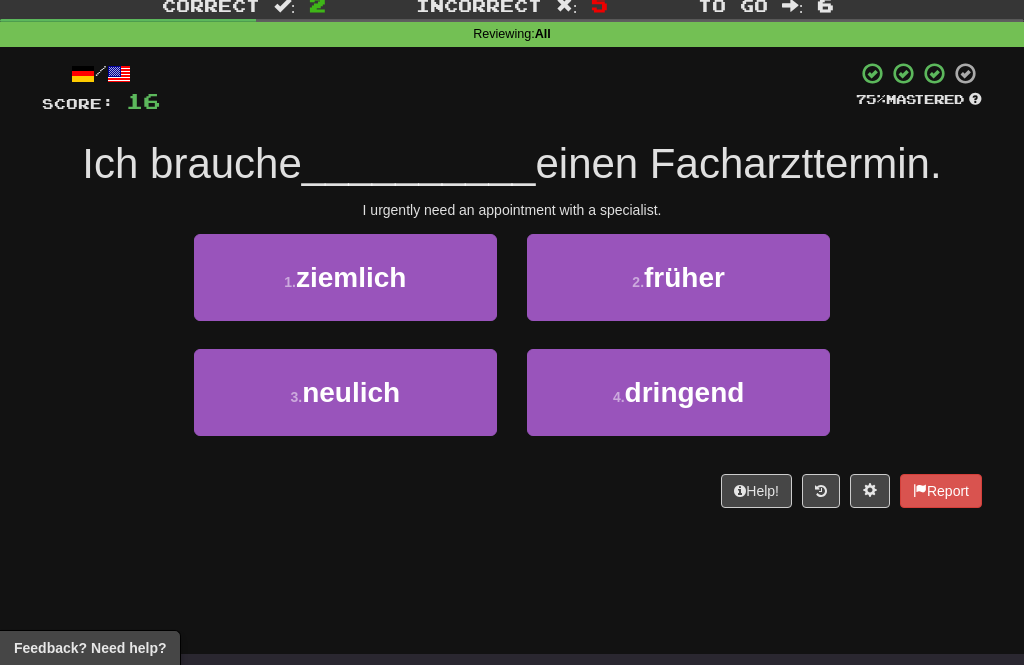 click on "3 .  neulich" at bounding box center (345, 392) 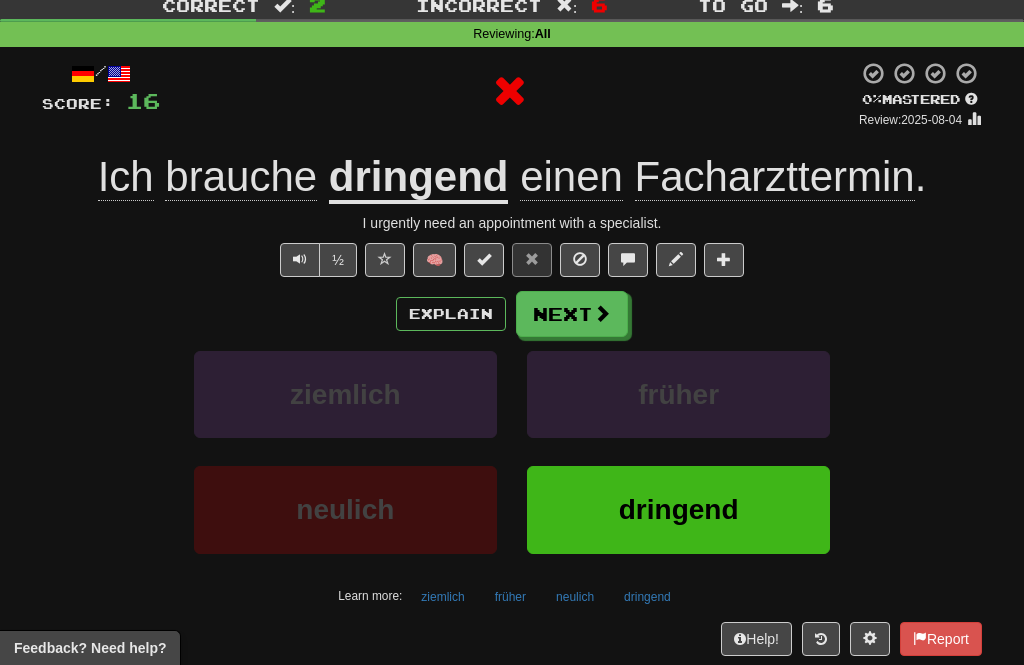 click on "Next" at bounding box center (572, 314) 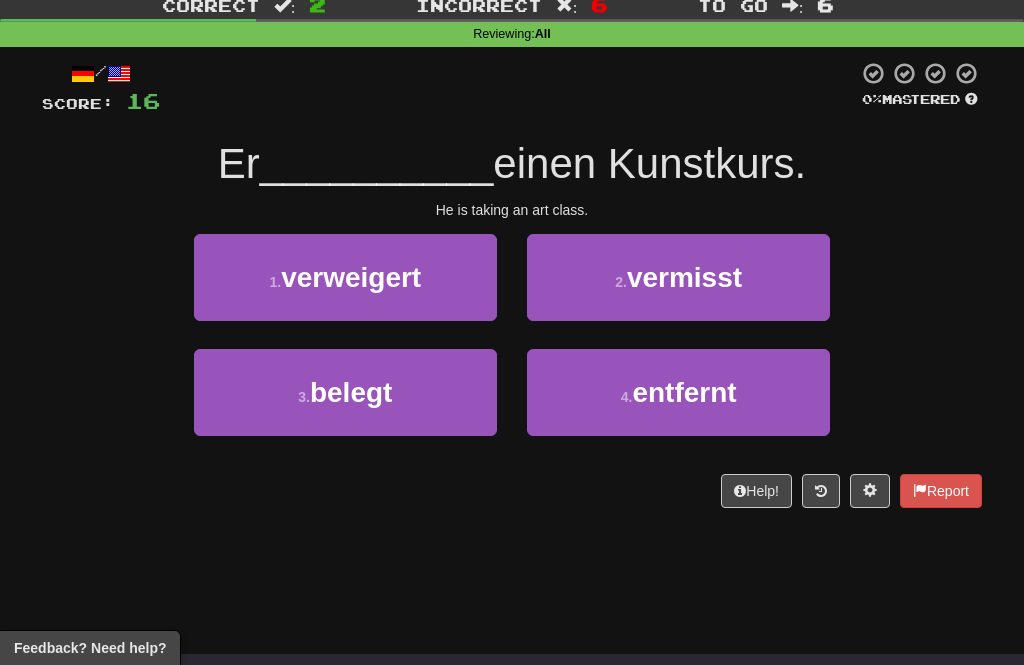 click on "4 .  entfernt" at bounding box center [678, 392] 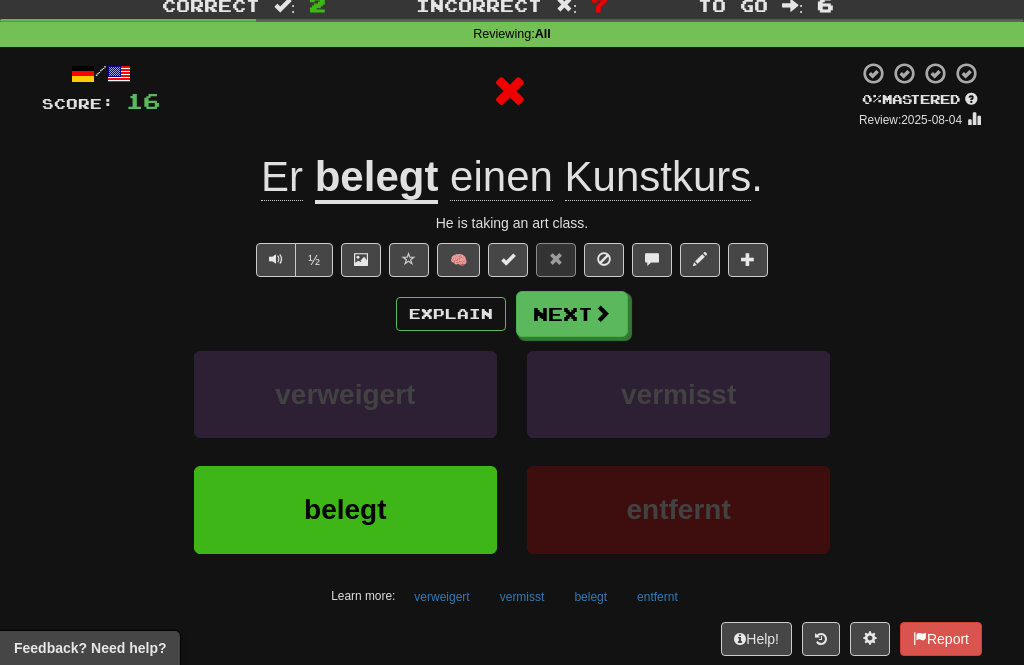click at bounding box center [602, 313] 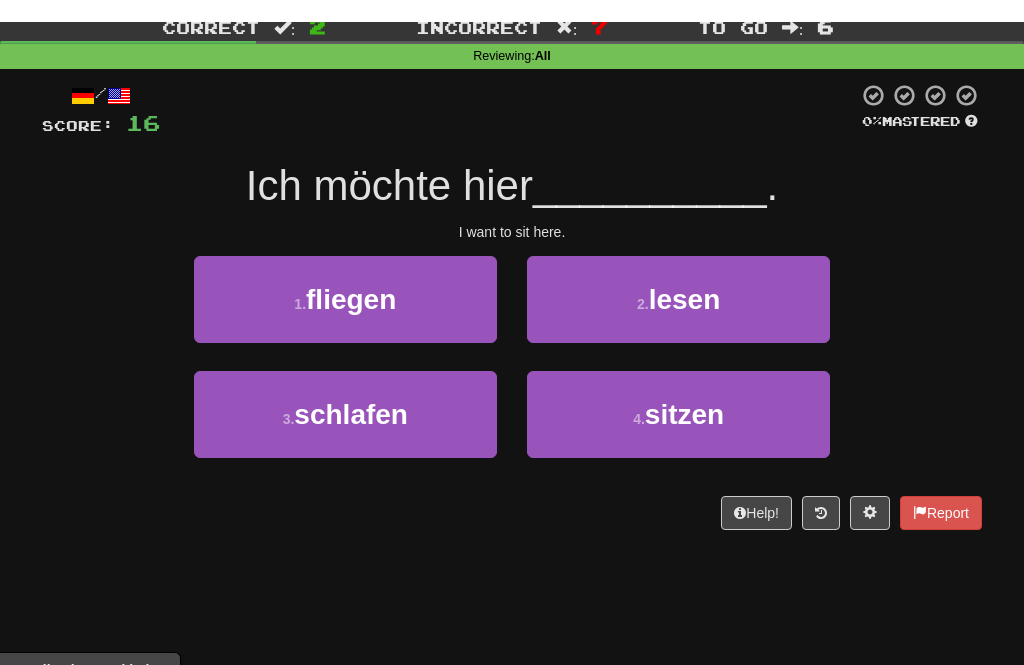 scroll, scrollTop: 38, scrollLeft: 0, axis: vertical 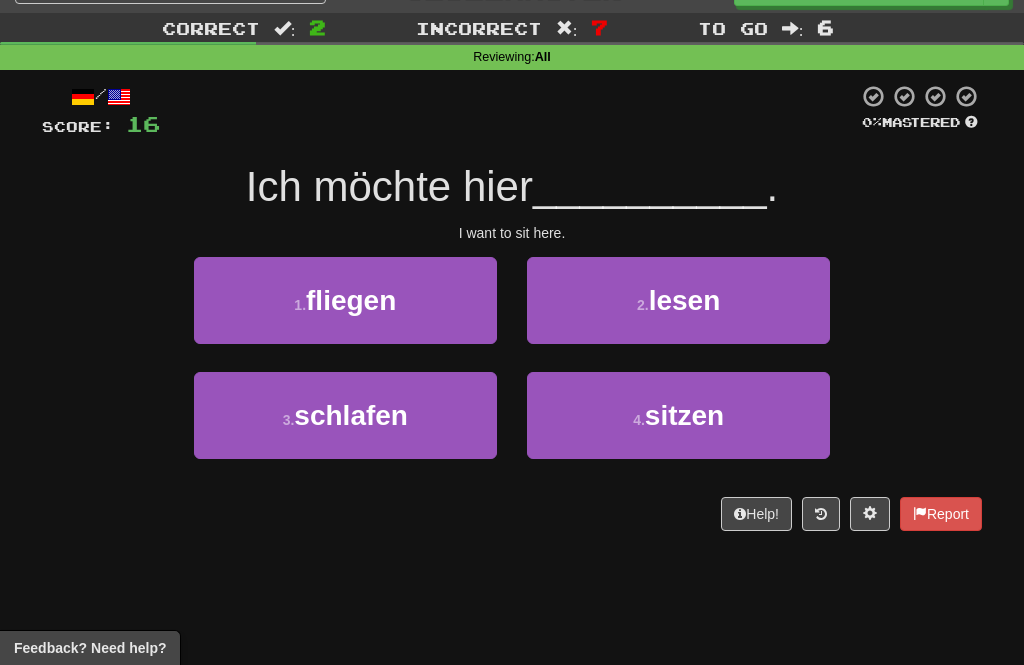 click on "sitzen" at bounding box center [684, 415] 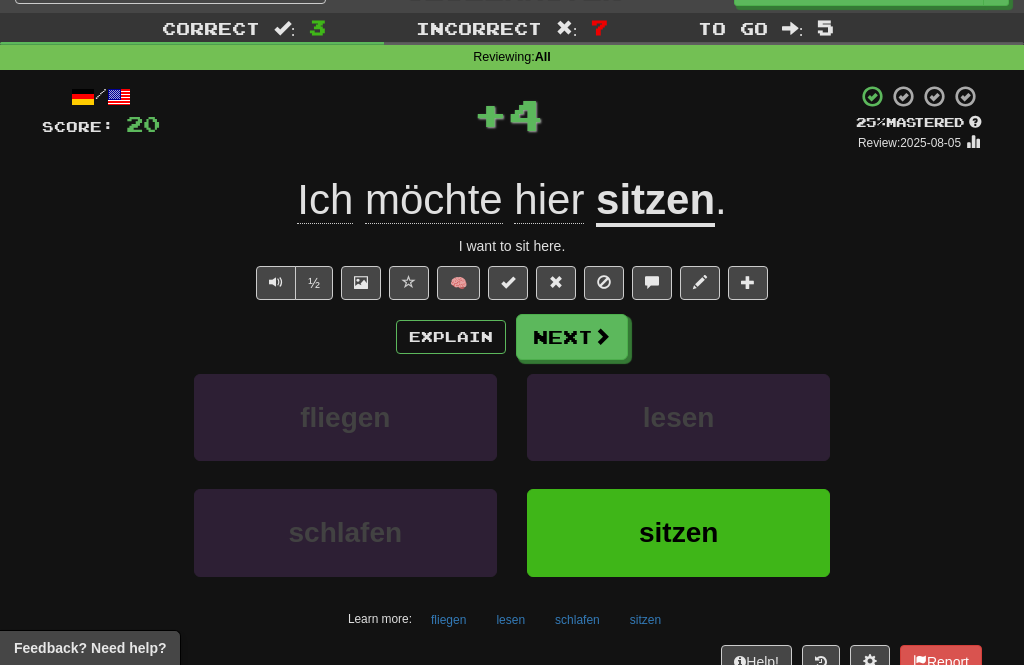 click at bounding box center (602, 336) 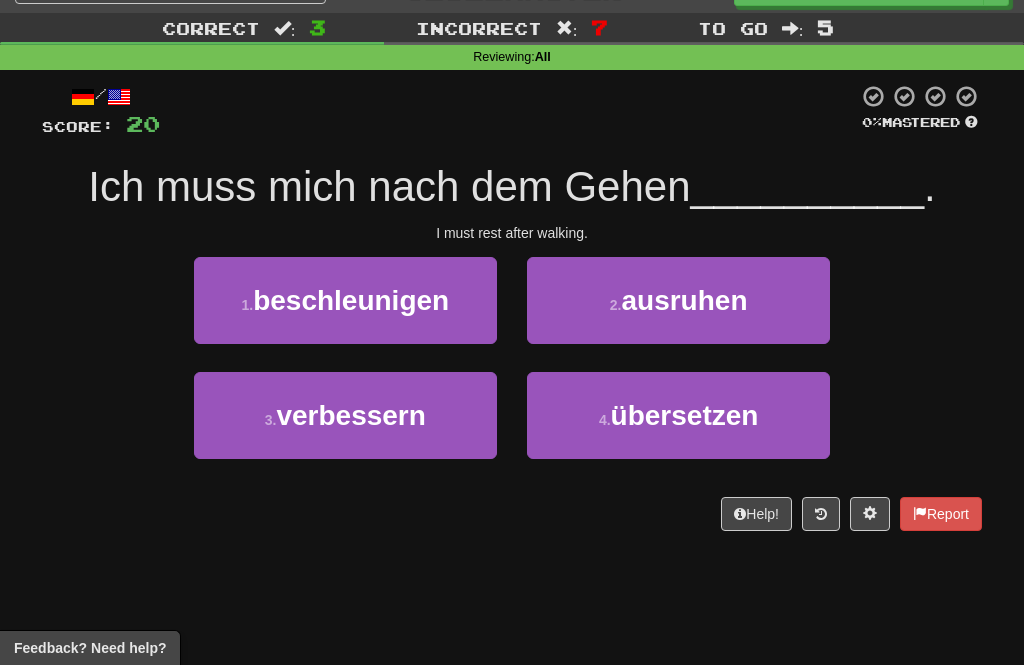 click on "beschleunigen" at bounding box center [351, 300] 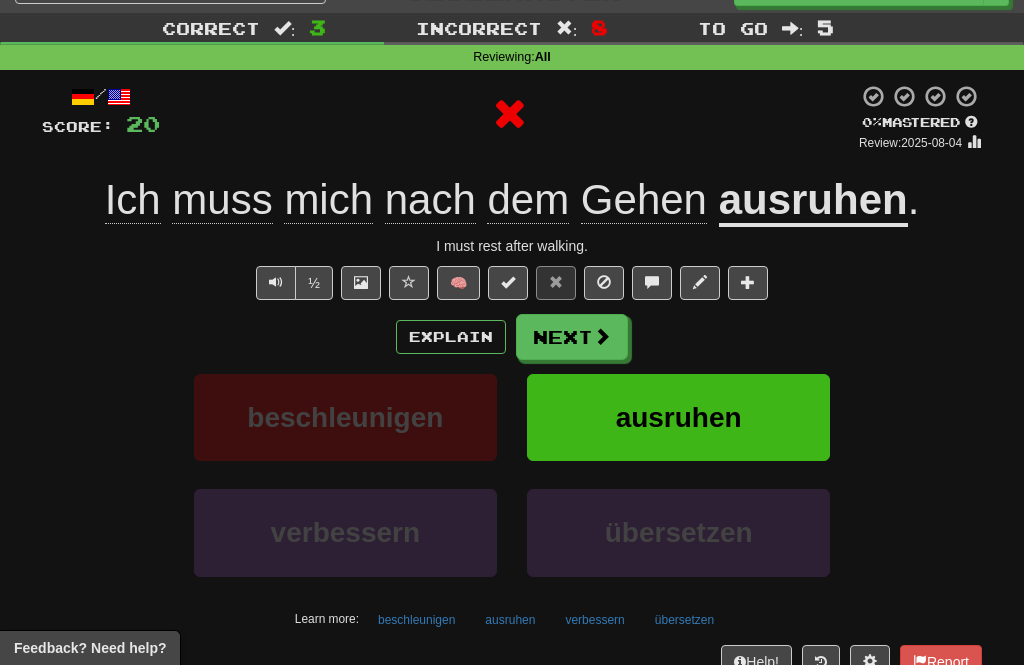 click on "Next" at bounding box center (572, 337) 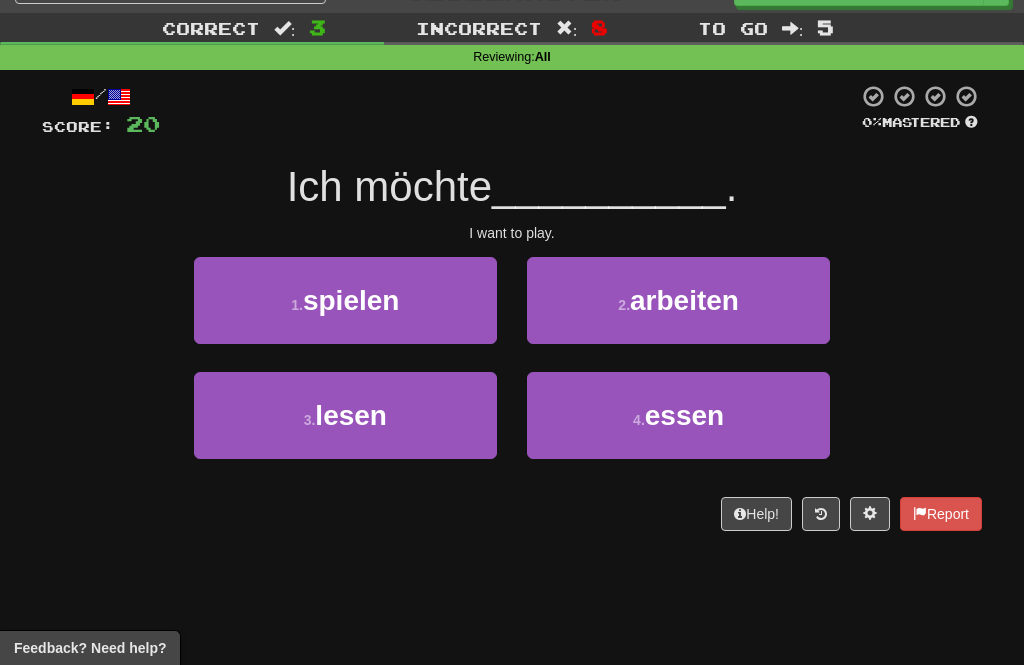 click on "2 .  arbeiten" at bounding box center [678, 300] 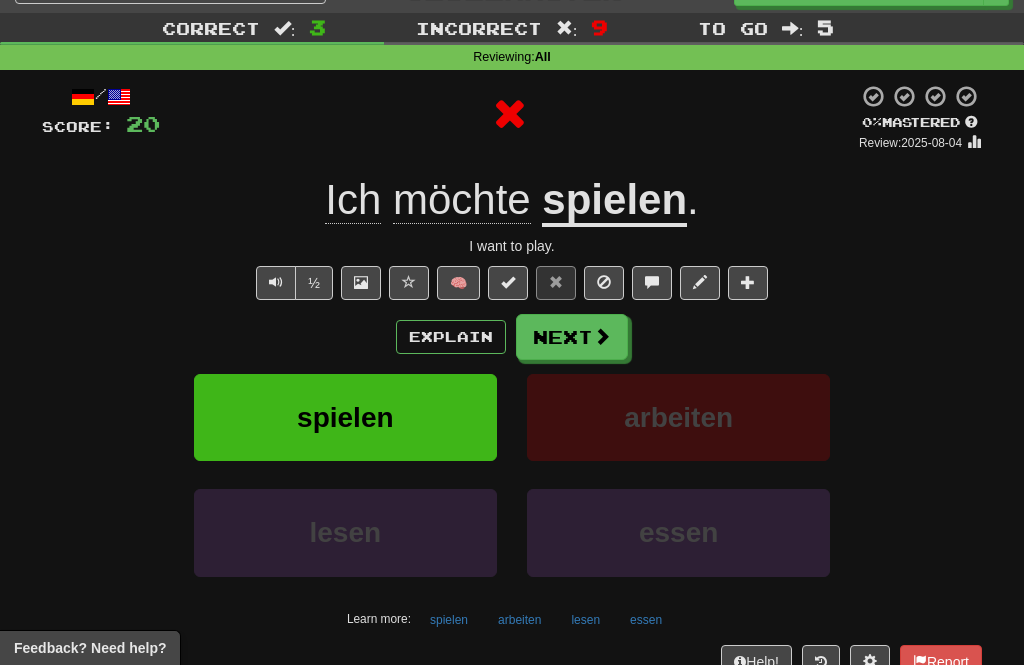 click at bounding box center [602, 336] 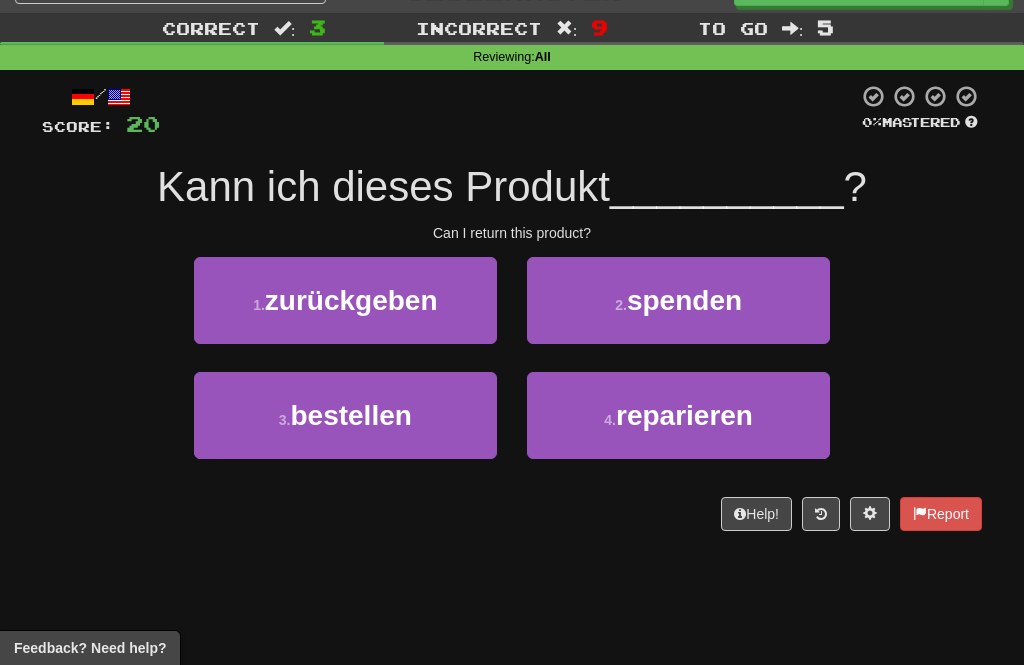 click on "3 .  bestellen" at bounding box center [345, 415] 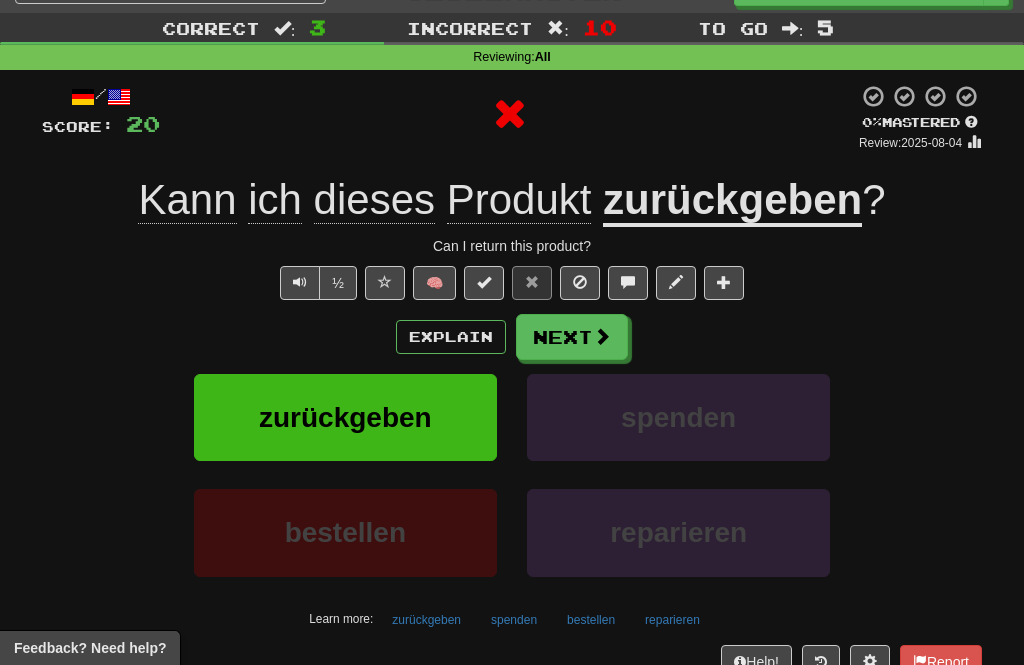 click on "Next" at bounding box center [572, 337] 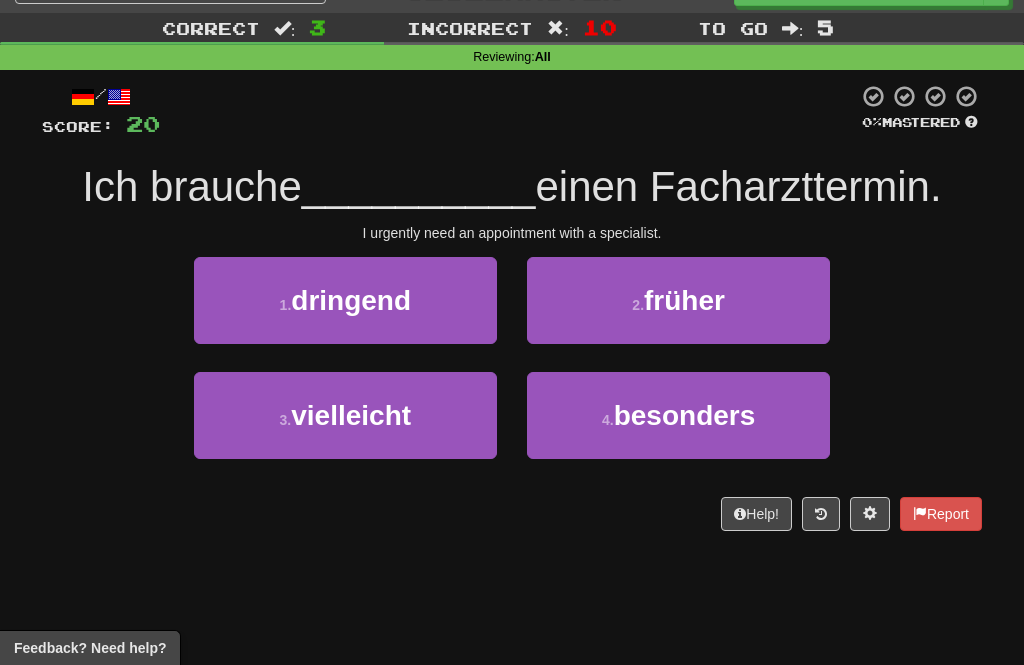 click on "2 .  früher" at bounding box center (678, 300) 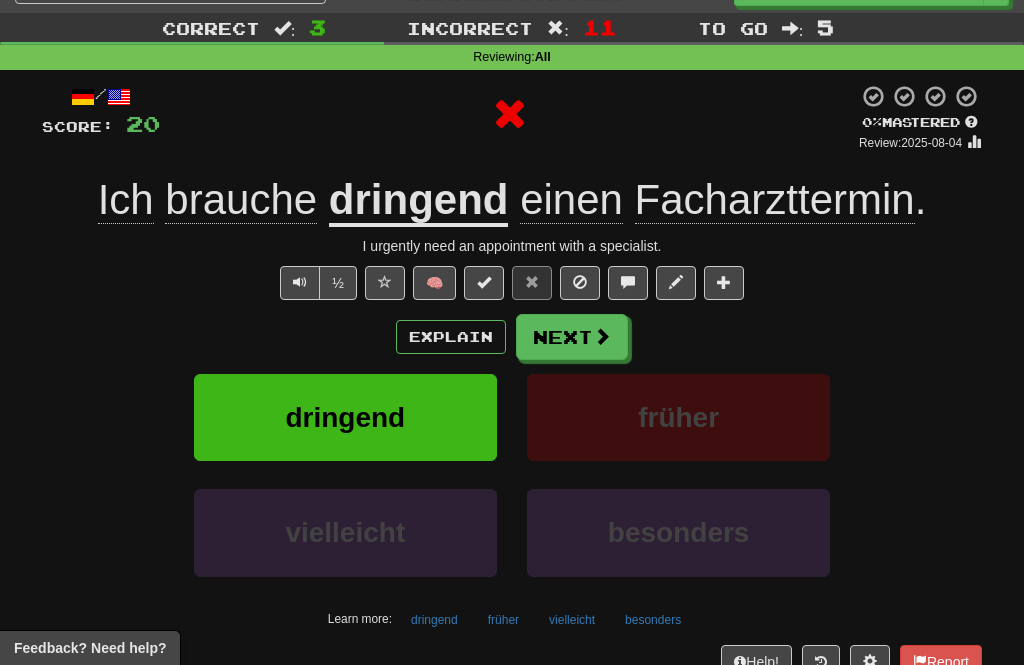 click at bounding box center (602, 336) 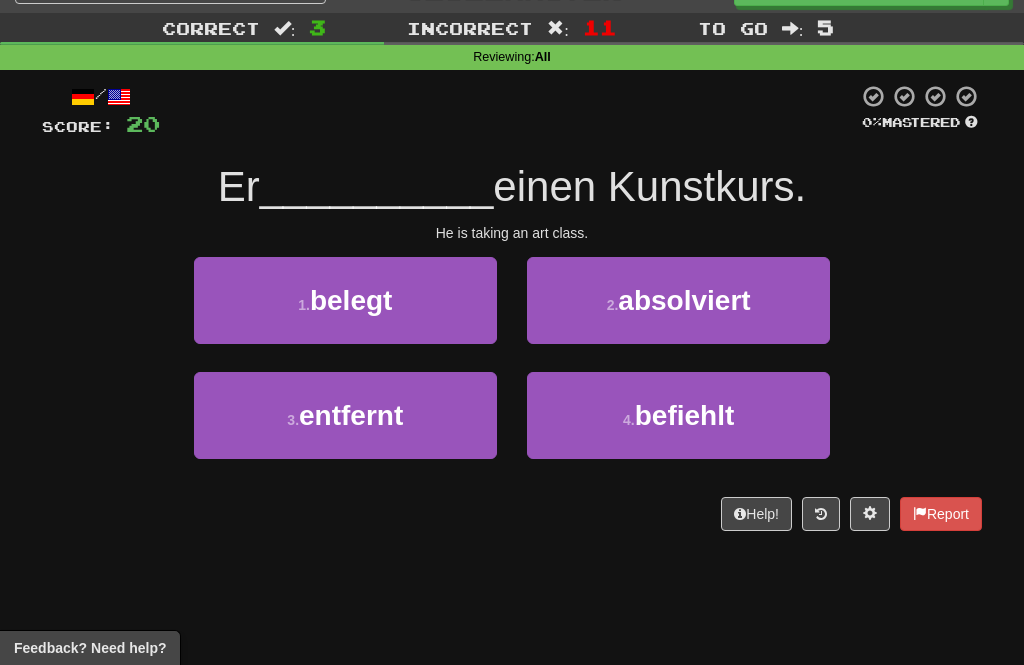 click on "1 .  belegt" at bounding box center (345, 300) 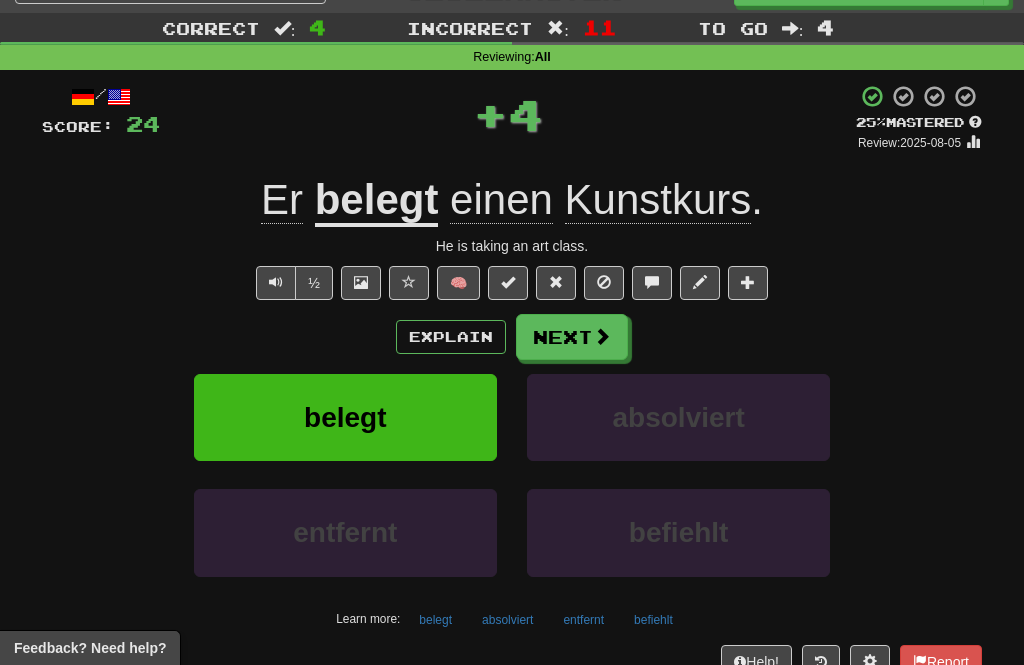 click on "Next" at bounding box center [572, 337] 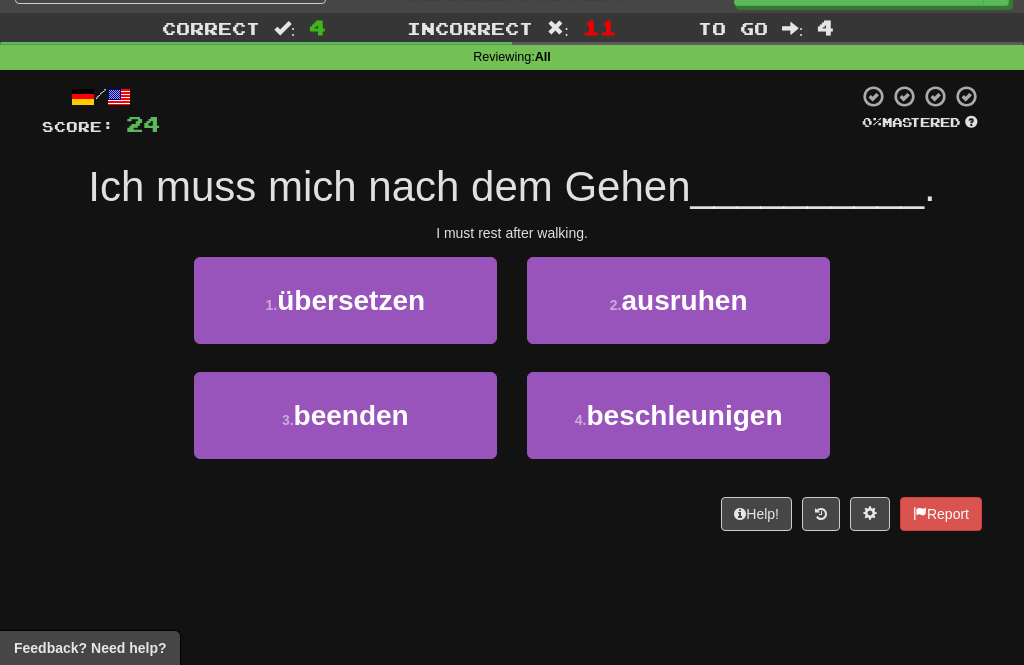click on "3 .  beenden" at bounding box center [345, 415] 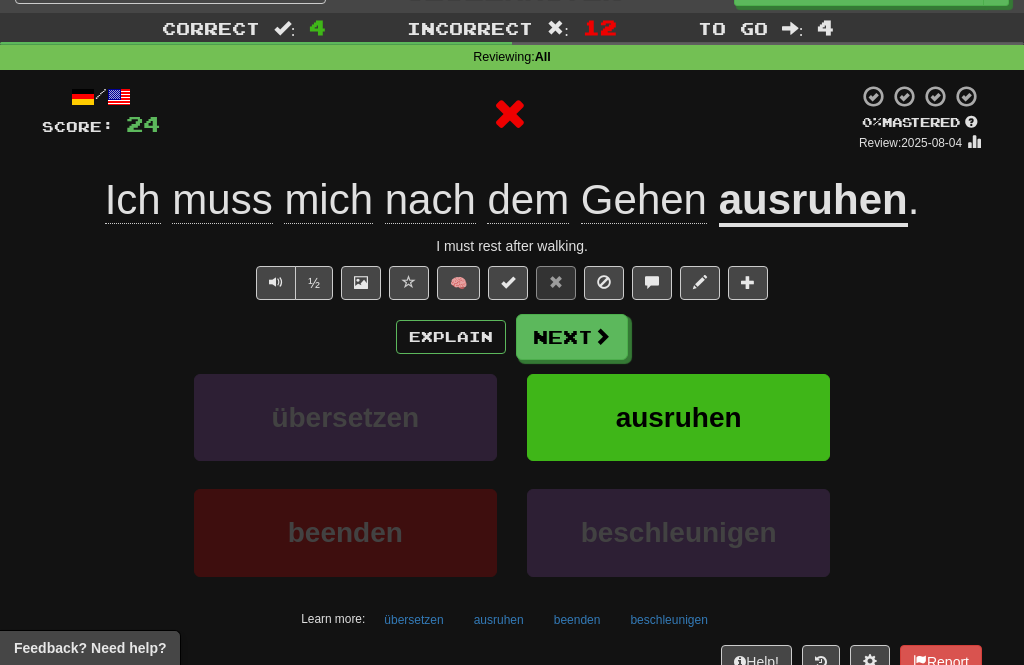 click on "Next" at bounding box center (572, 337) 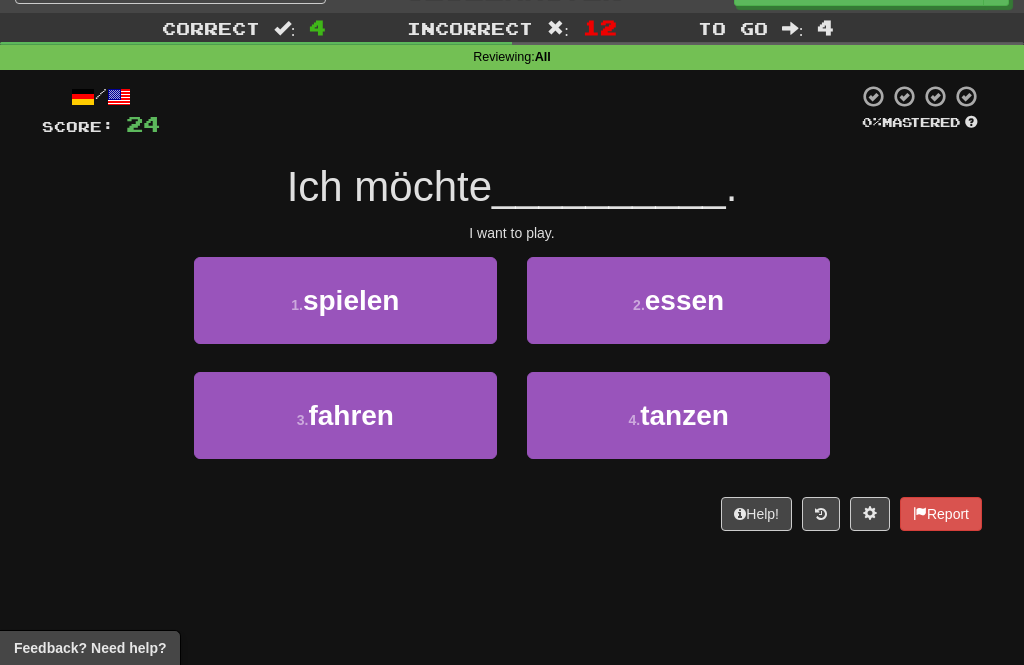 click on "1 .  spielen" at bounding box center (345, 300) 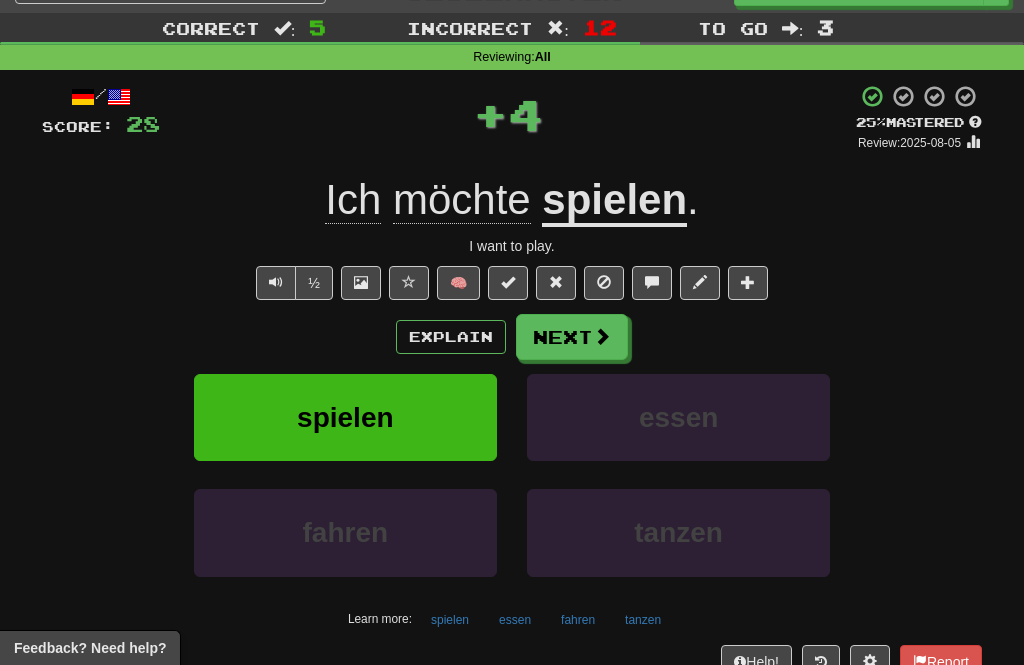 click on "Next" at bounding box center [572, 337] 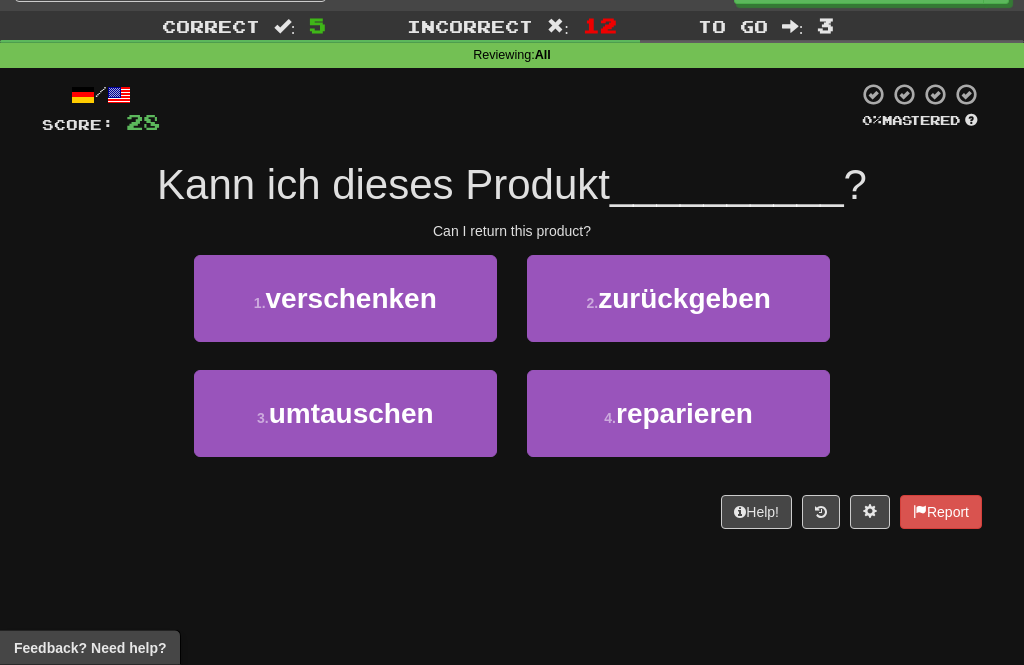 scroll, scrollTop: 41, scrollLeft: 0, axis: vertical 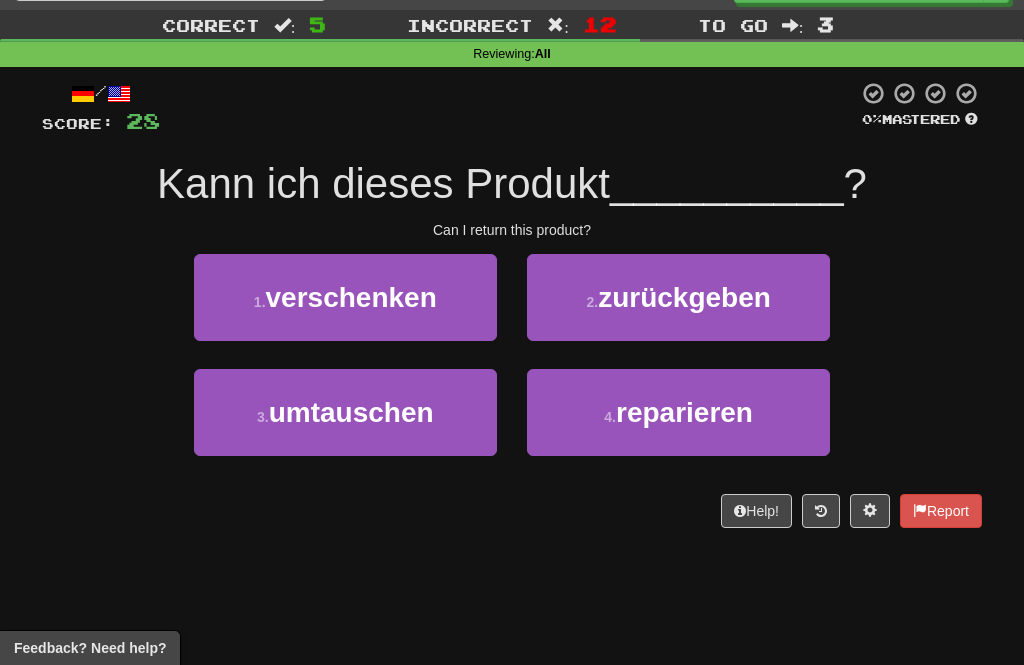 click on "4 .  reparieren" at bounding box center (678, 412) 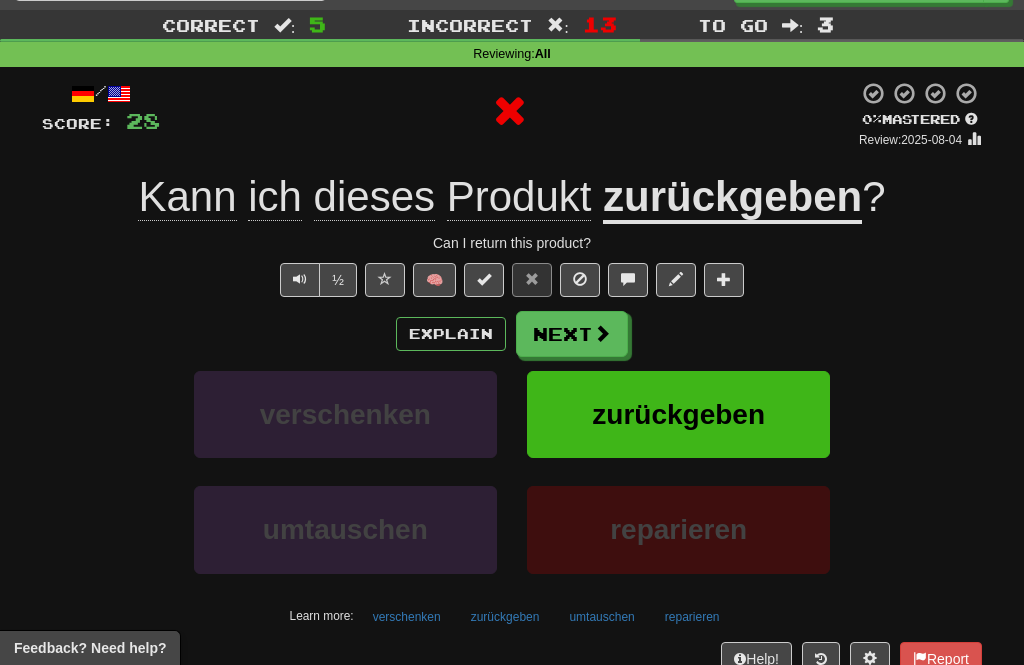 click on "Next" at bounding box center (572, 334) 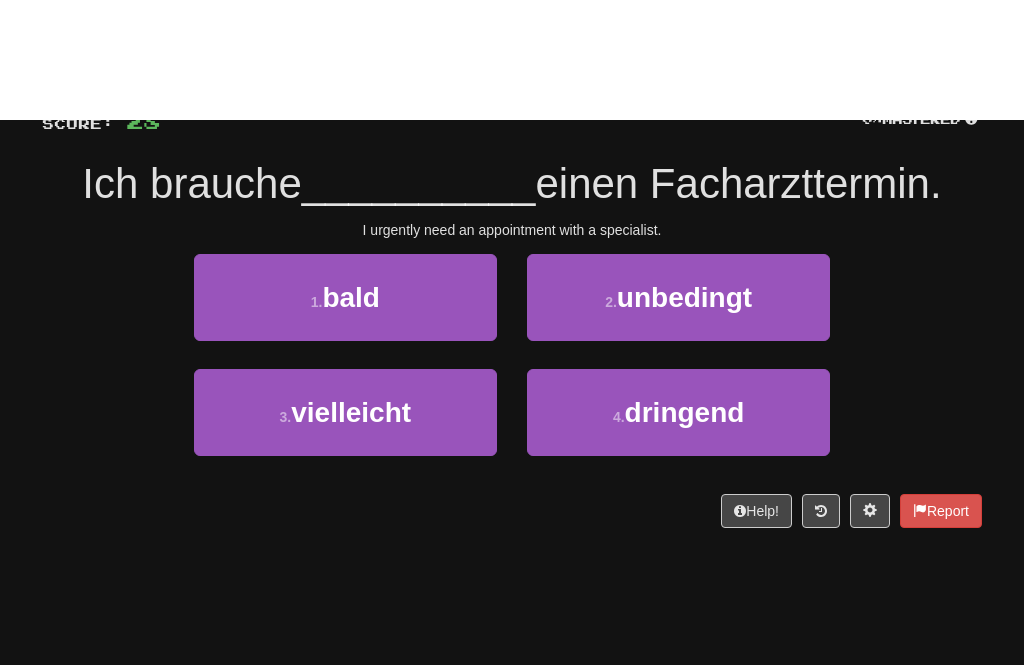scroll, scrollTop: 0, scrollLeft: 0, axis: both 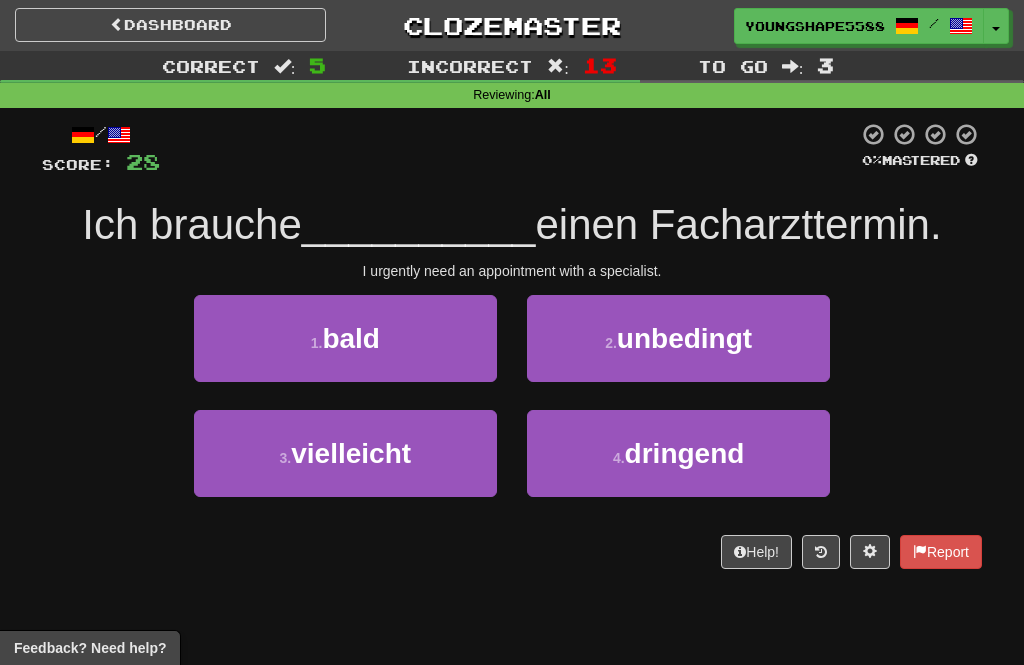 click on "1 .  bald" at bounding box center (345, 338) 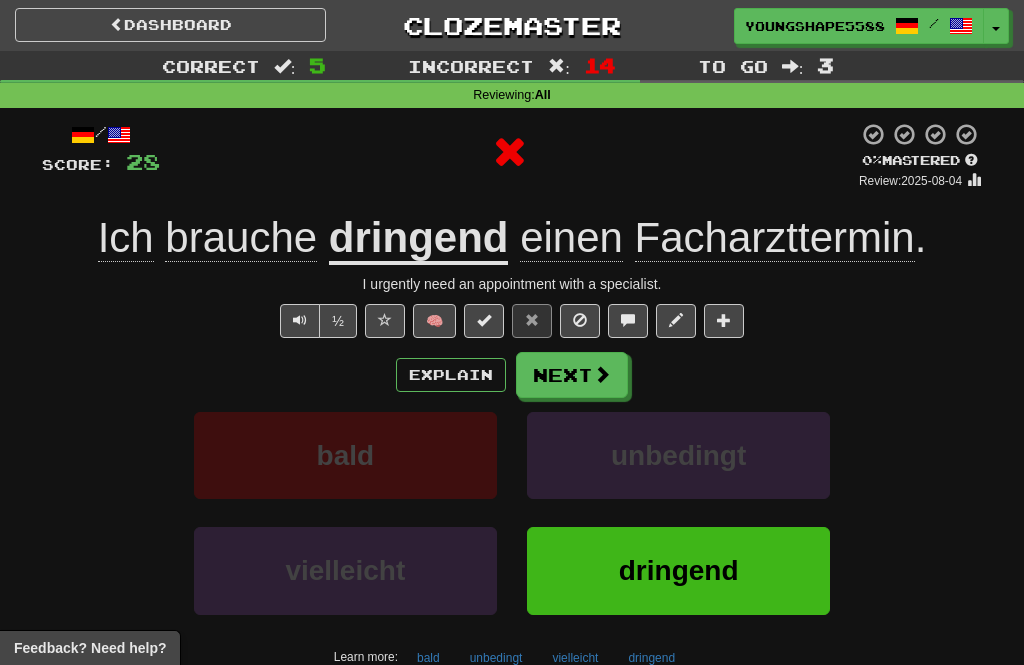 click at bounding box center (602, 374) 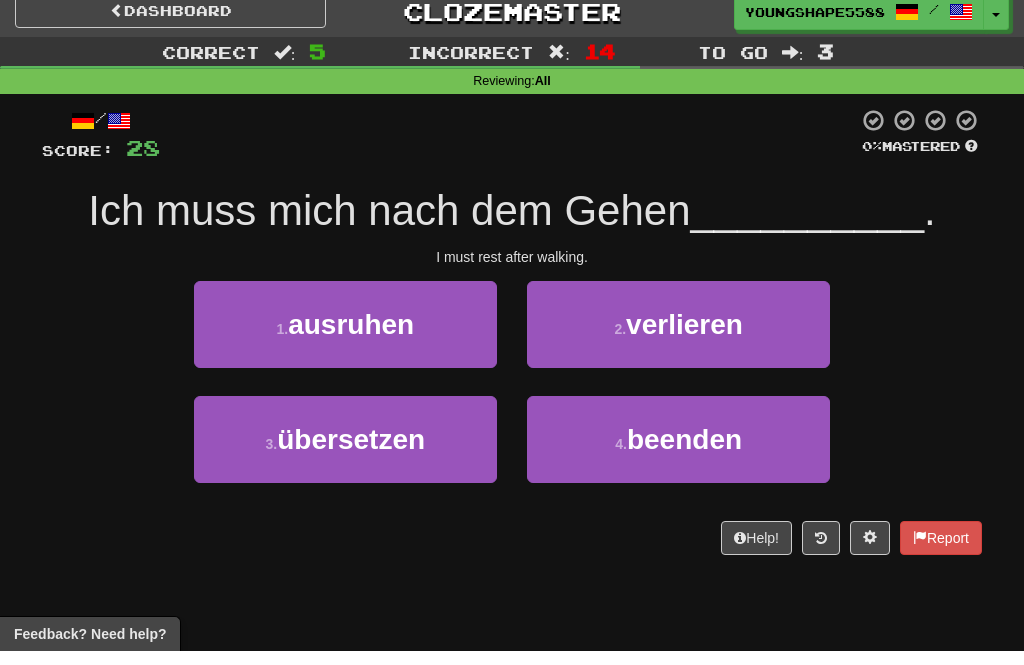 scroll, scrollTop: 16, scrollLeft: 0, axis: vertical 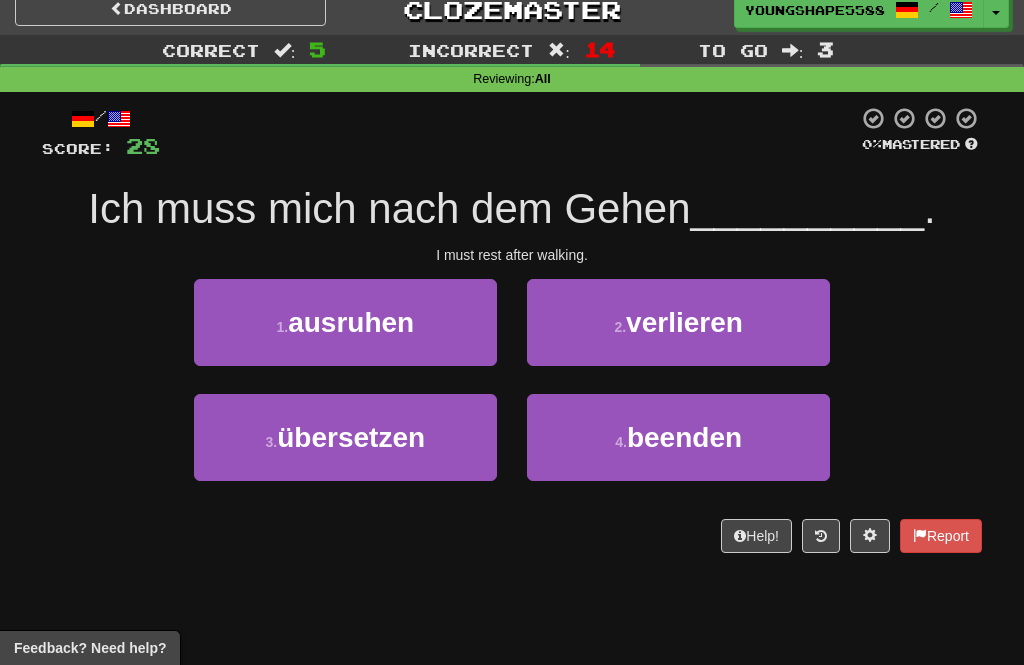 click on "3 .  übersetzen" at bounding box center [345, 437] 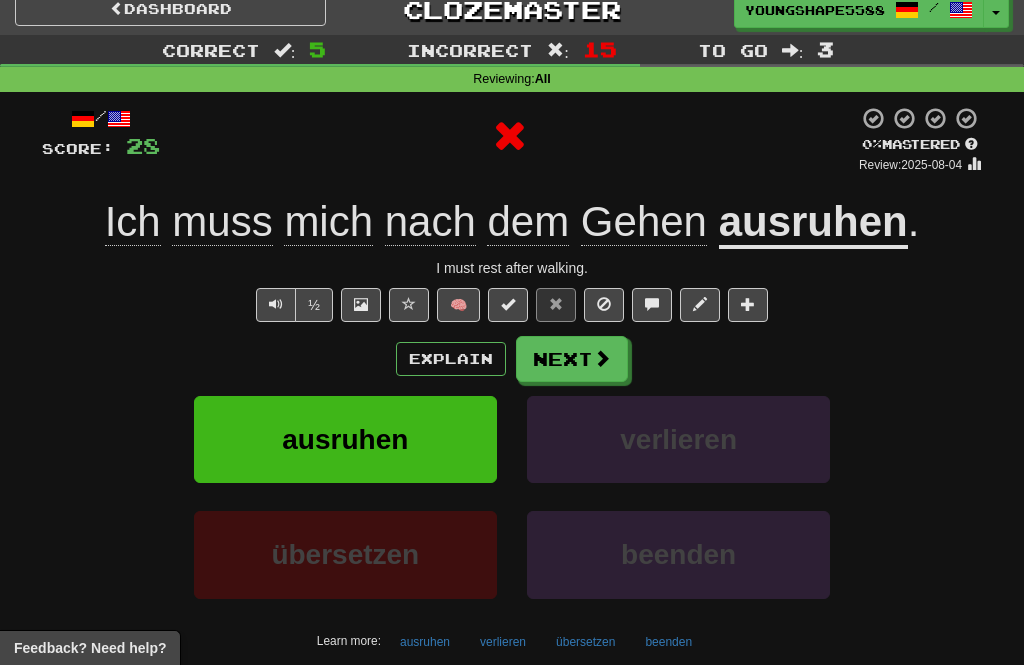 click on "Next" at bounding box center (572, 359) 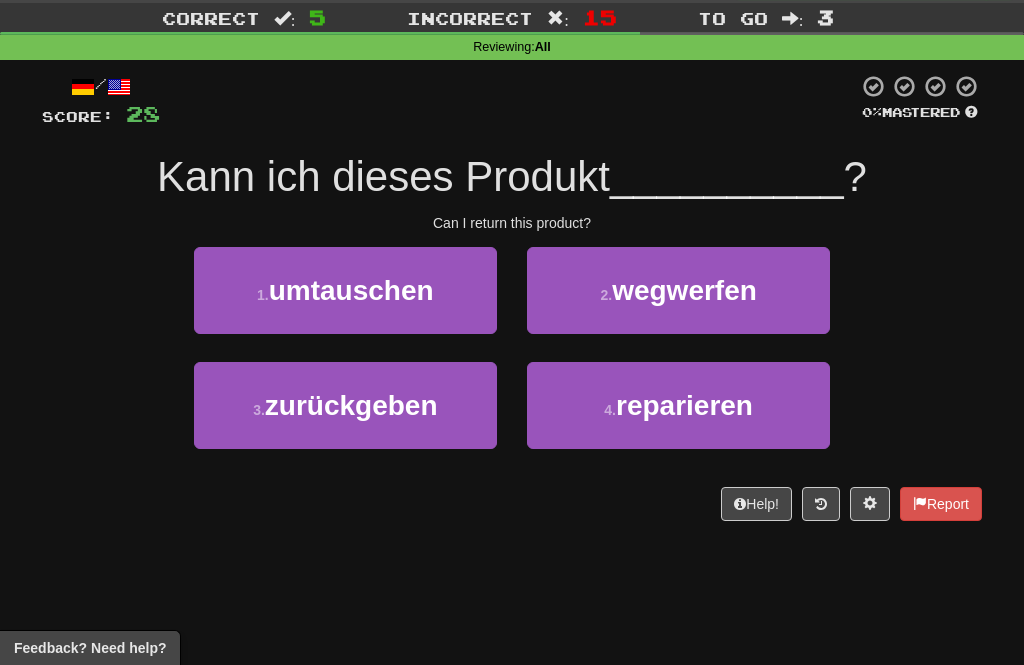 scroll, scrollTop: 63, scrollLeft: 0, axis: vertical 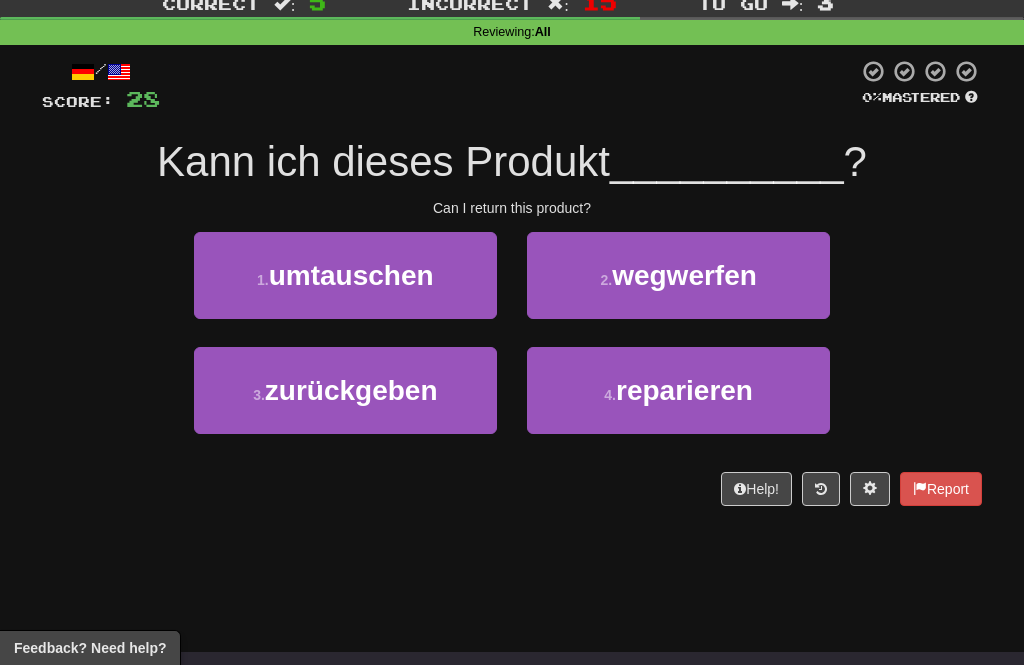 click on "wegwerfen" at bounding box center (684, 275) 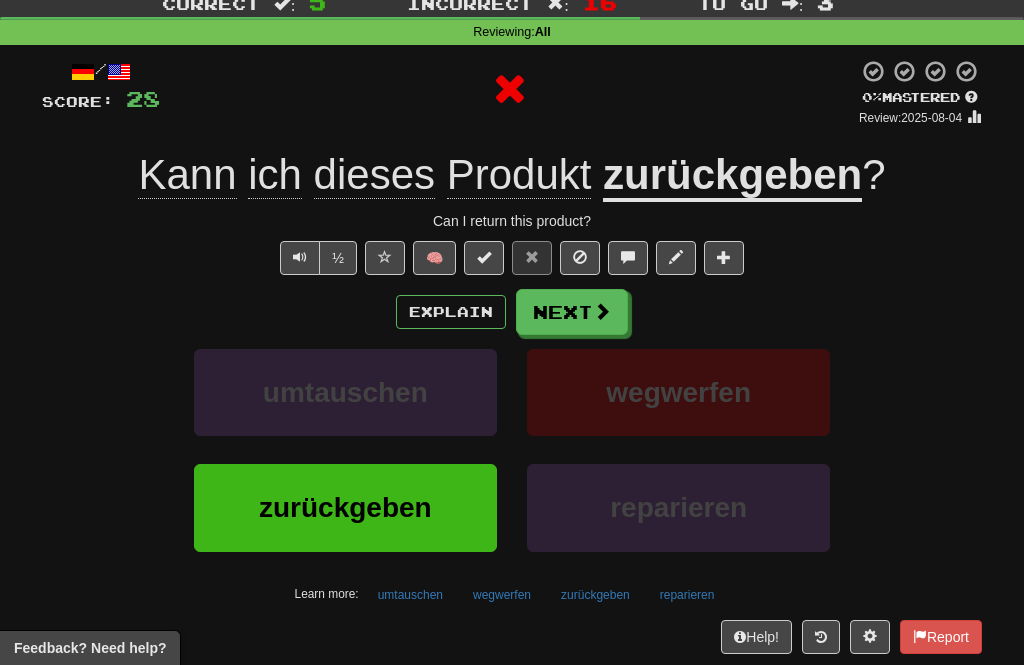 click at bounding box center [602, 311] 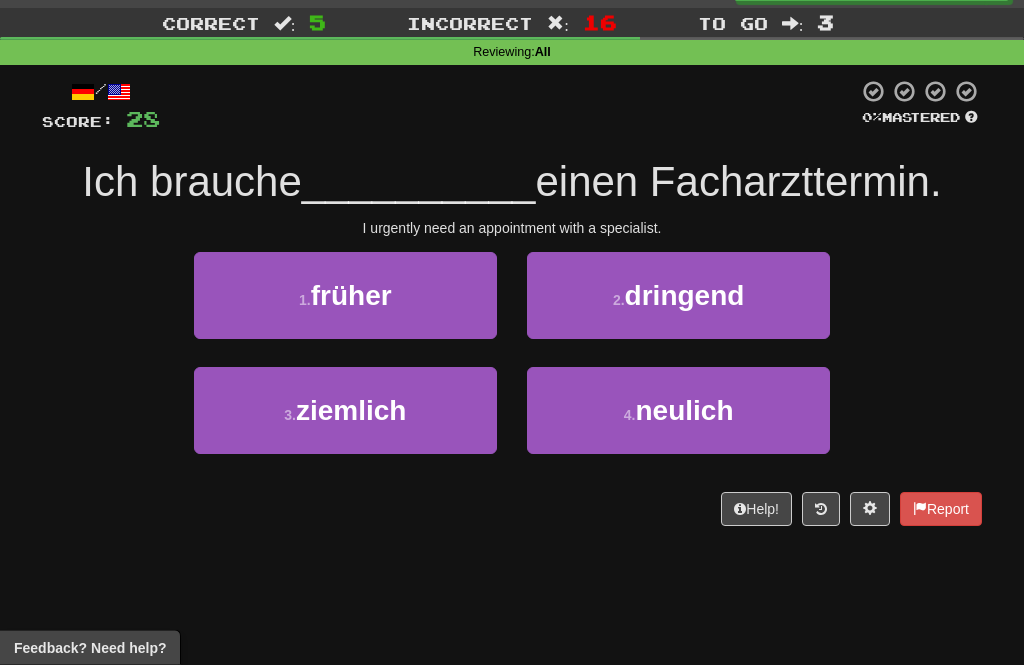 scroll, scrollTop: 43, scrollLeft: 0, axis: vertical 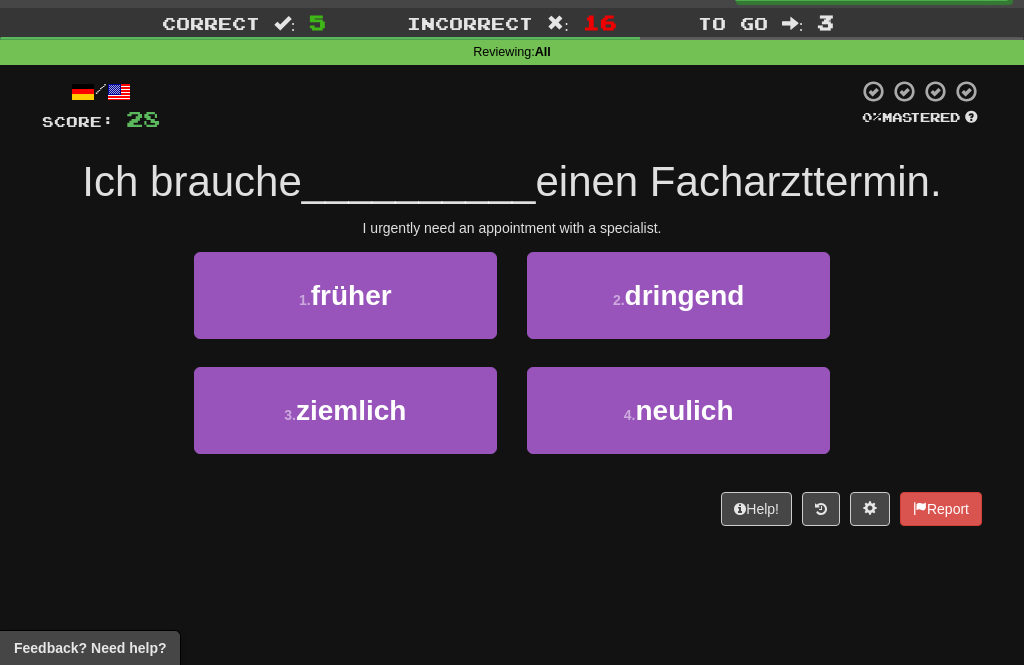 click on "1 .  früher" at bounding box center [345, 295] 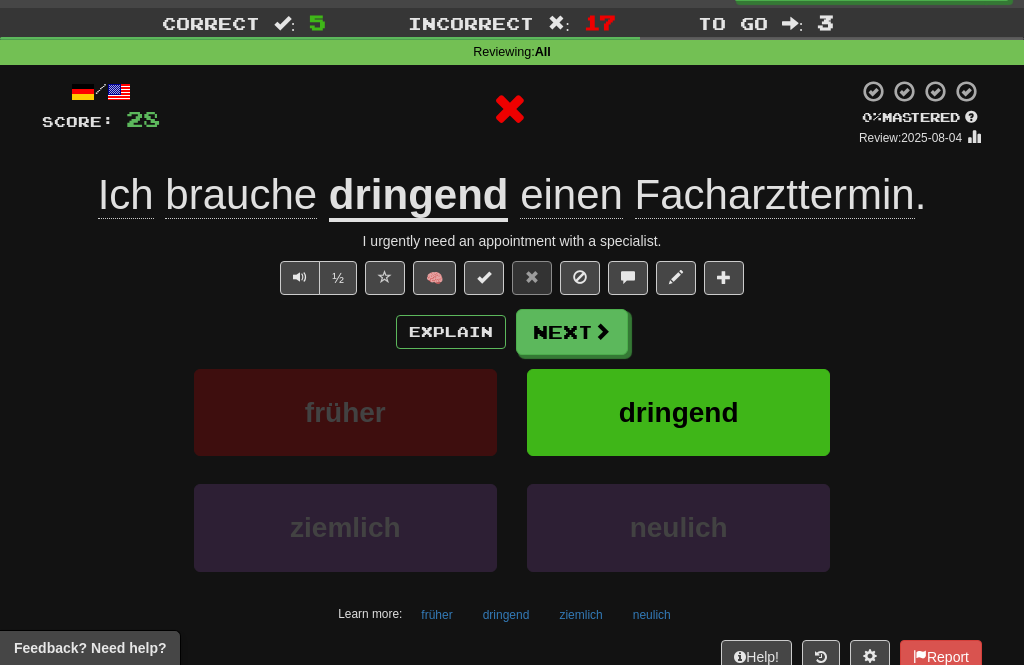 click on "Next" at bounding box center [572, 332] 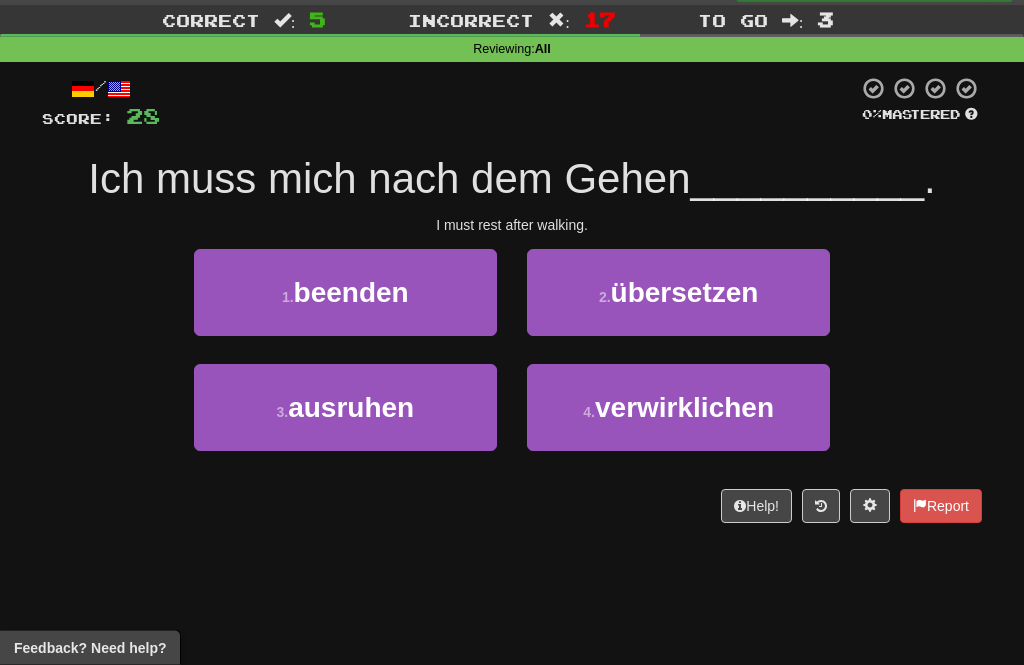 scroll, scrollTop: 46, scrollLeft: 0, axis: vertical 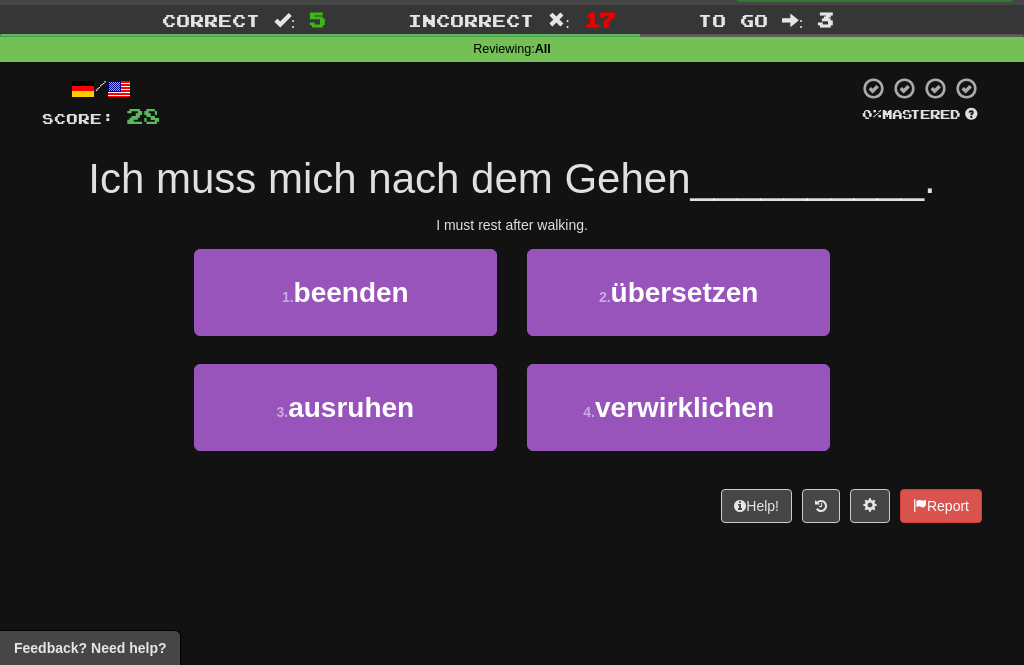 click on "verwirklichen" at bounding box center [684, 407] 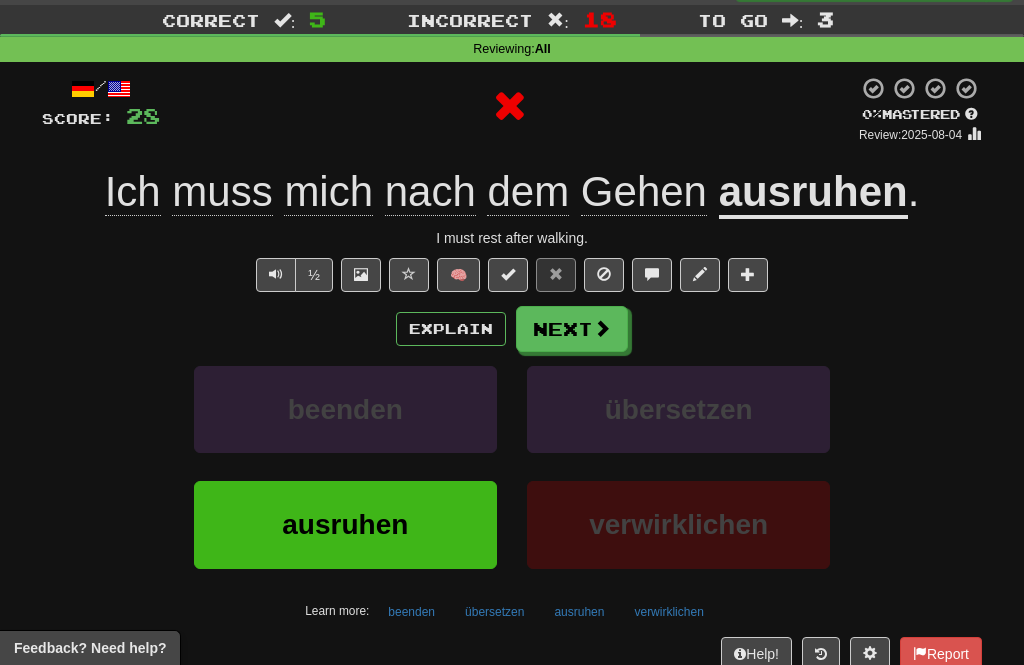 click on "Next" at bounding box center (572, 329) 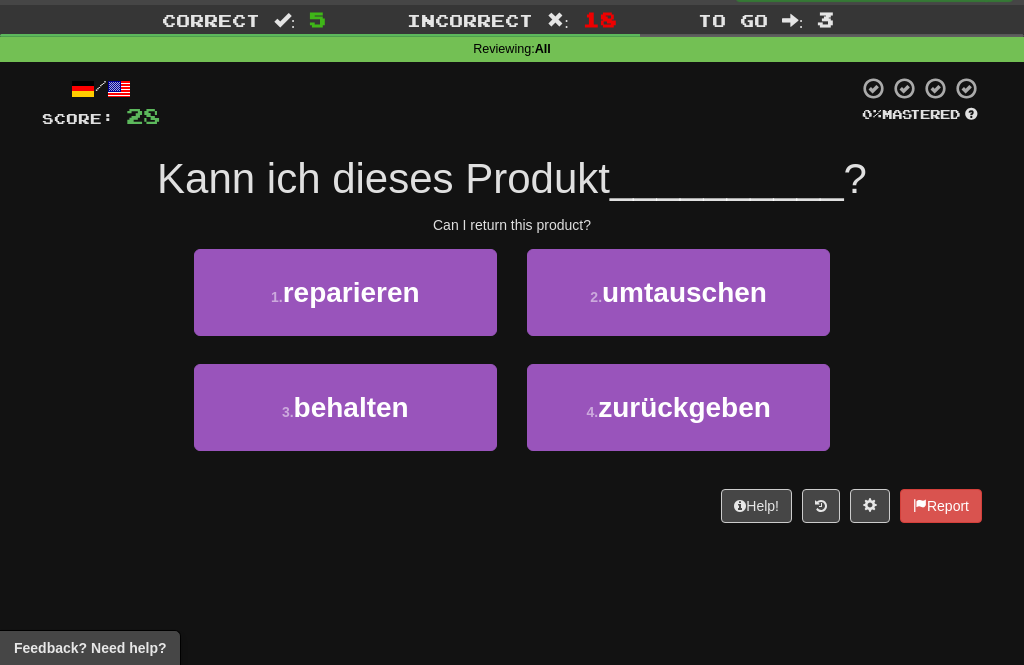 click on "zurückgeben" at bounding box center (684, 407) 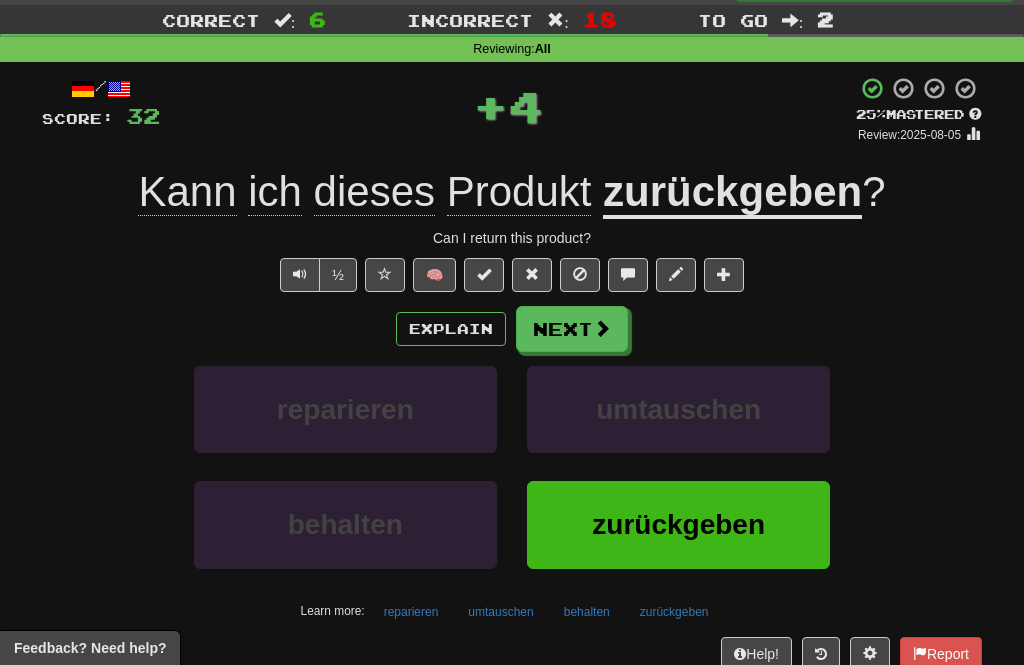 click on "Next" at bounding box center (572, 329) 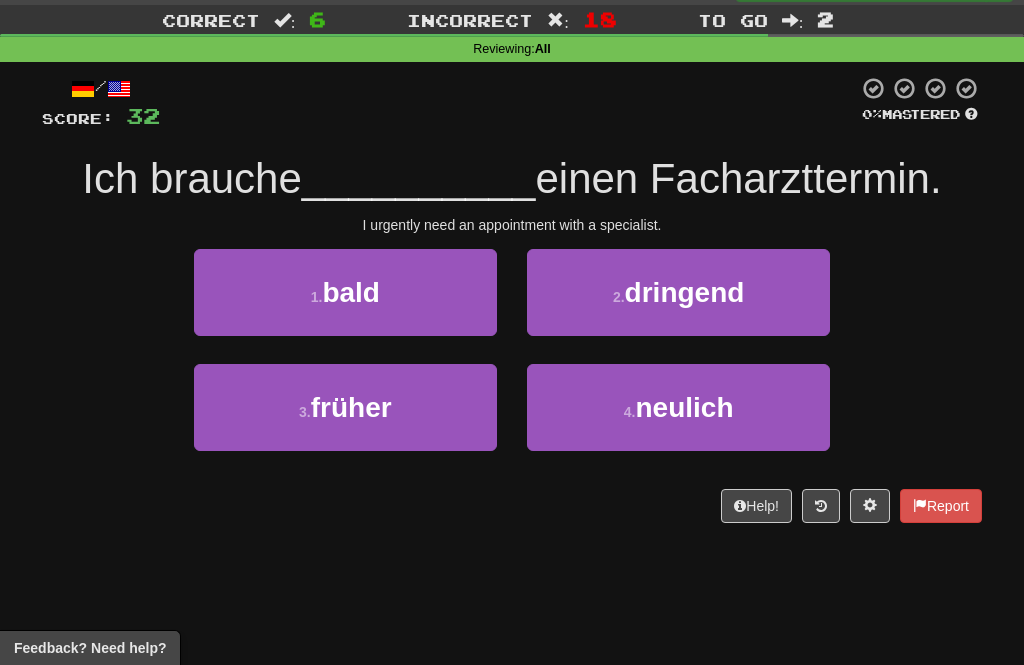 click on "3 .  früher" at bounding box center (345, 407) 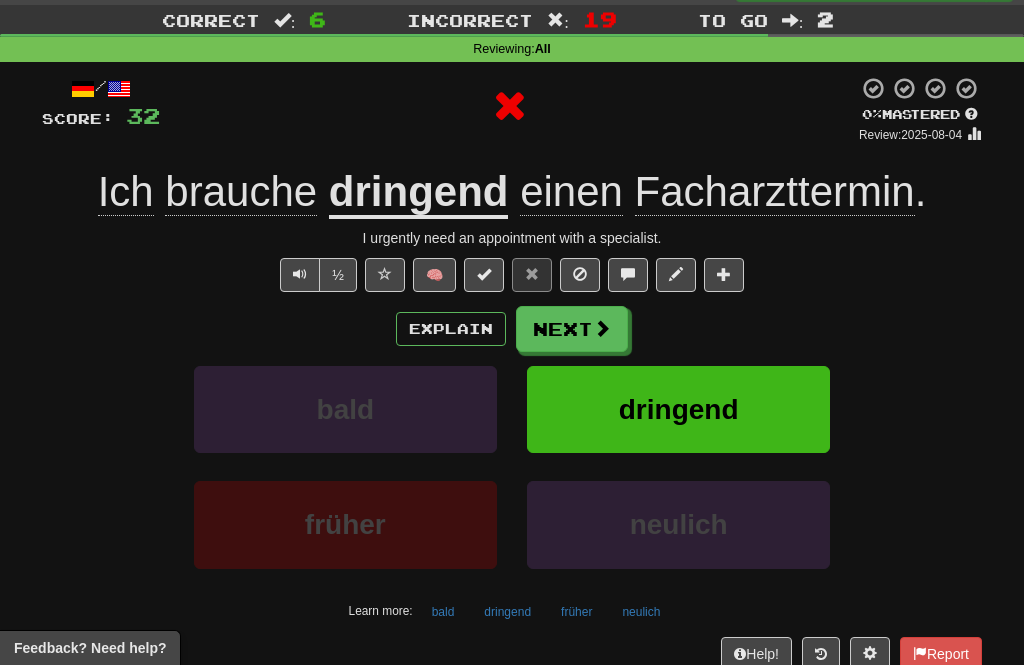 click on "Next" at bounding box center (572, 329) 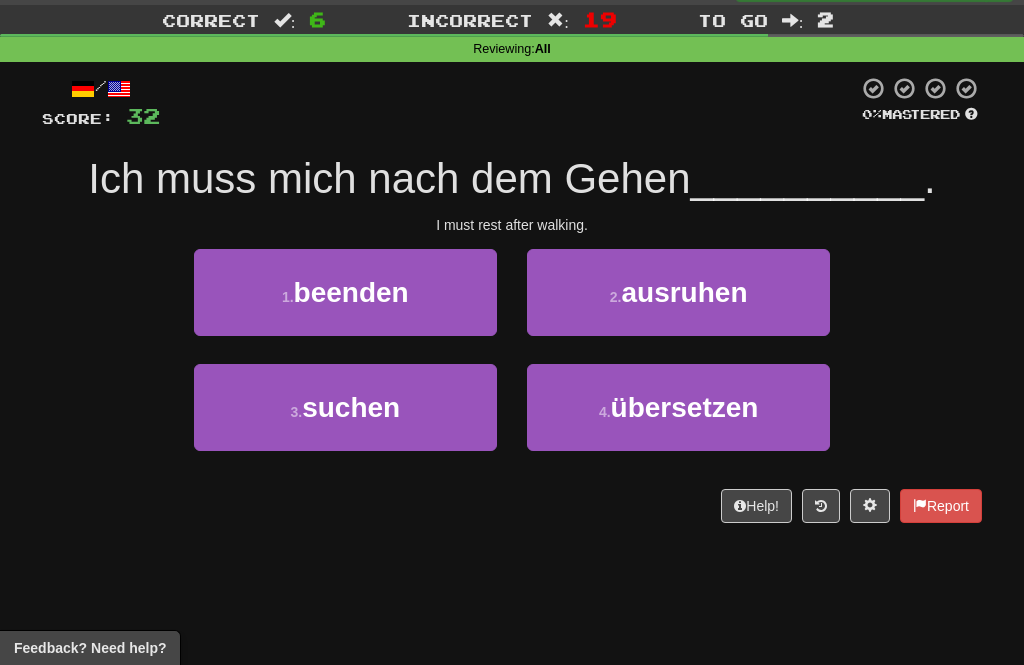 click on "ausruhen" at bounding box center (684, 292) 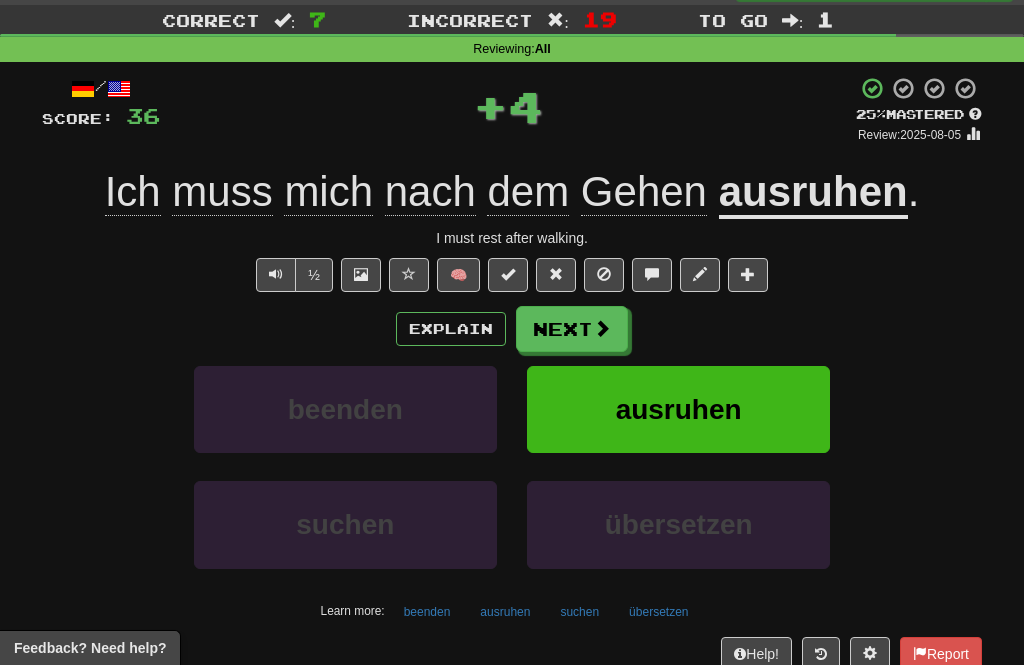click at bounding box center [602, 328] 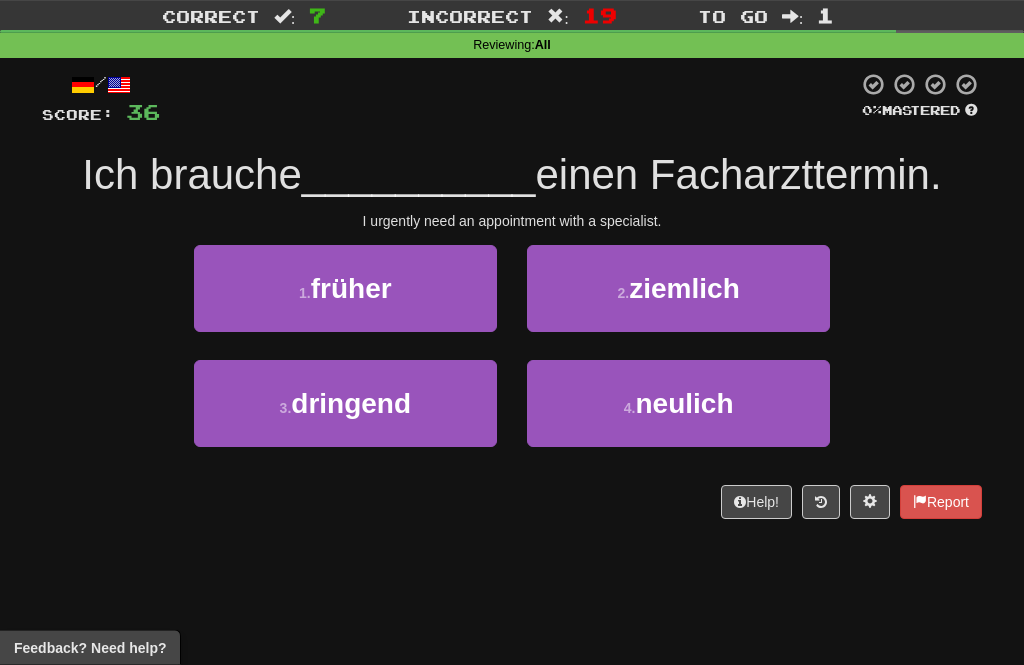 scroll, scrollTop: 50, scrollLeft: 0, axis: vertical 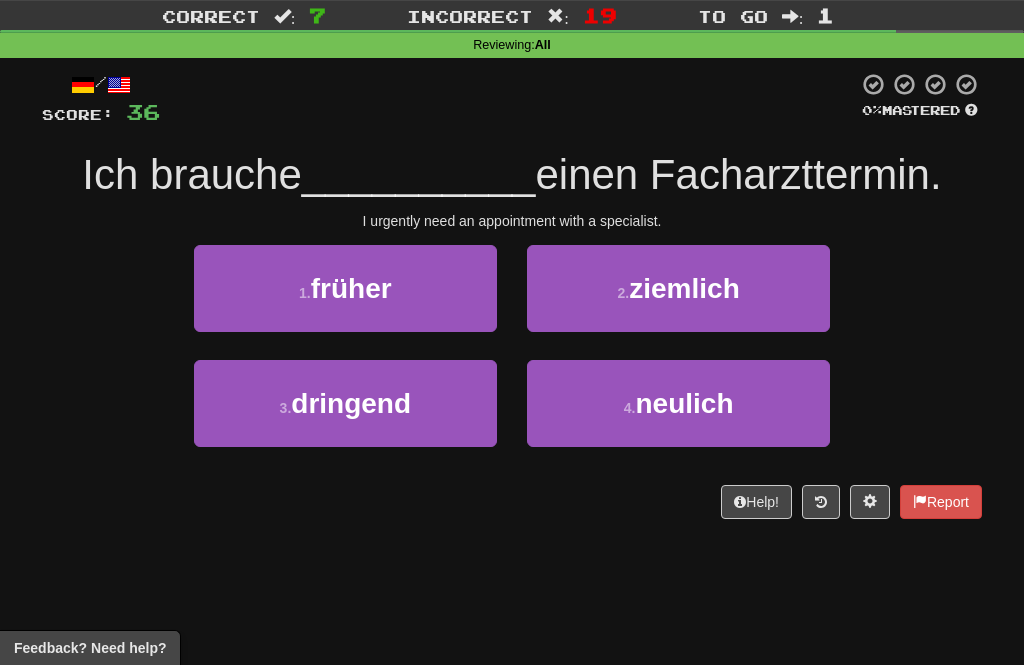 click on "Dashboard
Clozemaster
YoungShape5588
/
Toggle Dropdown
Dashboard
Leaderboard
Activity Feed
Notifications
Profile
Discussions
한국어
/
English
Streak:
4
Review:
0
Points Today: 32
Deutsch
/
English
Streak:
3
Review:
22
Points Today: 0
Español
/
English
Streak:
3
Review:
2,750
Points Today: 0
Français
/
English
Streak:
4
Review:
0
Points Today: 164
Italiano
/
English
Streak:
3
Review:
2,701
Points Today: 0
Languages
Account
Logout
YoungShape5588
/
Toggle Dropdown
Dashboard
Leaderboard
Activity Feed
Notifications
Profile" at bounding box center (512, 282) 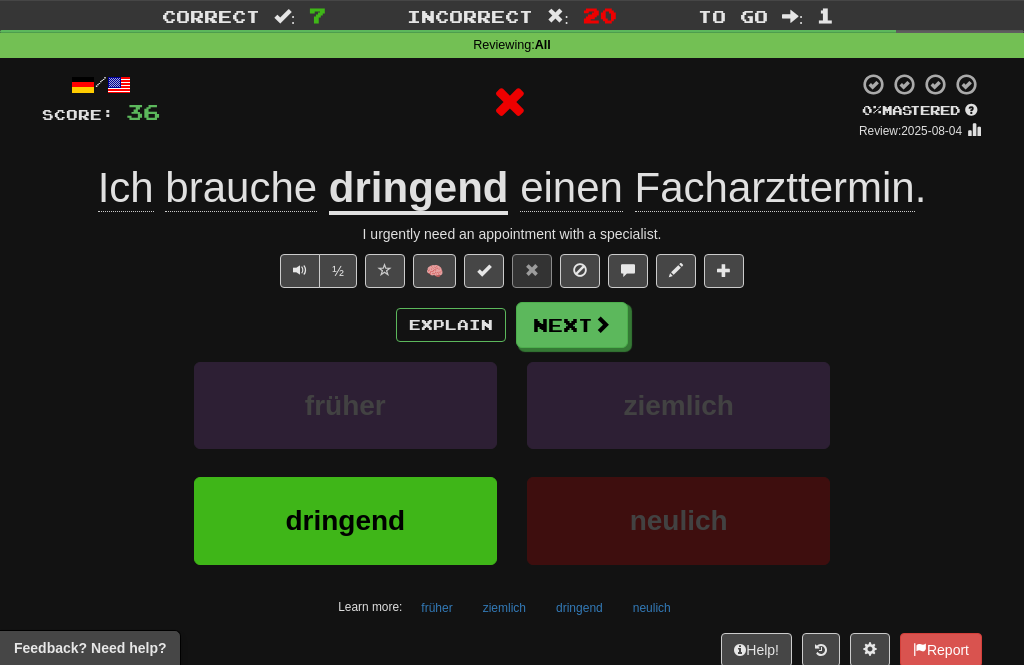 click on "Next" at bounding box center (572, 325) 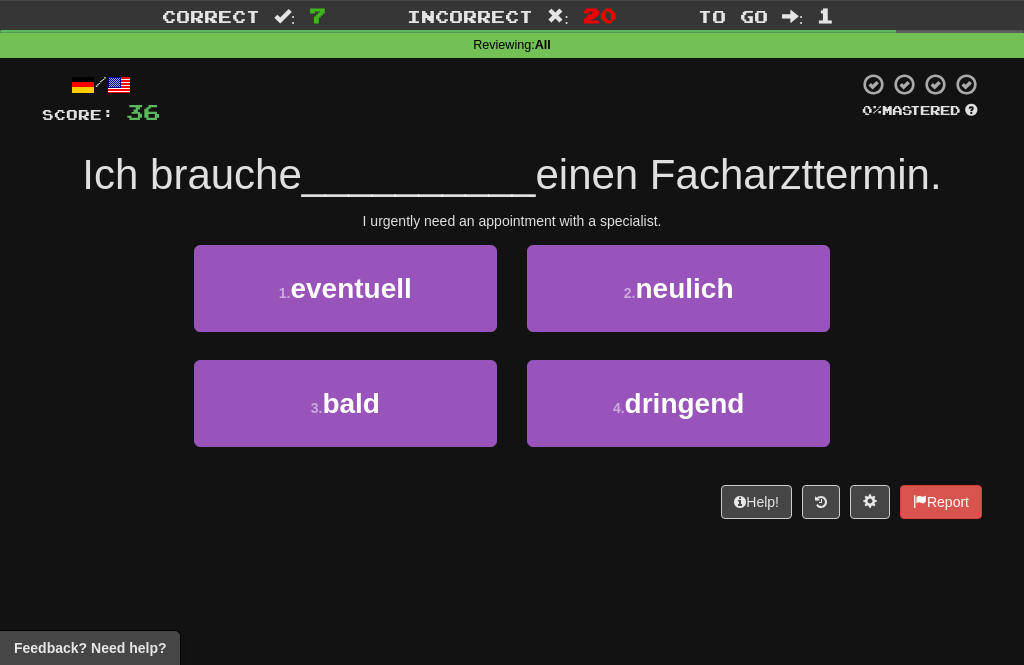 click on "dringend" at bounding box center (685, 403) 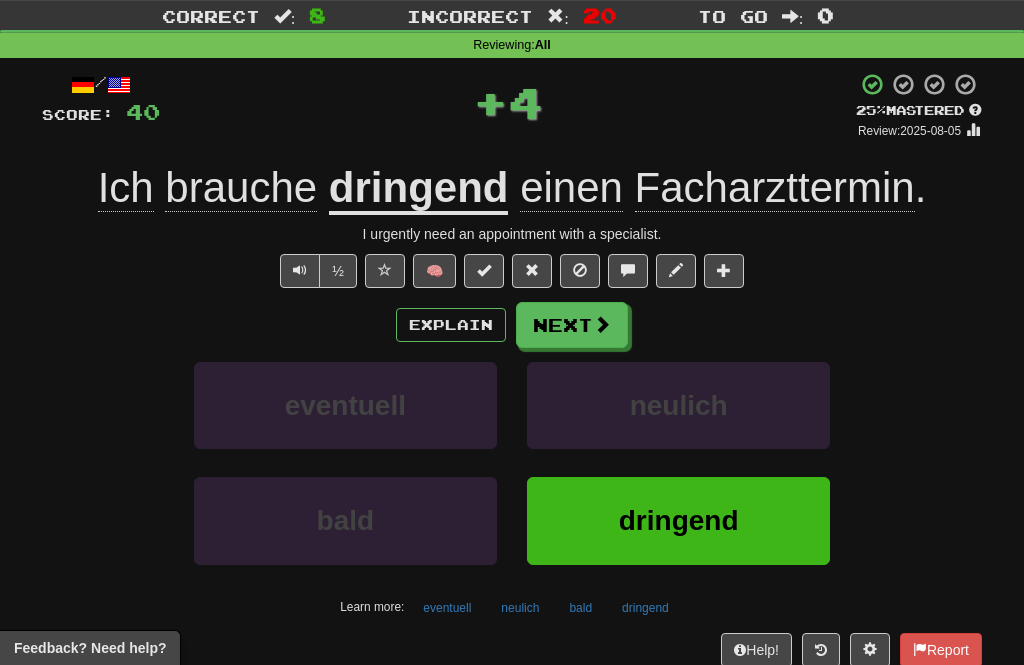 click at bounding box center [602, 324] 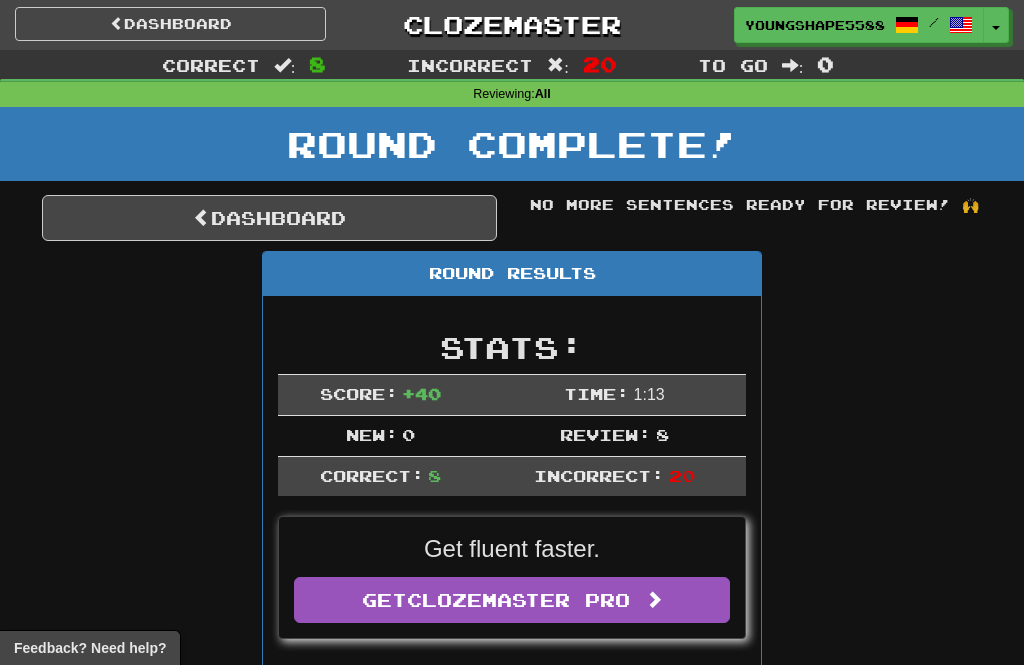 scroll, scrollTop: 0, scrollLeft: 0, axis: both 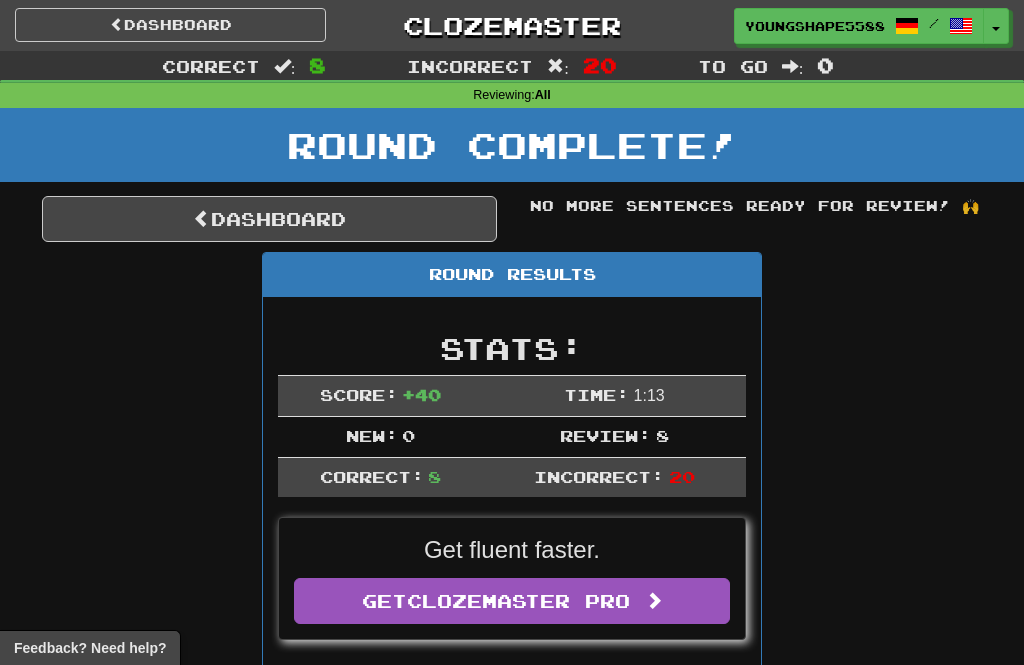 click on "Dashboard" at bounding box center (269, 219) 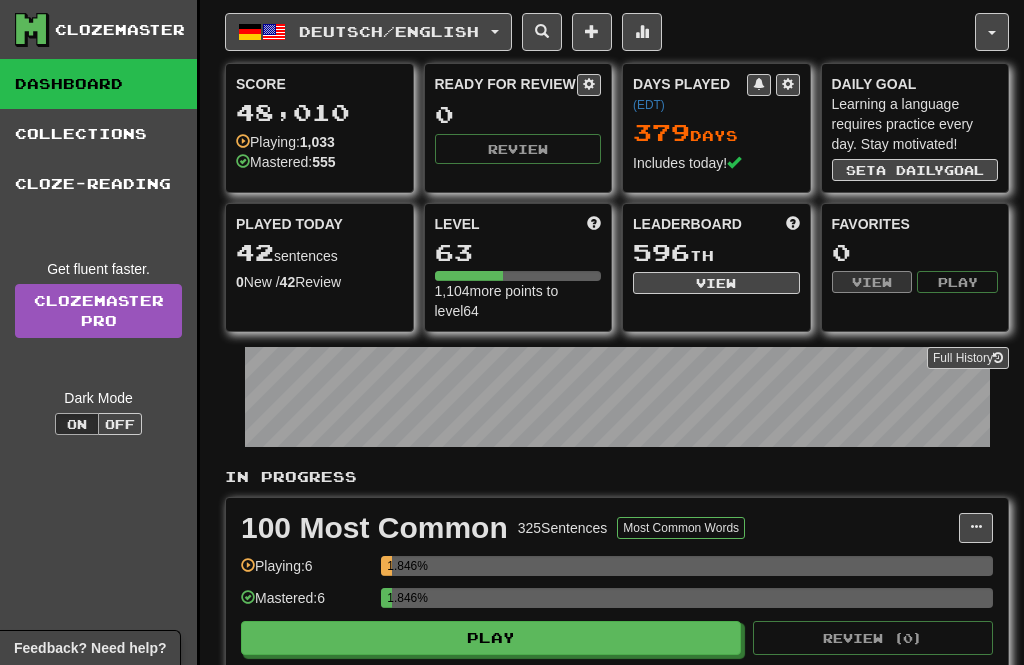 scroll, scrollTop: 0, scrollLeft: 0, axis: both 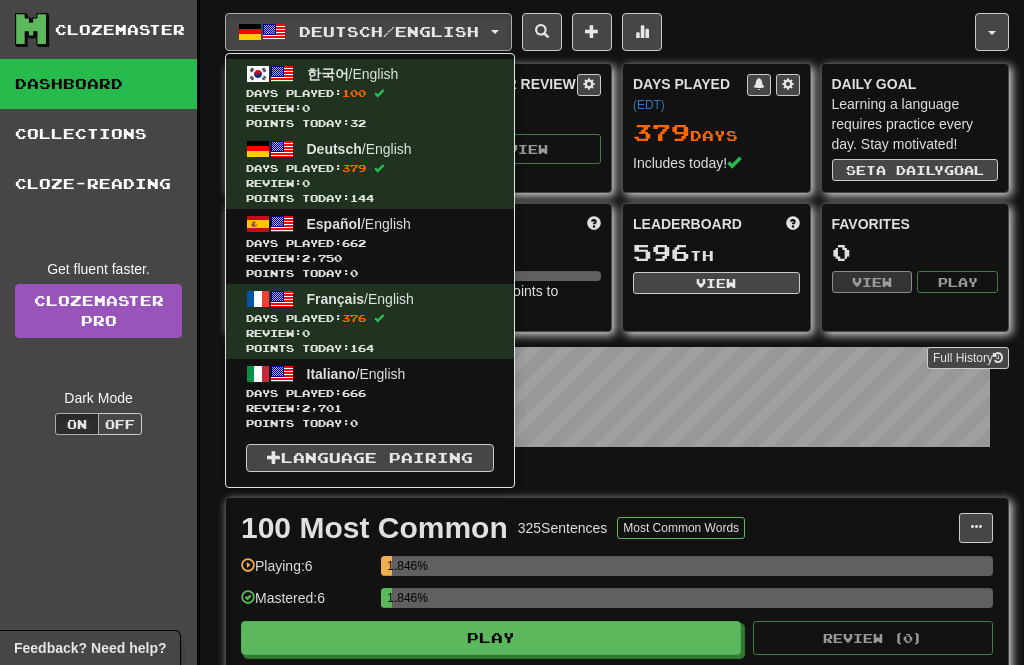click at bounding box center [512, 332] 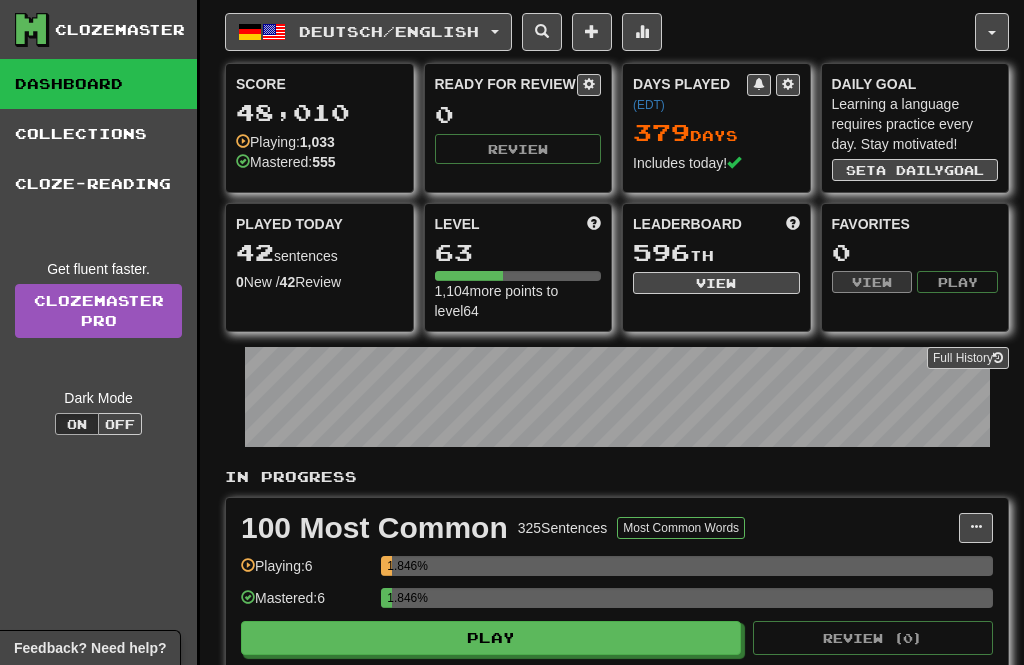click on "Deutsch  /  English" at bounding box center (389, 31) 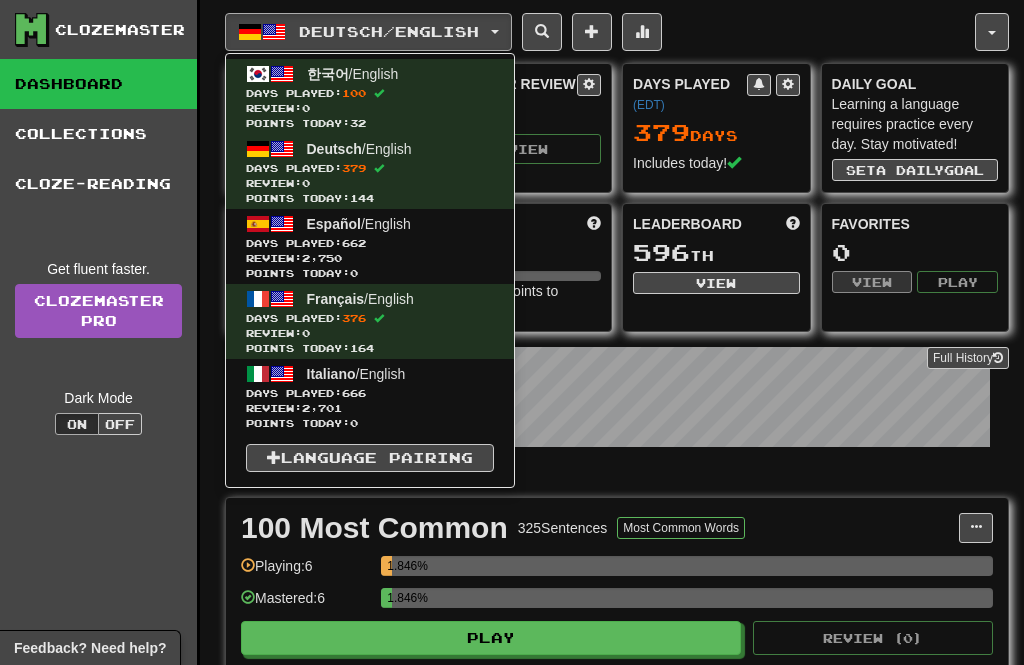 click on "Review:  2,701" at bounding box center [370, 408] 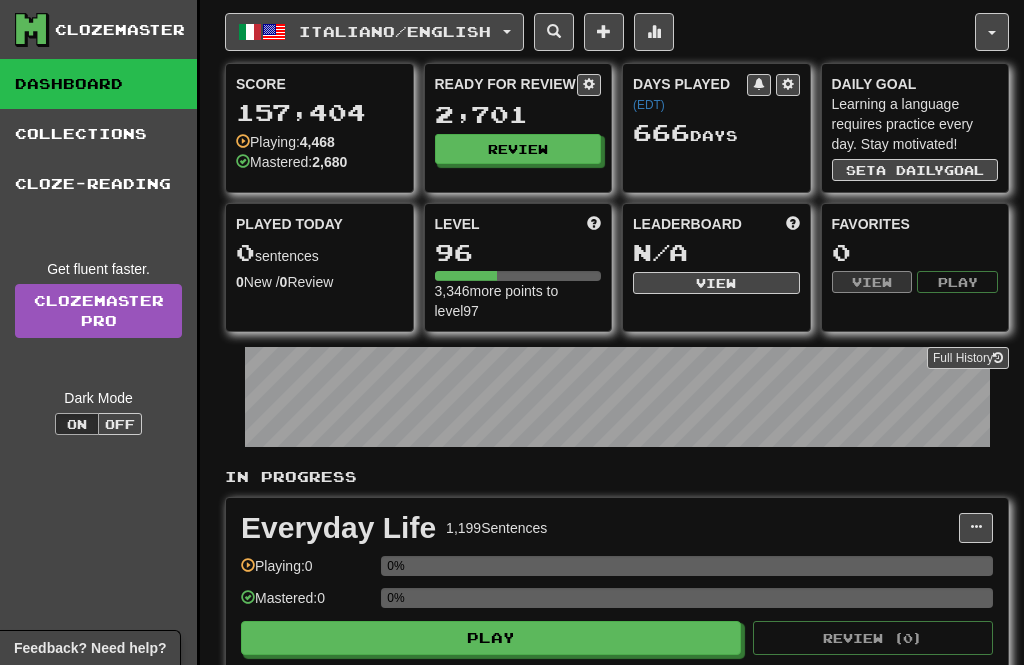scroll, scrollTop: 0, scrollLeft: 0, axis: both 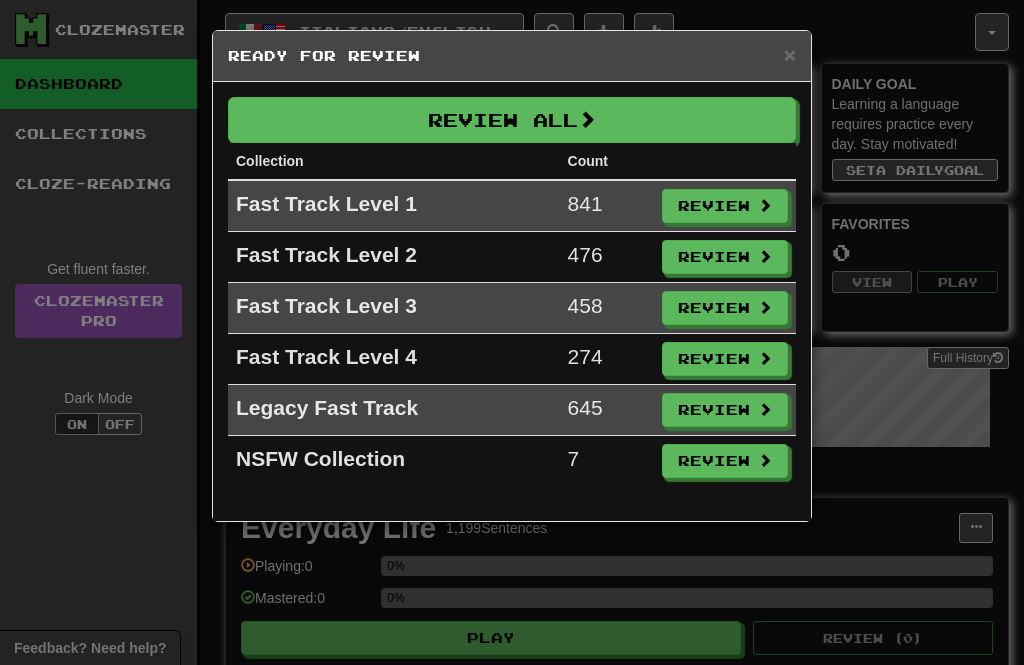 click at bounding box center [587, 119] 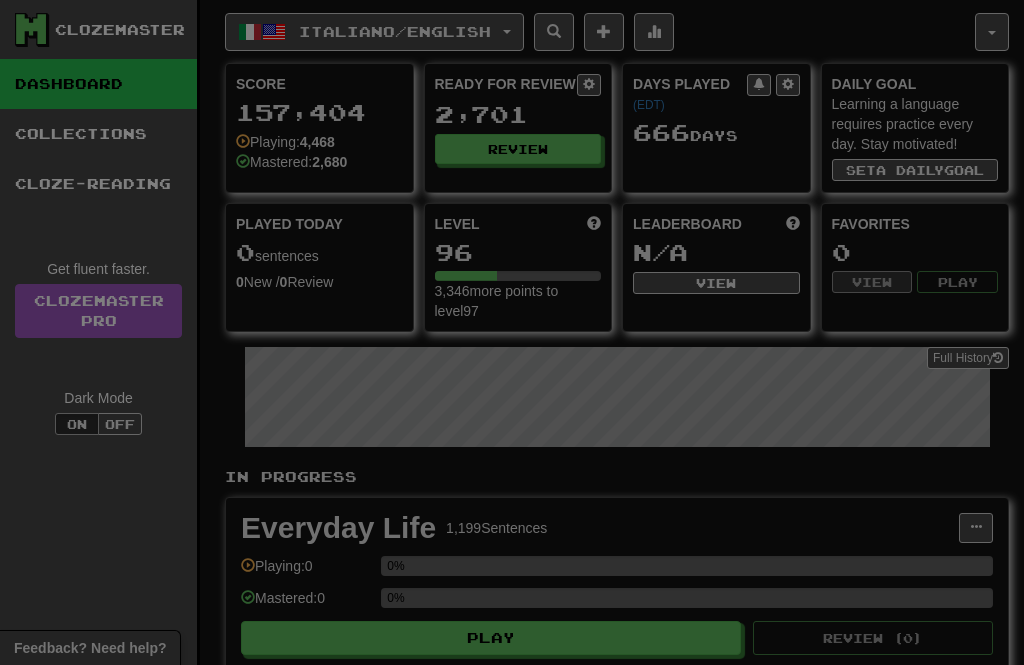 select on "**" 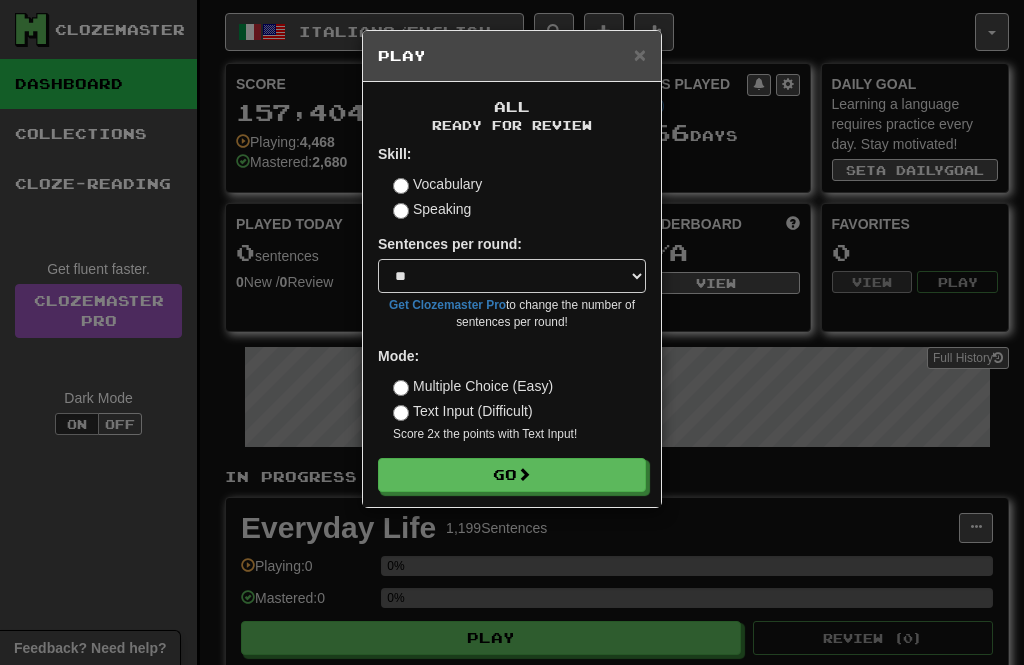 click on "Go" at bounding box center [512, 475] 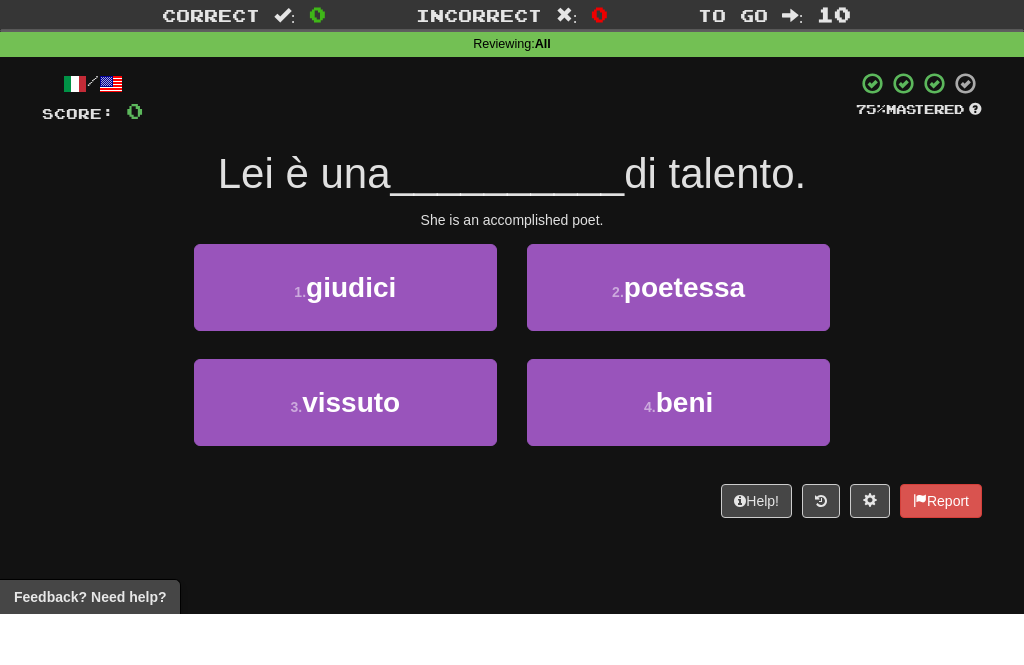 scroll, scrollTop: 52, scrollLeft: 0, axis: vertical 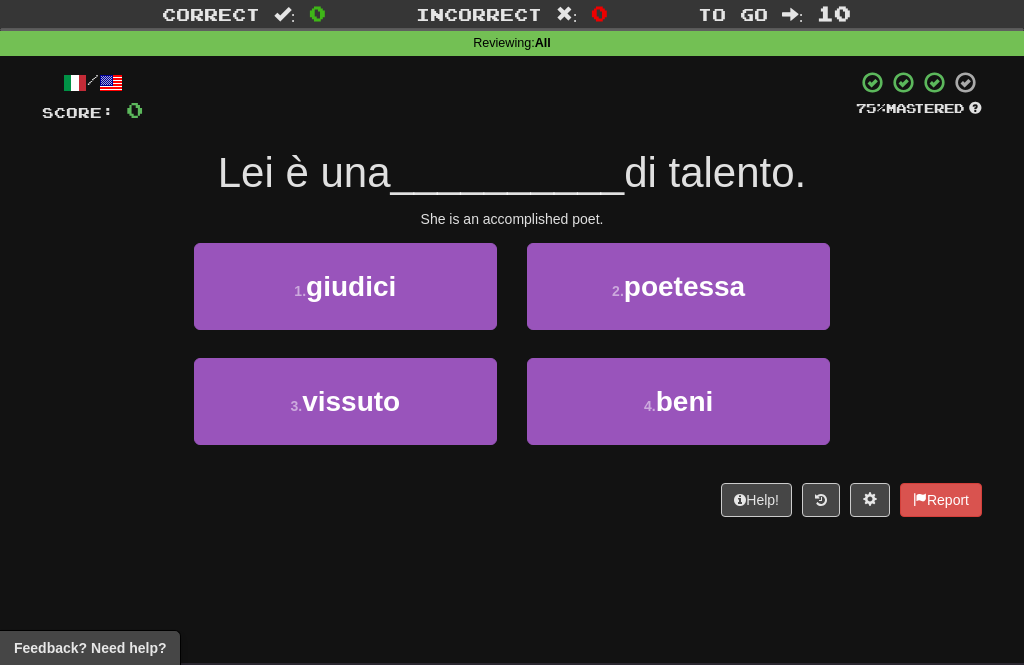 click on "poetessa" at bounding box center (684, 286) 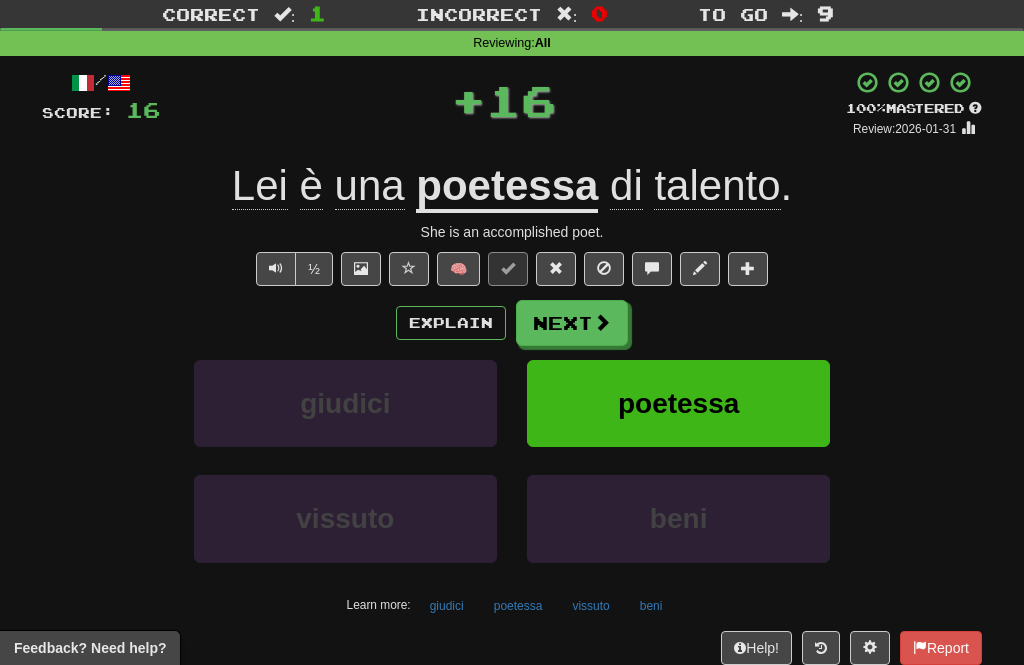 click on "Next" at bounding box center (572, 323) 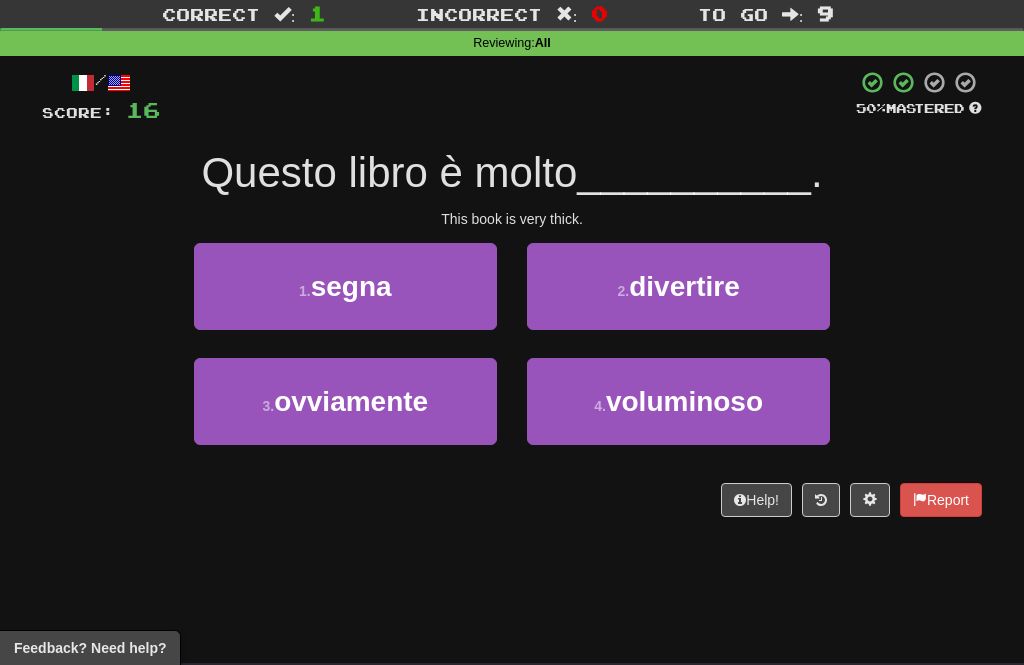 click on "voluminoso" at bounding box center (684, 401) 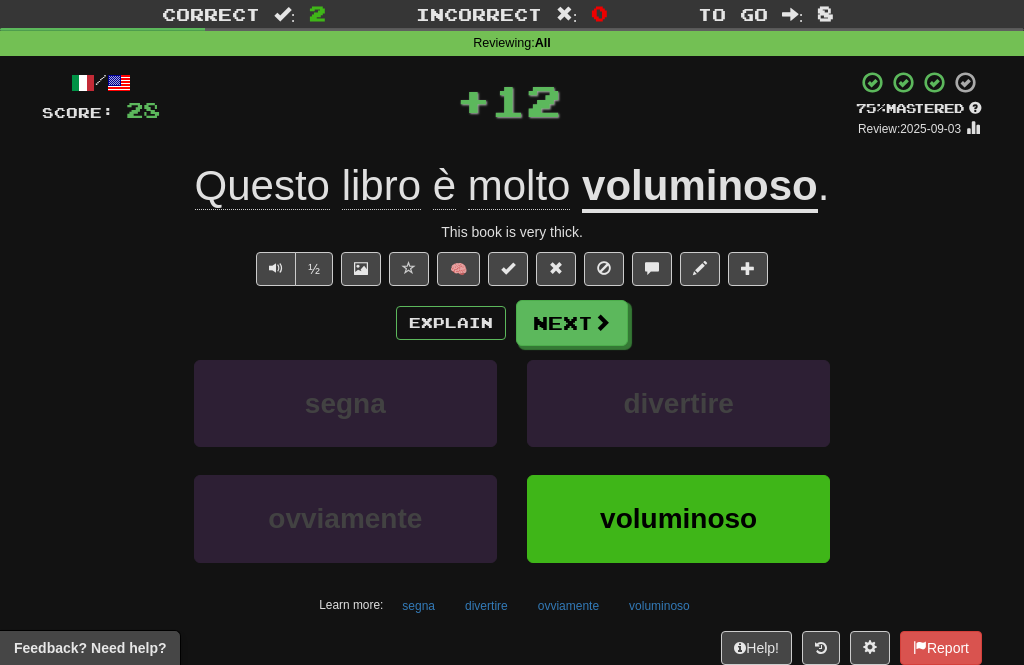 click on "Next" at bounding box center [572, 323] 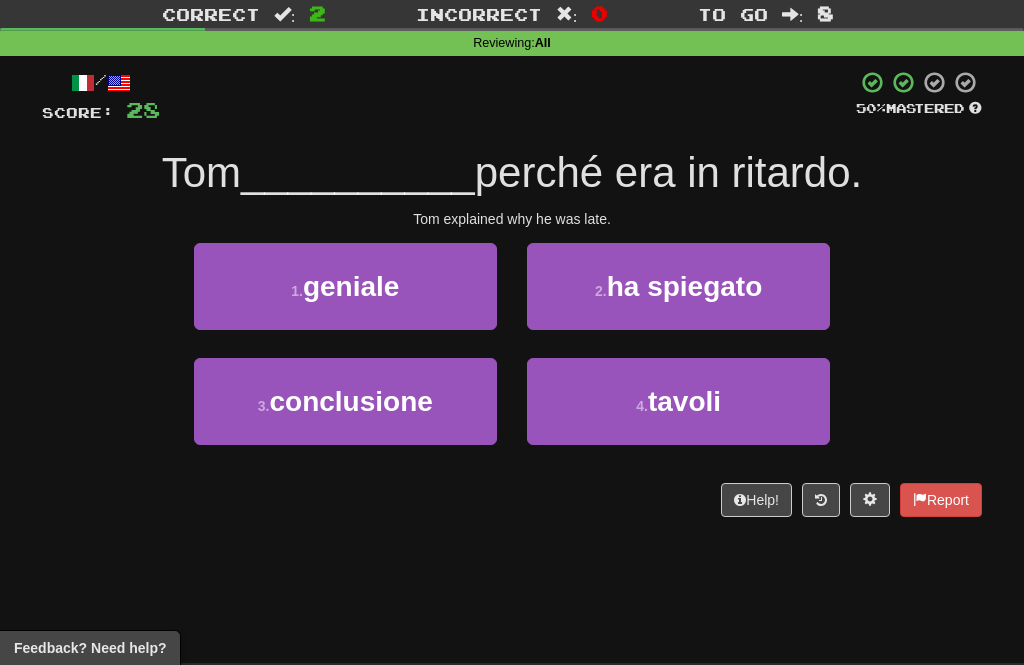 click on "ha spiegato" at bounding box center (685, 286) 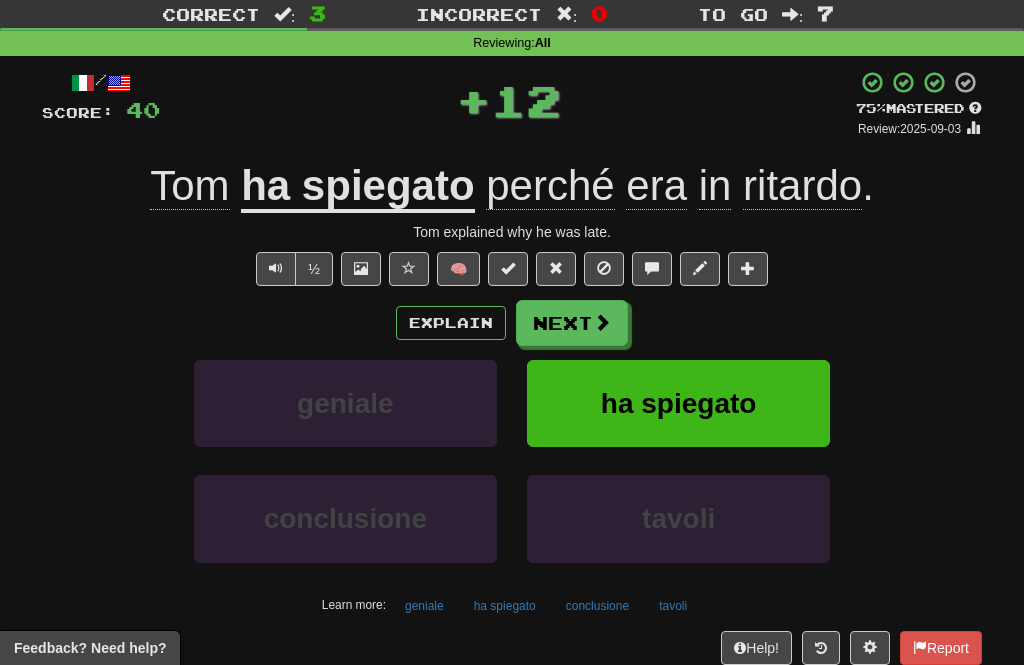 click on "Next" at bounding box center [572, 323] 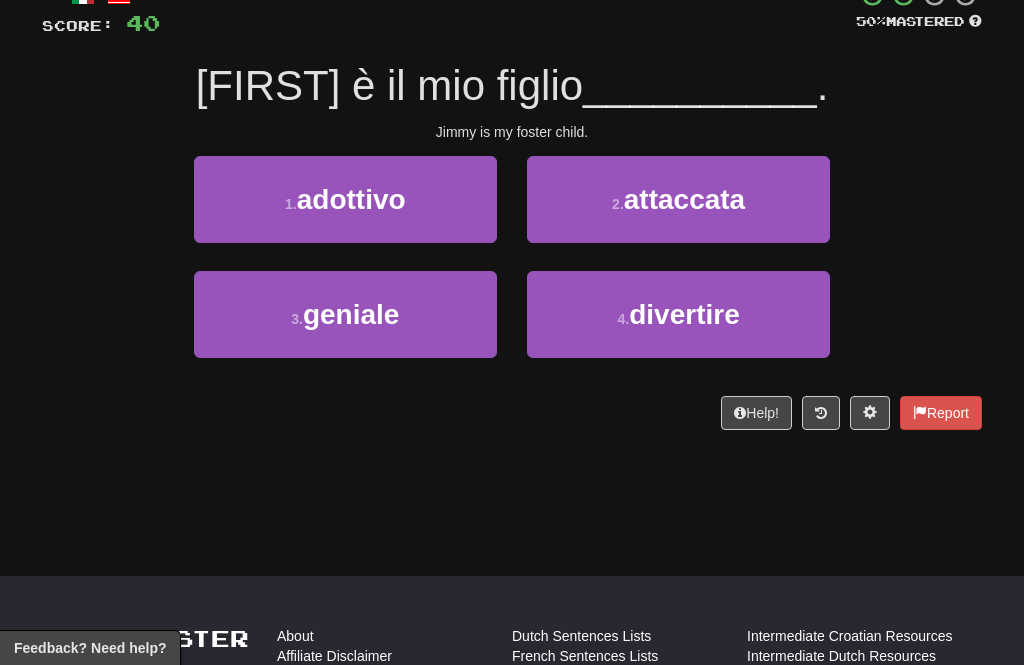 scroll, scrollTop: 138, scrollLeft: 0, axis: vertical 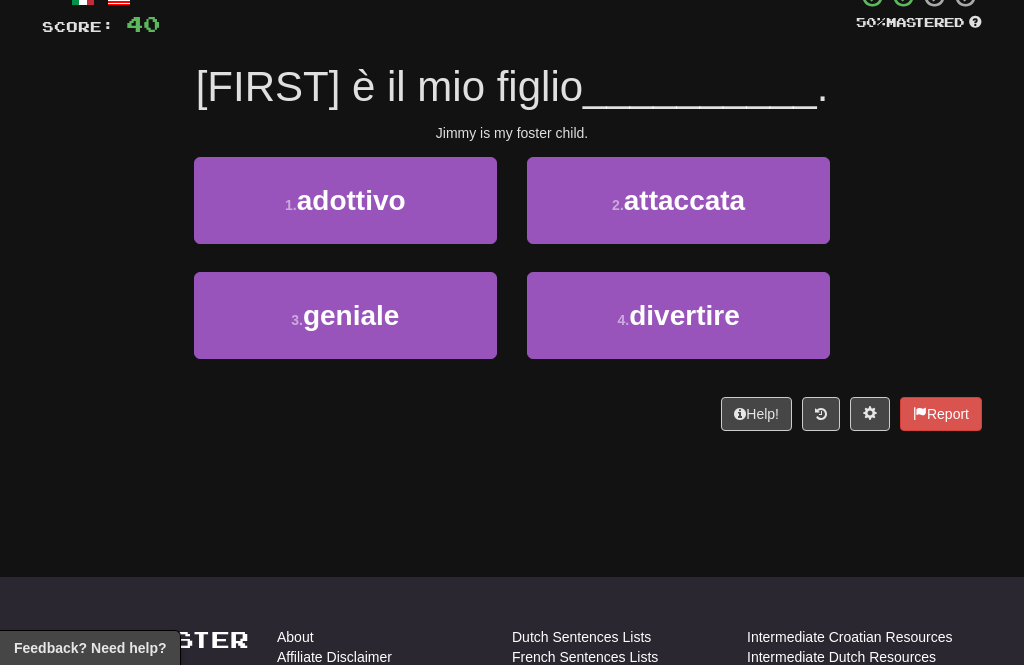 click on "1 .  adottivo" at bounding box center [345, 200] 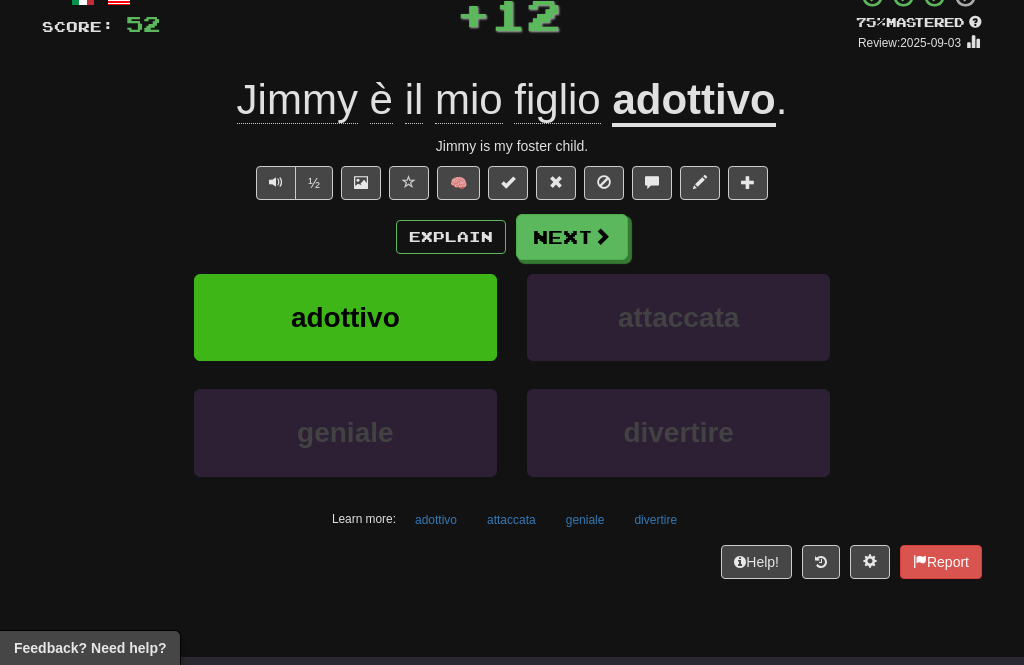 click on "Next" at bounding box center (572, 237) 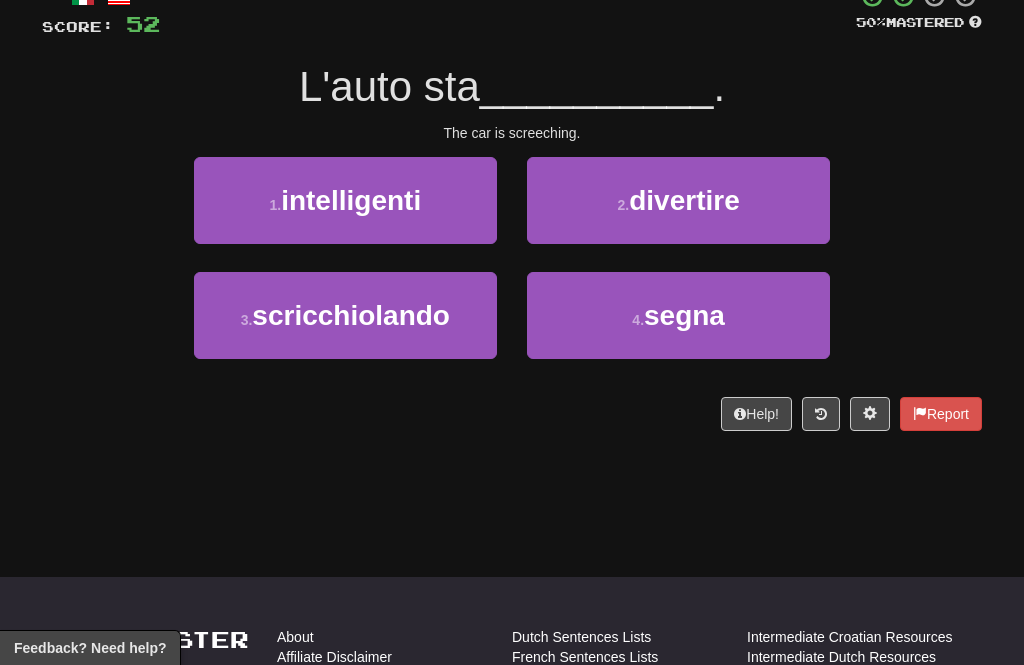 click on "scricchiolando" at bounding box center (351, 315) 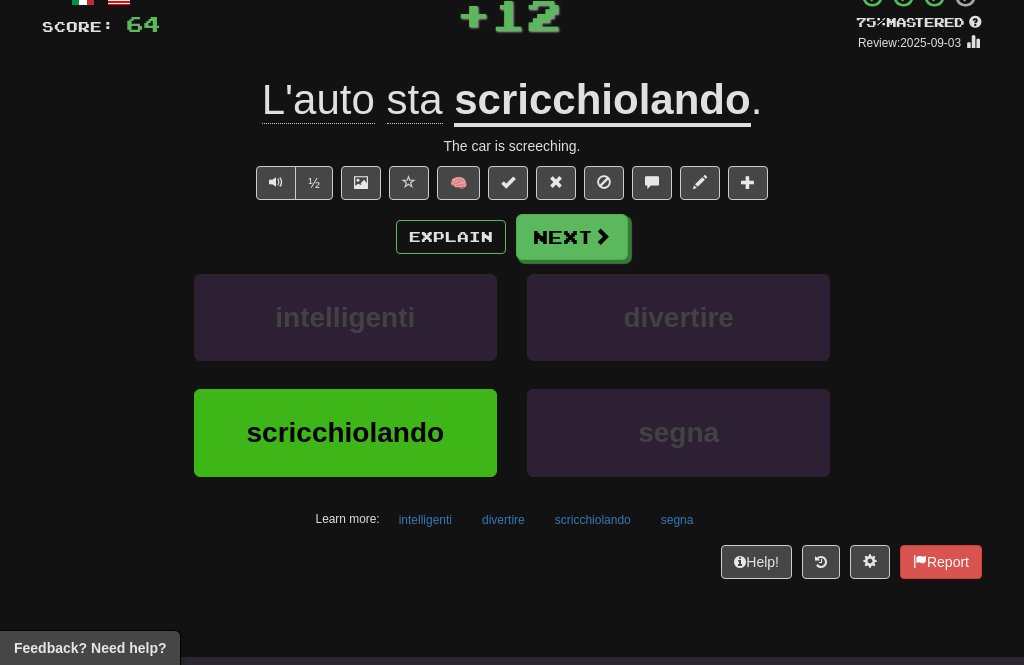 click at bounding box center (602, 236) 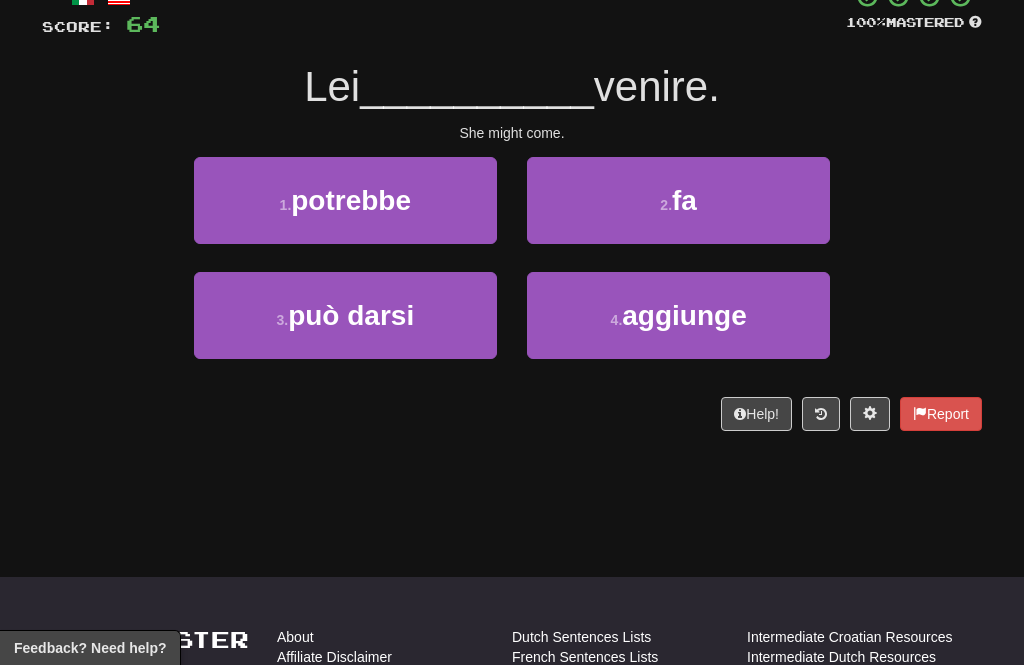 click on "3 .  può darsi" at bounding box center [345, 315] 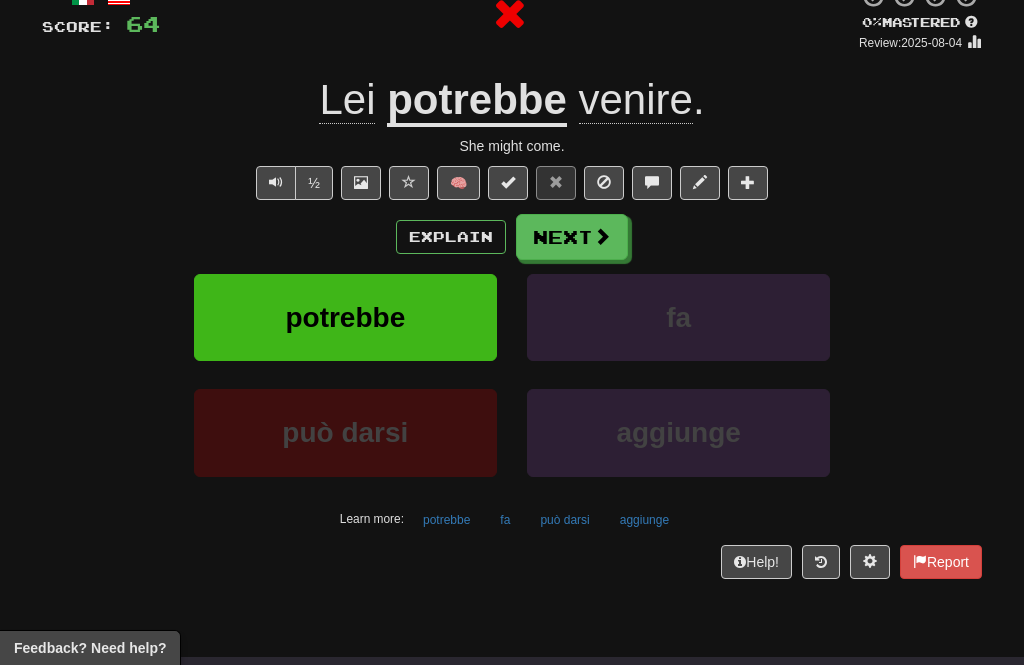 click on "Next" at bounding box center [572, 237] 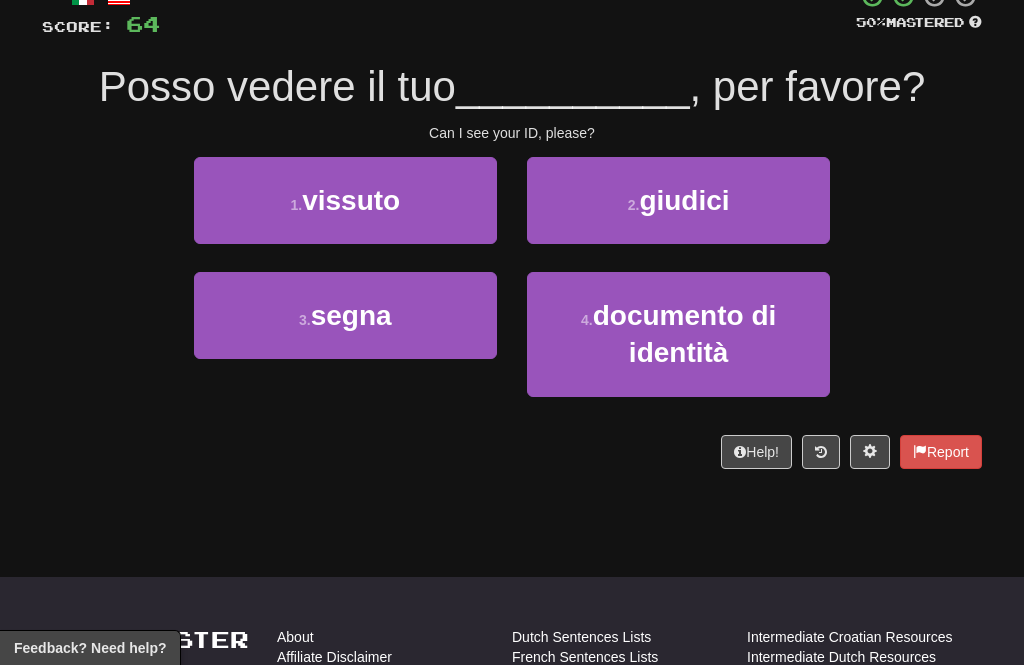 click on "1 .  vissuto" at bounding box center [345, 200] 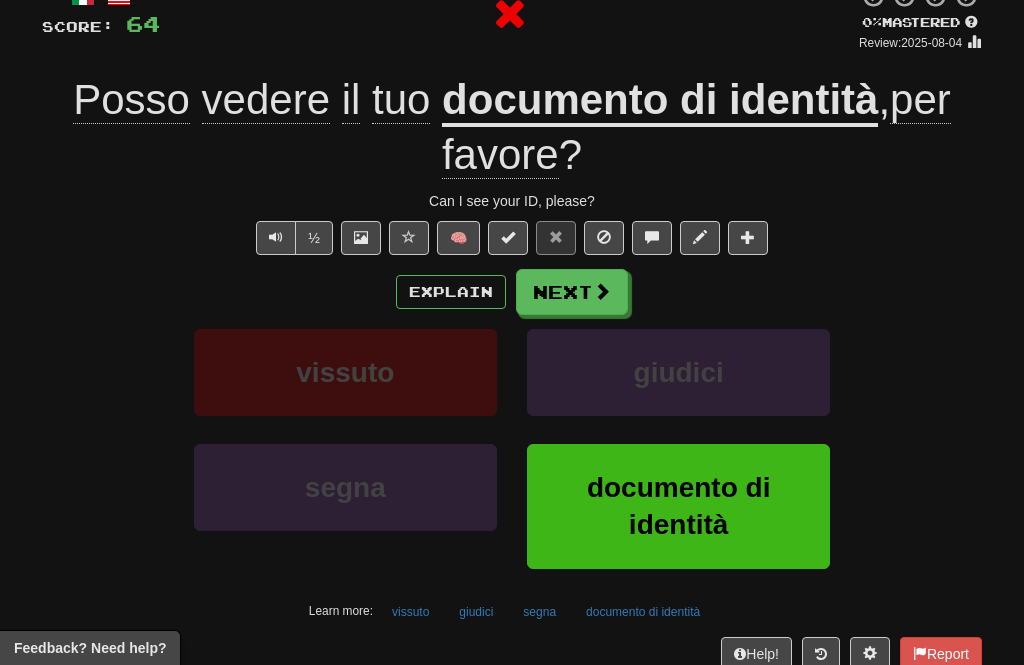 click on "Next" at bounding box center (572, 292) 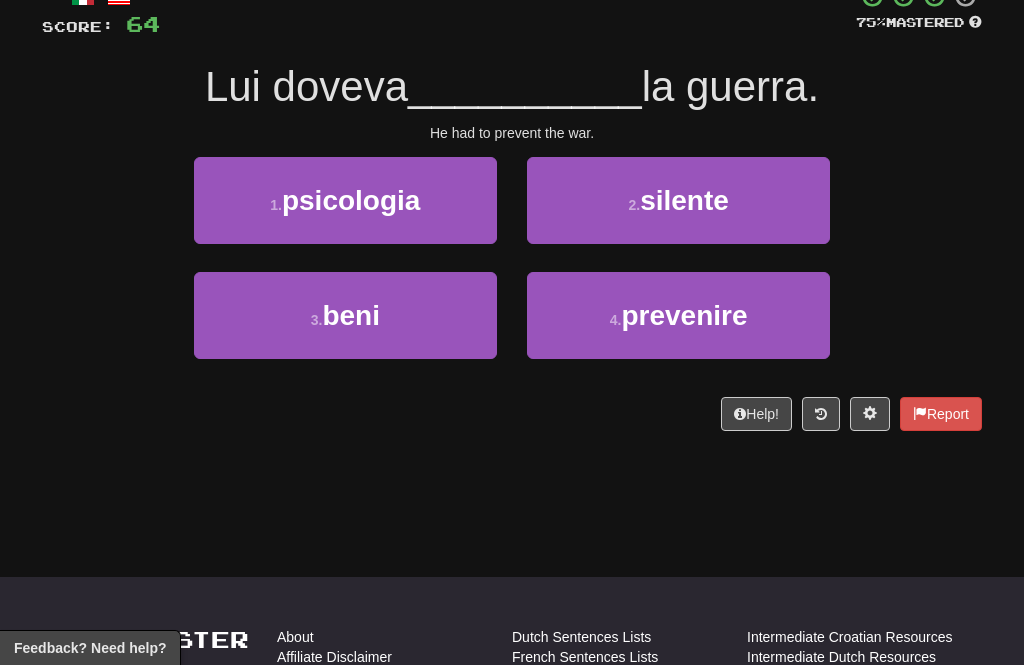 click on "prevenire" at bounding box center (684, 315) 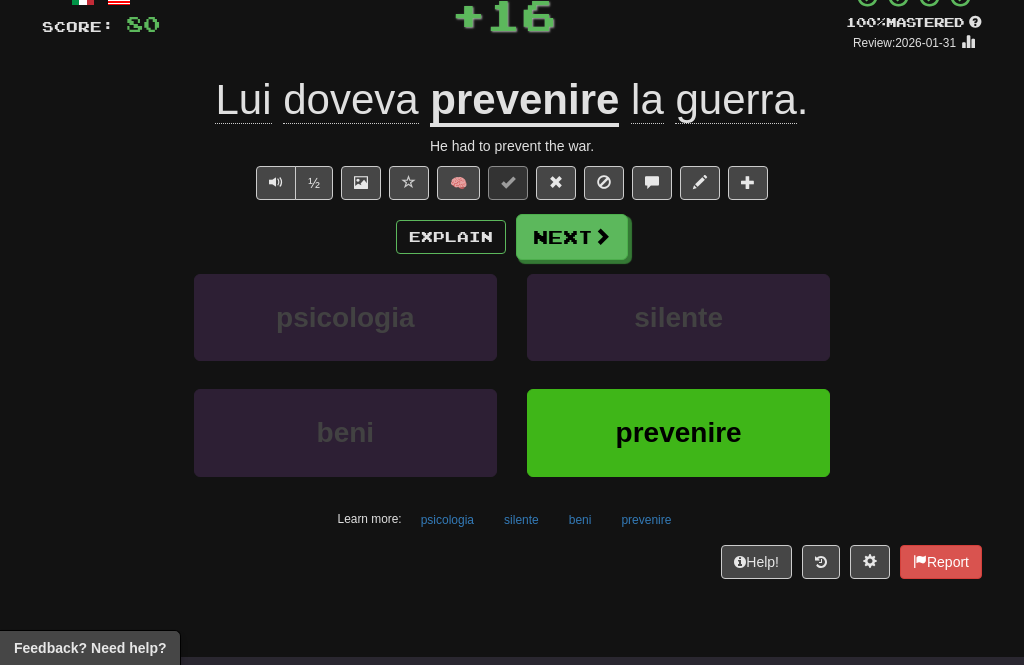 click on "Next" at bounding box center [572, 237] 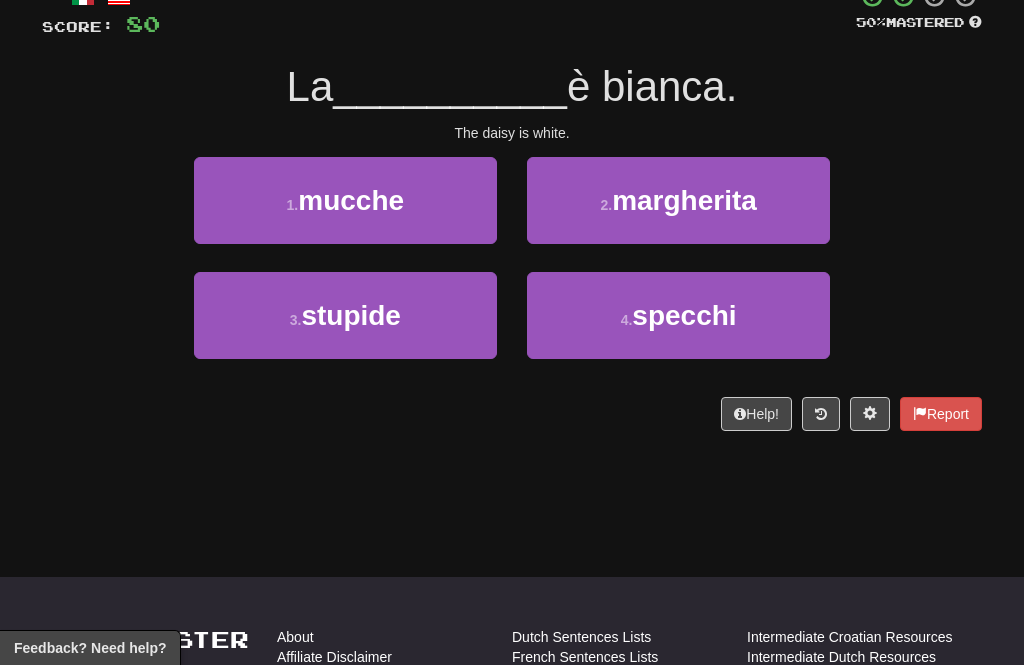 click on "2 .  margherita" at bounding box center [678, 200] 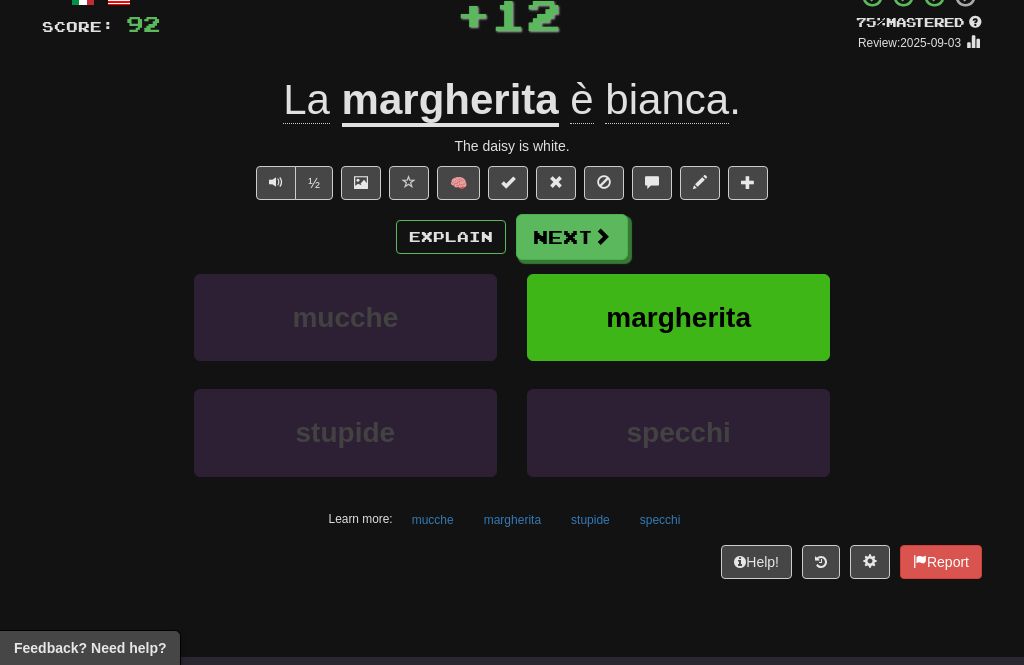 click on "Next" at bounding box center (572, 237) 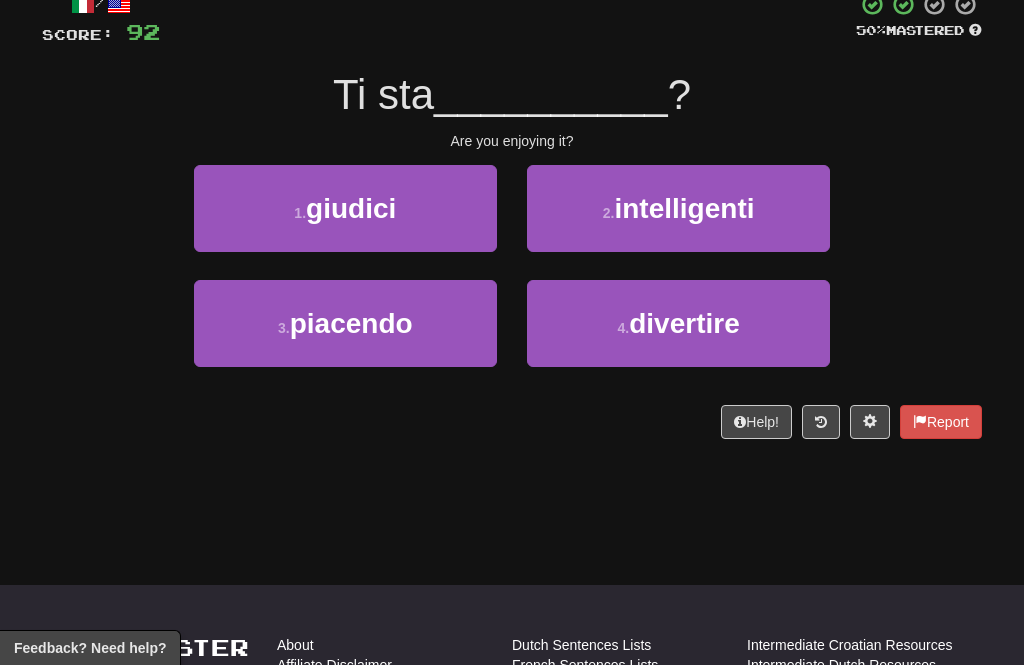 scroll, scrollTop: 126, scrollLeft: 0, axis: vertical 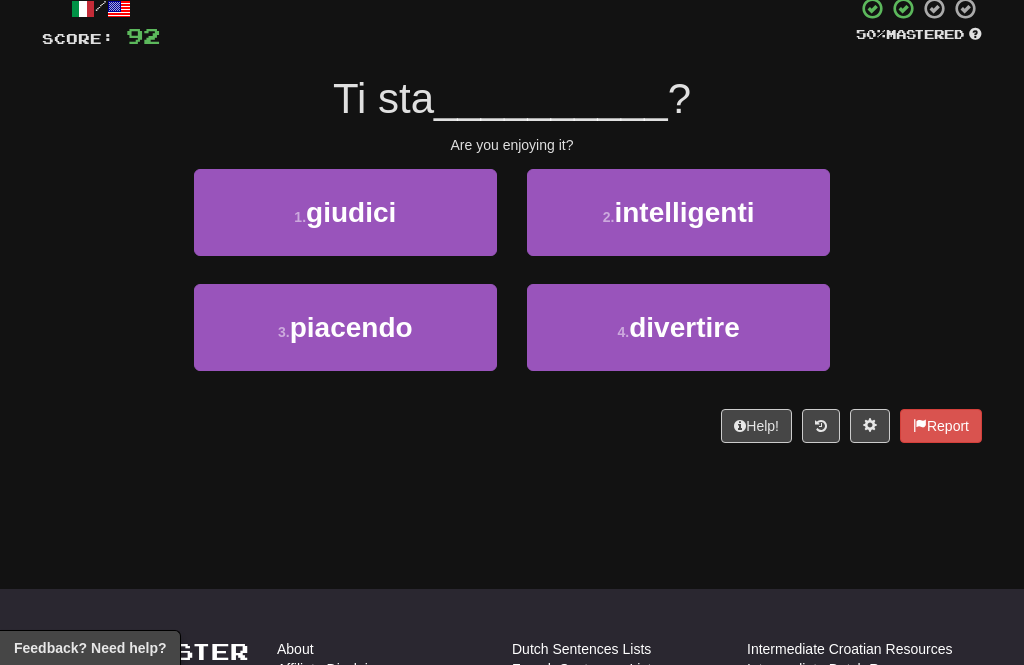 click on "divertire" at bounding box center (684, 327) 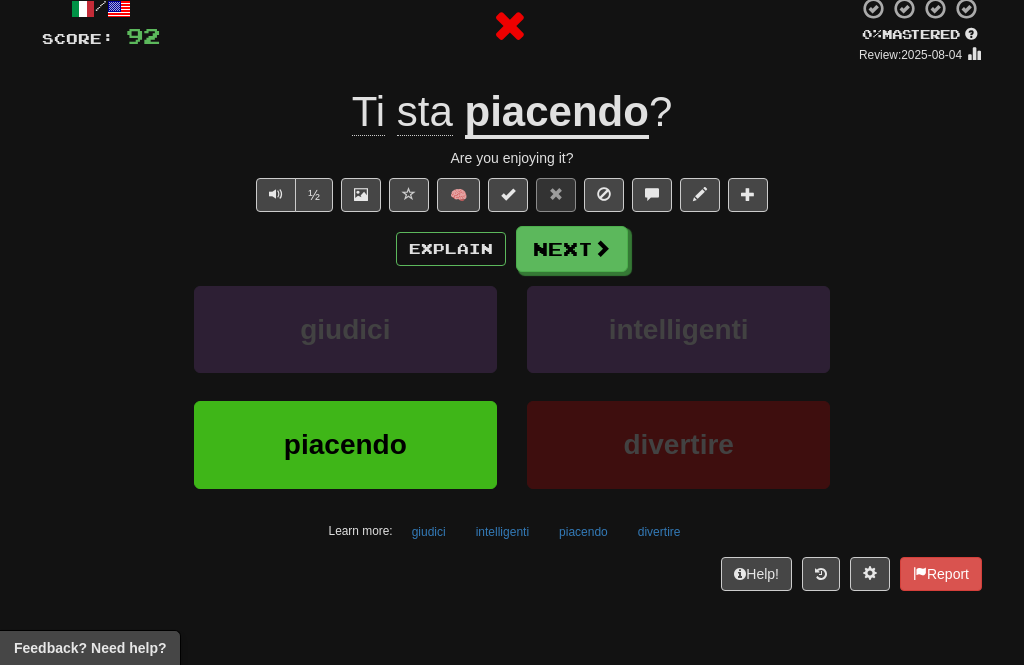 click at bounding box center (602, 248) 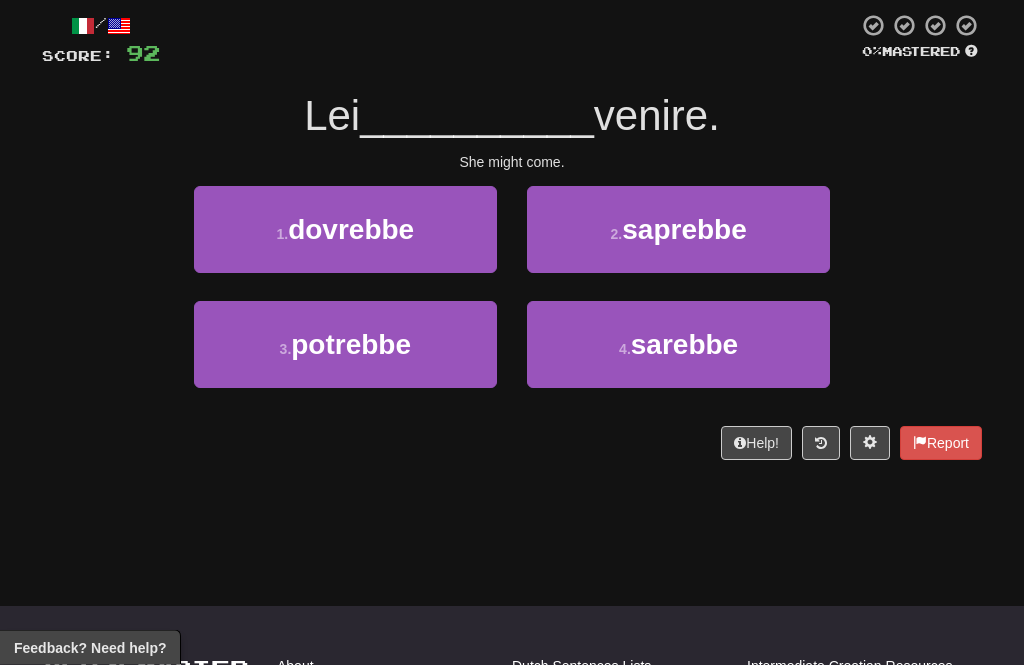 scroll, scrollTop: 109, scrollLeft: 0, axis: vertical 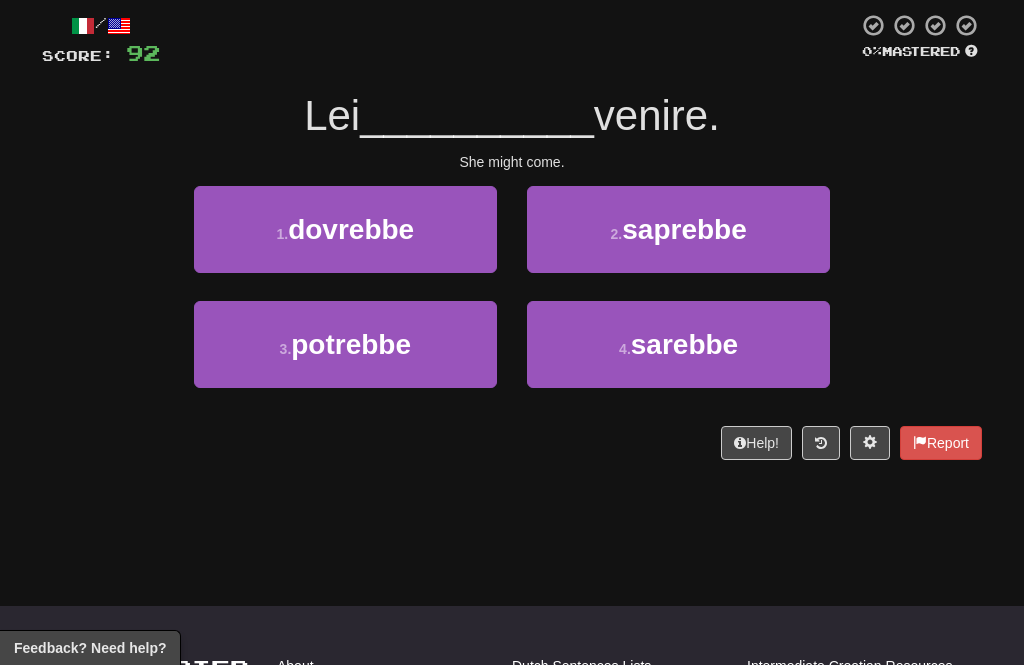 click on "3 .  potrebbe" at bounding box center [345, 344] 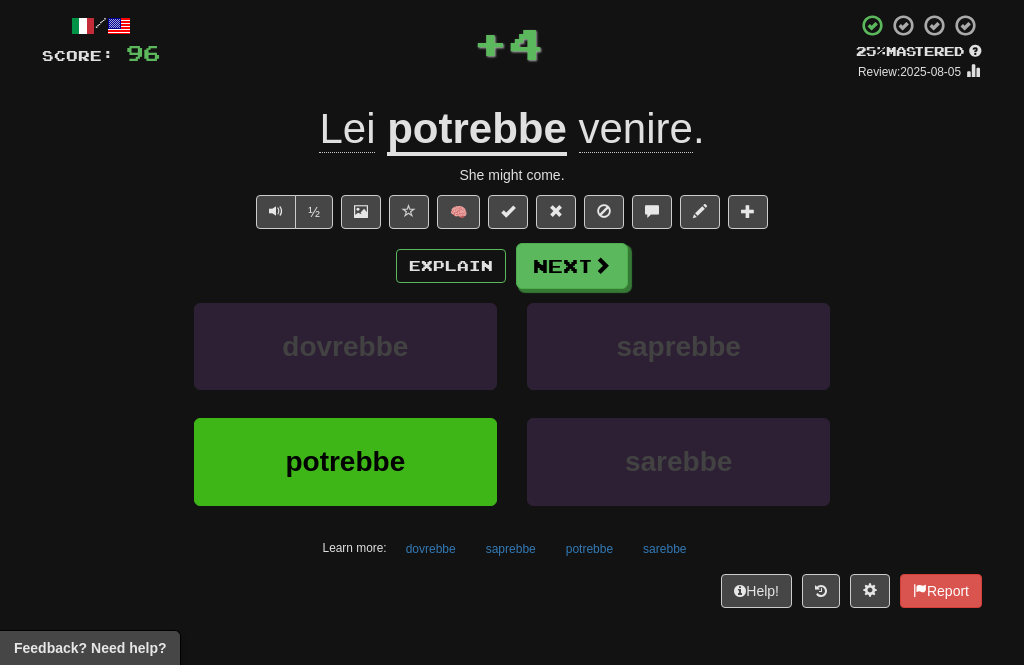 click at bounding box center (602, 265) 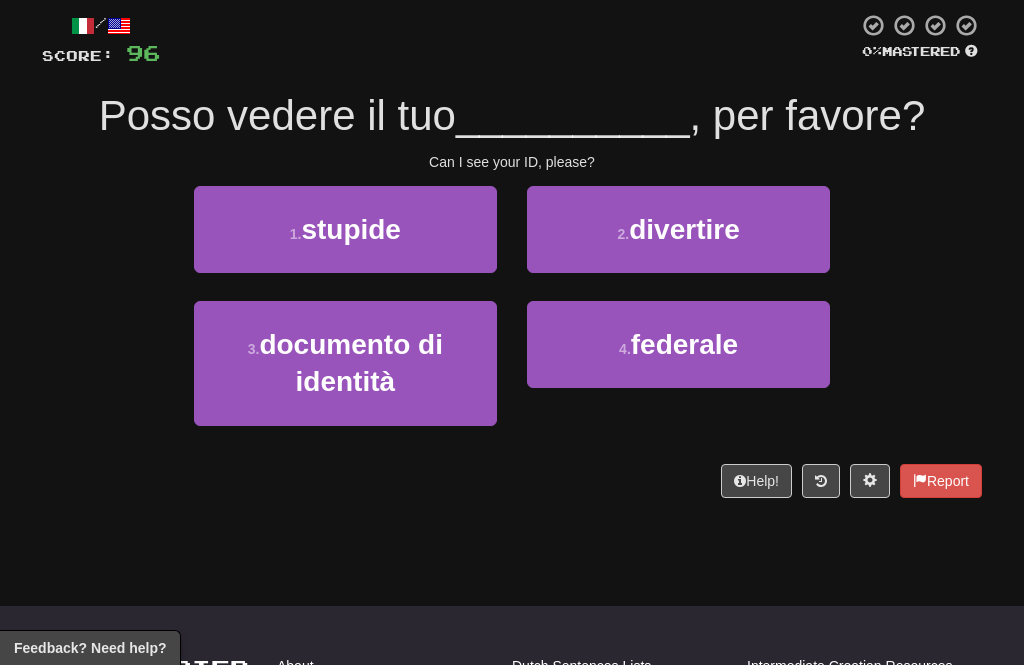 click on "documento di identità" at bounding box center (351, 363) 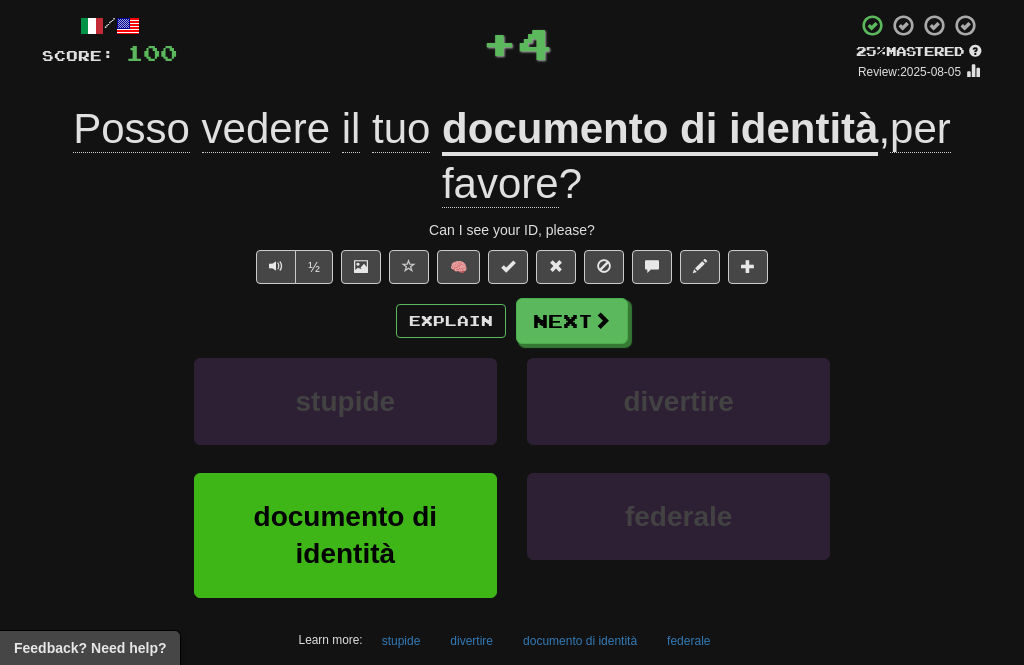 click on "Next" at bounding box center [572, 321] 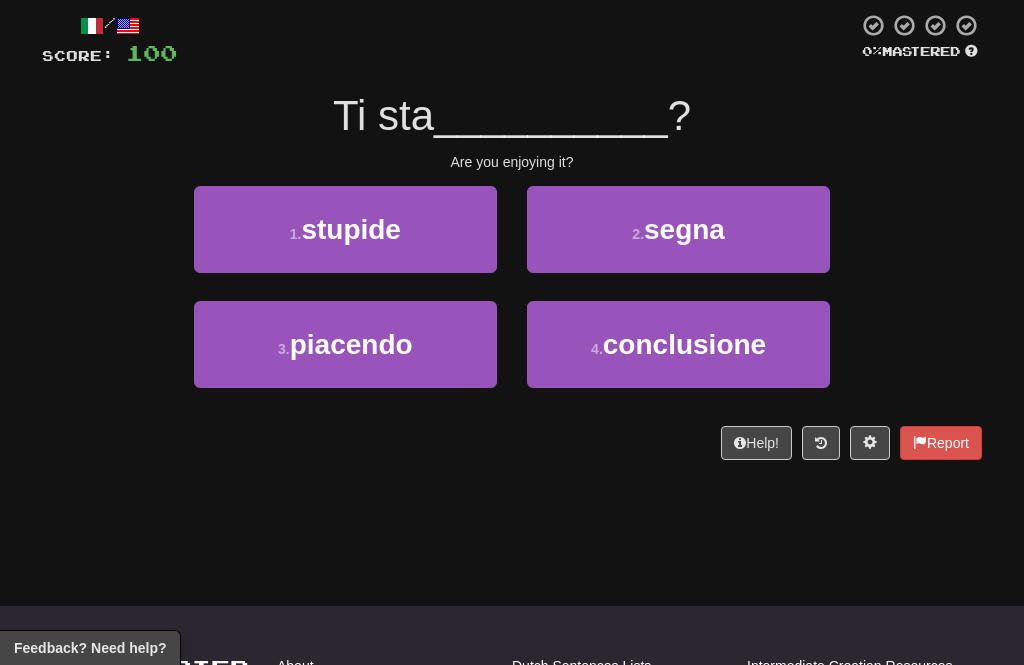 click on "3 .  piacendo" at bounding box center [345, 344] 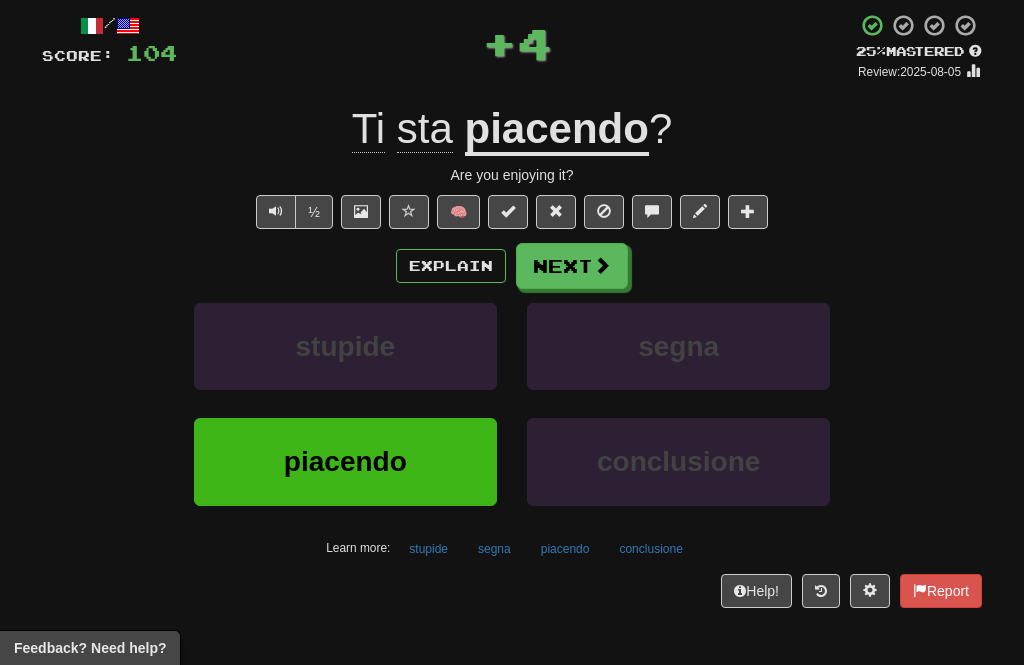 click on "Next" at bounding box center [572, 266] 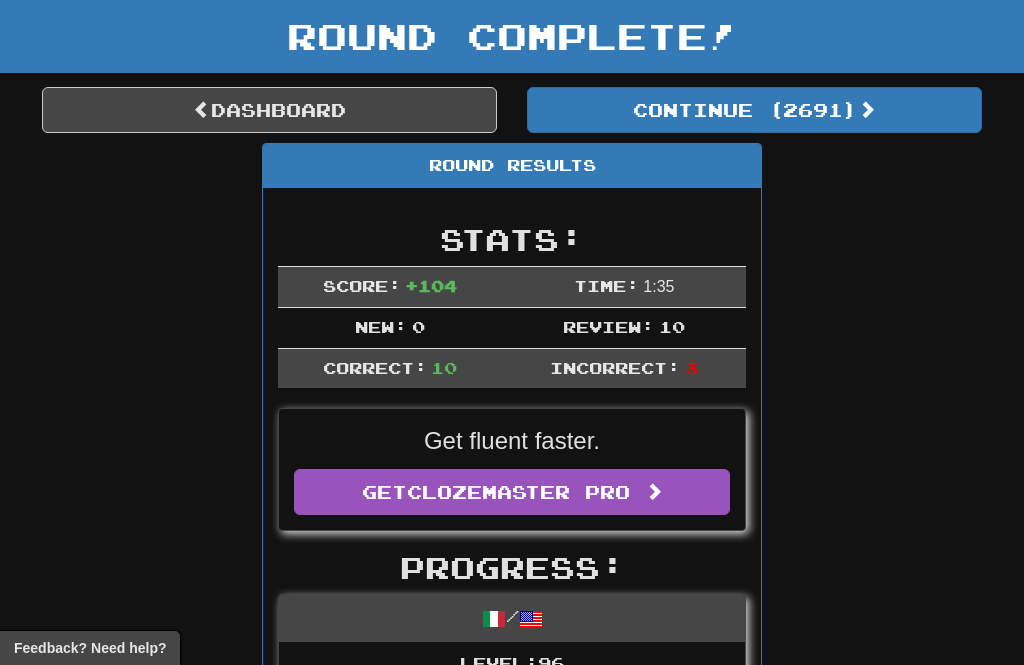 click on "Continue ( 2691 )" at bounding box center (754, 110) 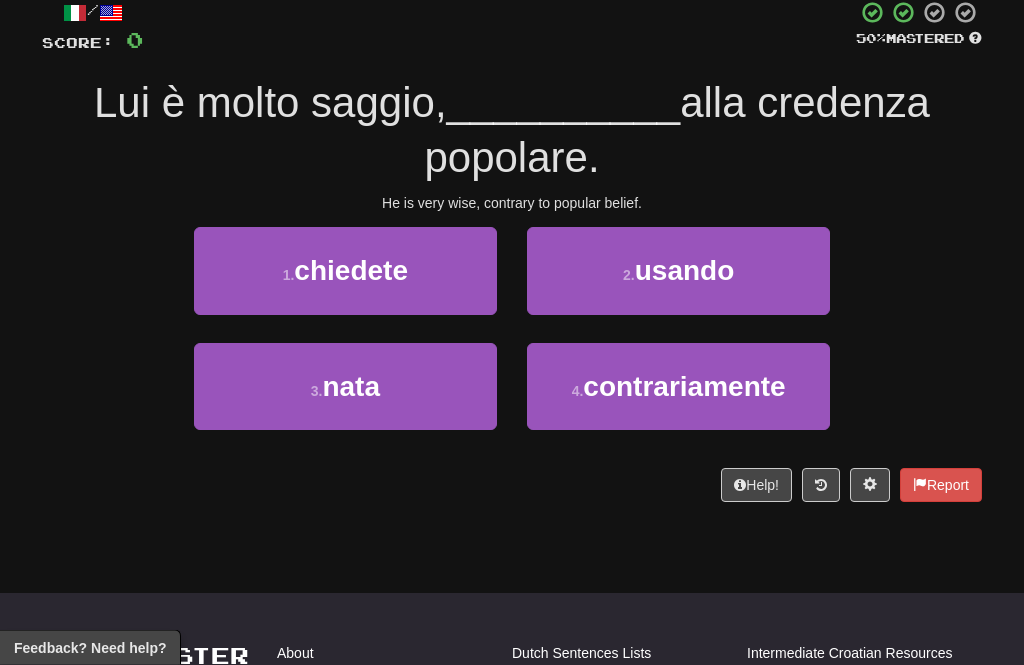 scroll, scrollTop: 122, scrollLeft: 0, axis: vertical 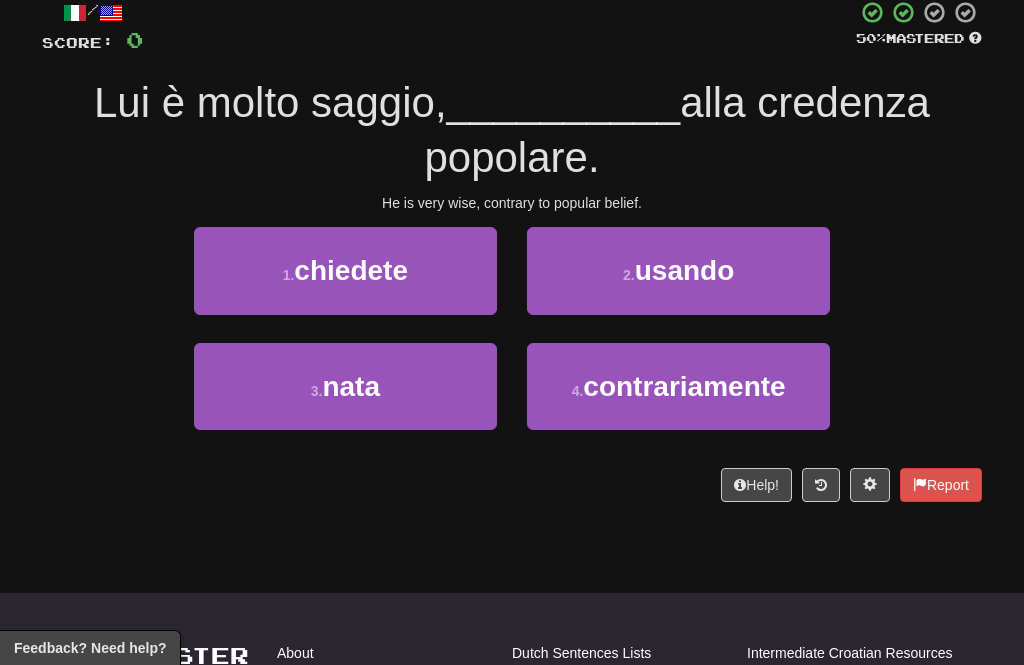 click on "contrariamente" at bounding box center (684, 386) 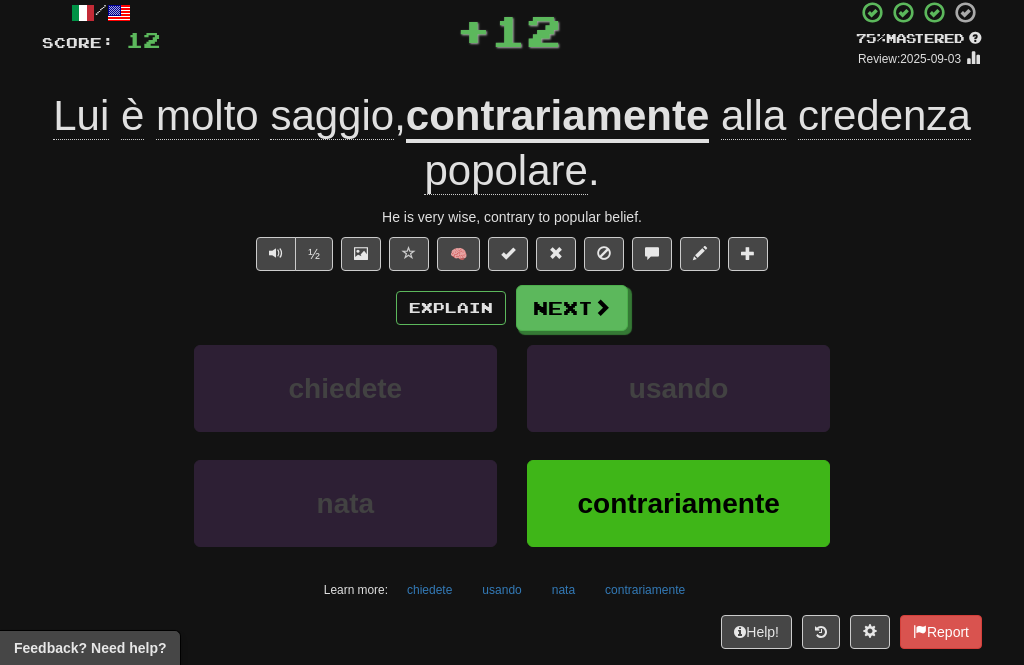 click on "Next" at bounding box center [572, 308] 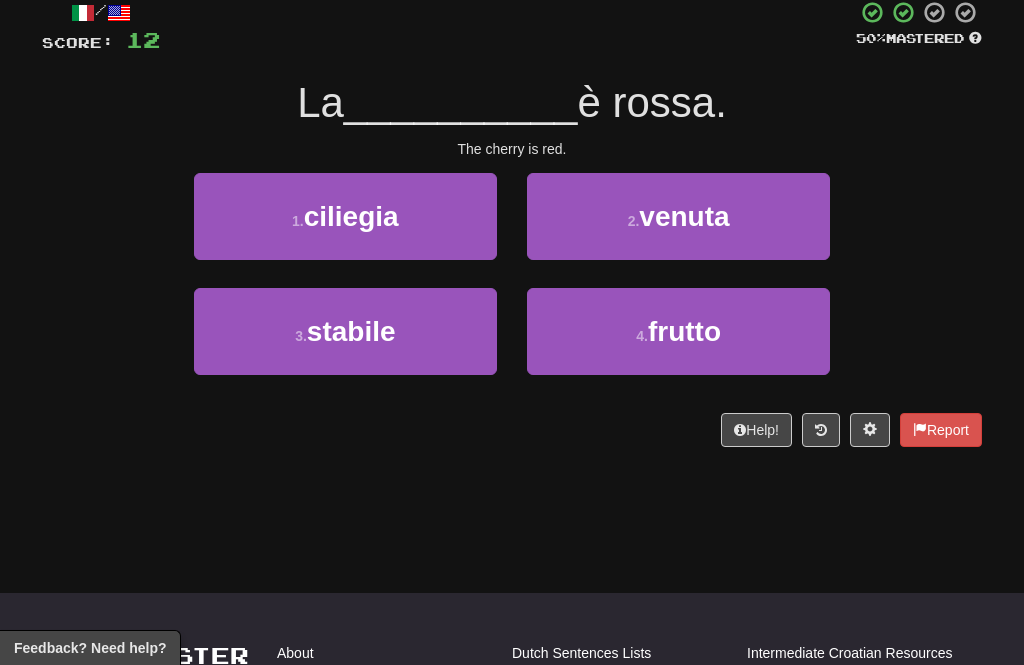 click on "ciliegia" at bounding box center [351, 216] 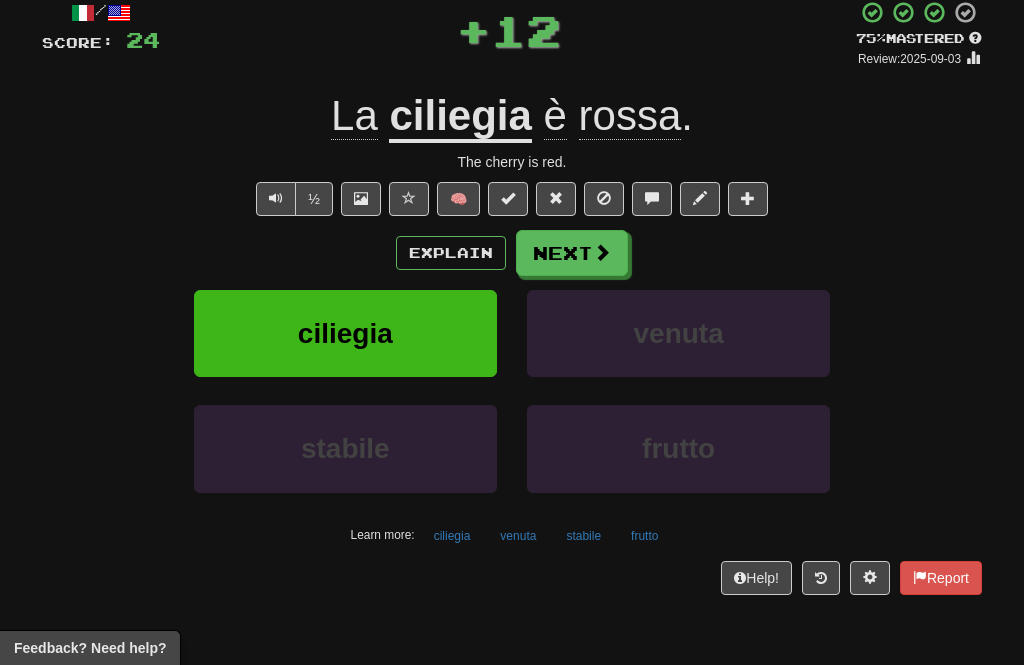 click on "Next" at bounding box center [572, 253] 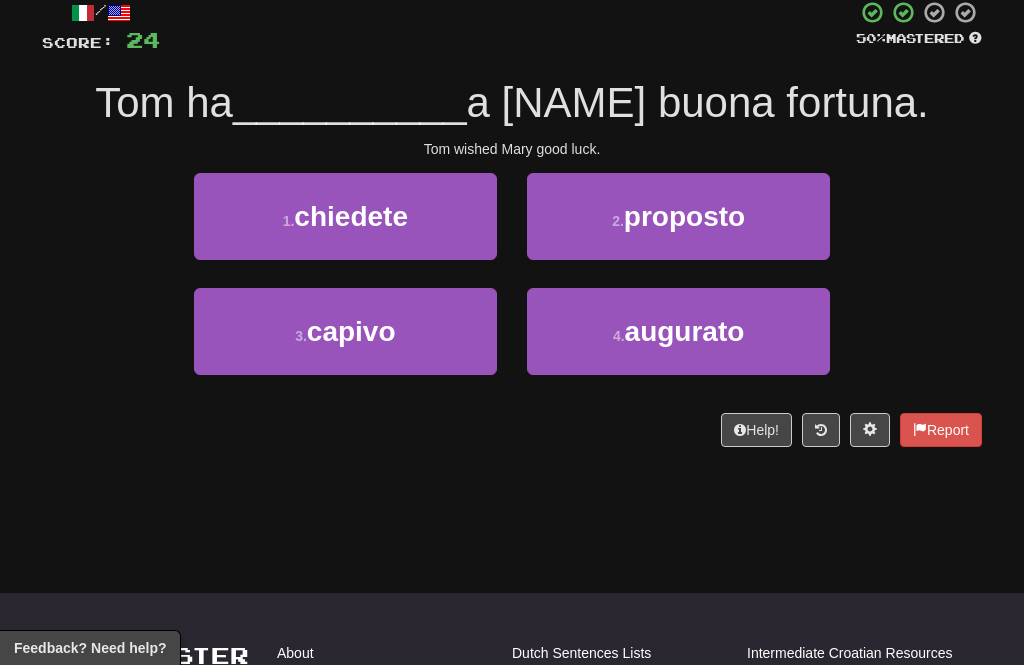 click on "1 .  chiedete" at bounding box center (345, 216) 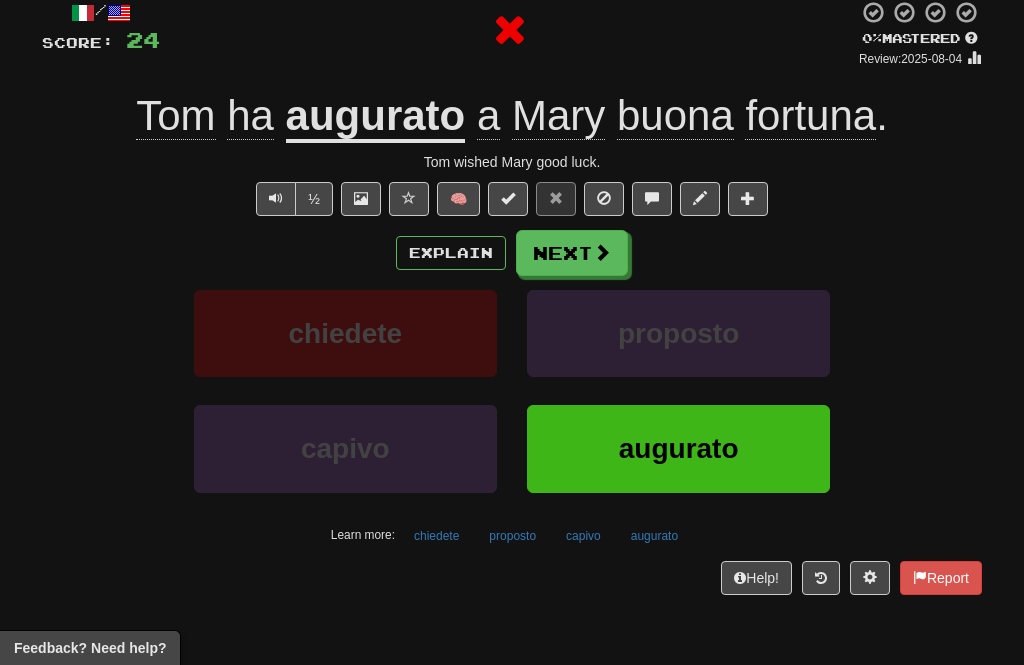 click on "Next" at bounding box center (572, 253) 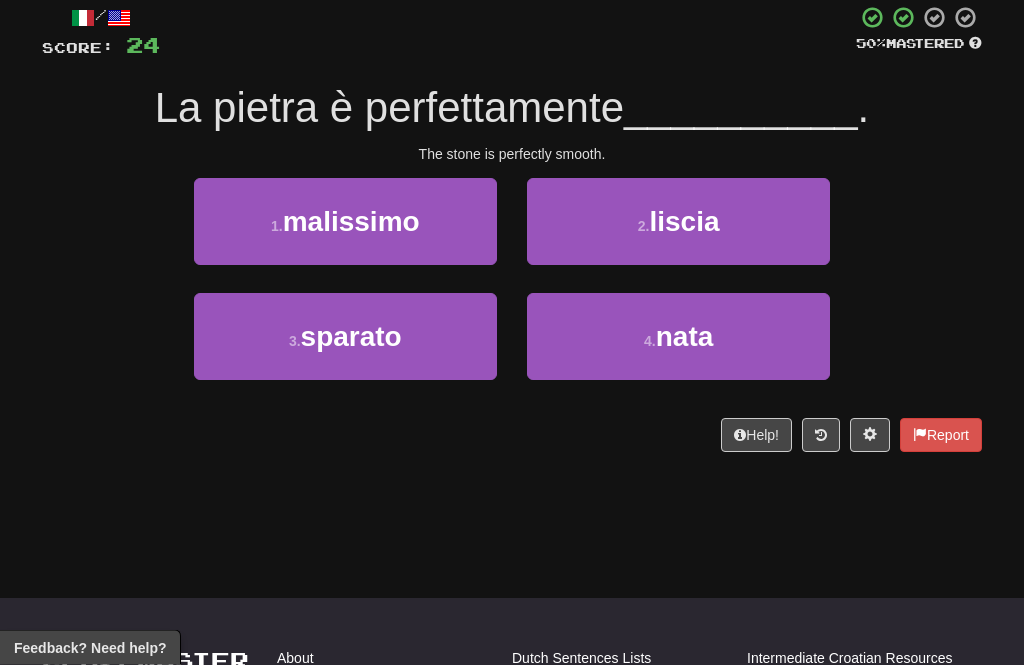 scroll, scrollTop: 117, scrollLeft: 0, axis: vertical 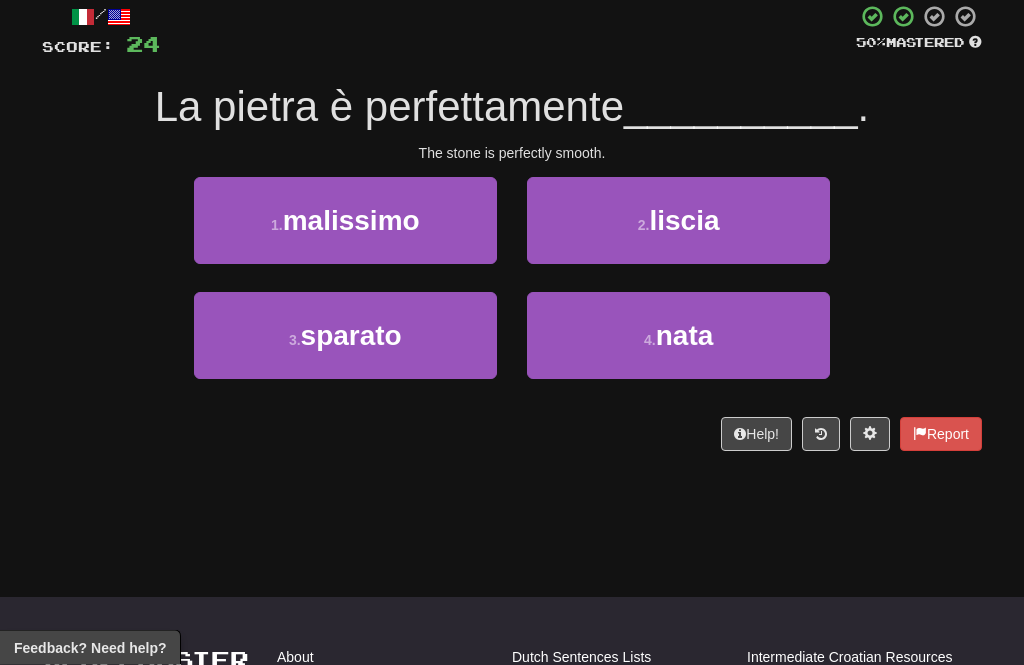 click on "2 .  liscia" at bounding box center (678, 221) 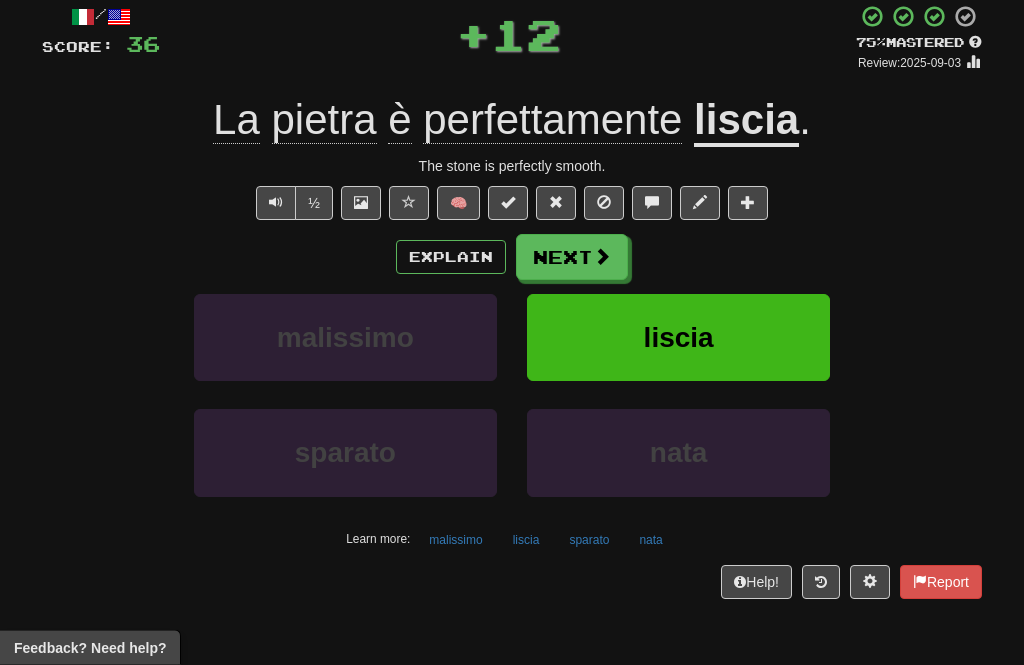 scroll, scrollTop: 118, scrollLeft: 0, axis: vertical 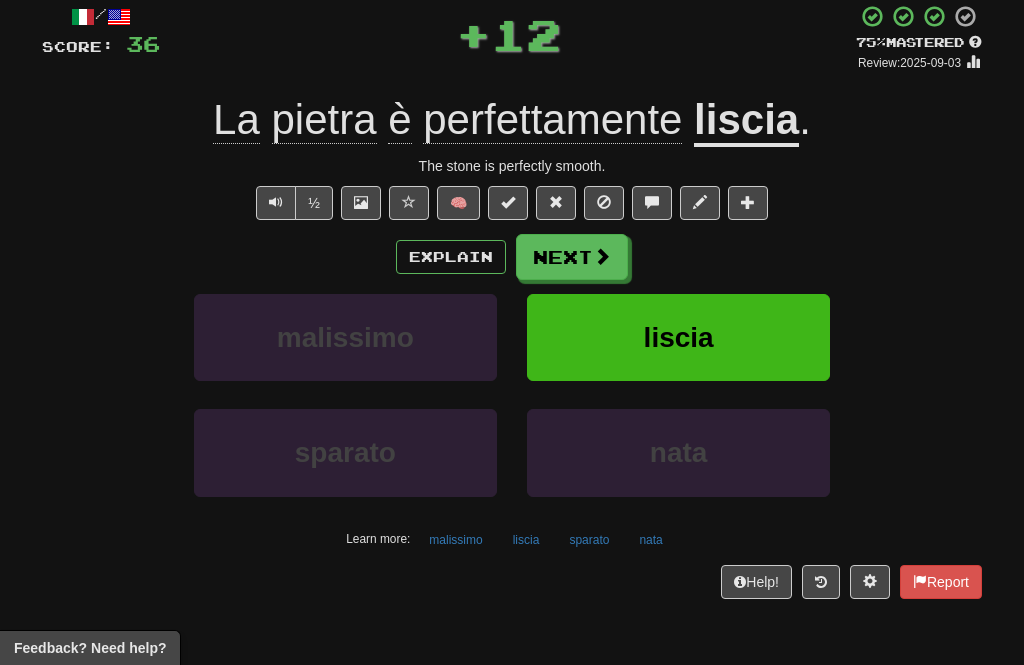 click on "Next" at bounding box center (572, 257) 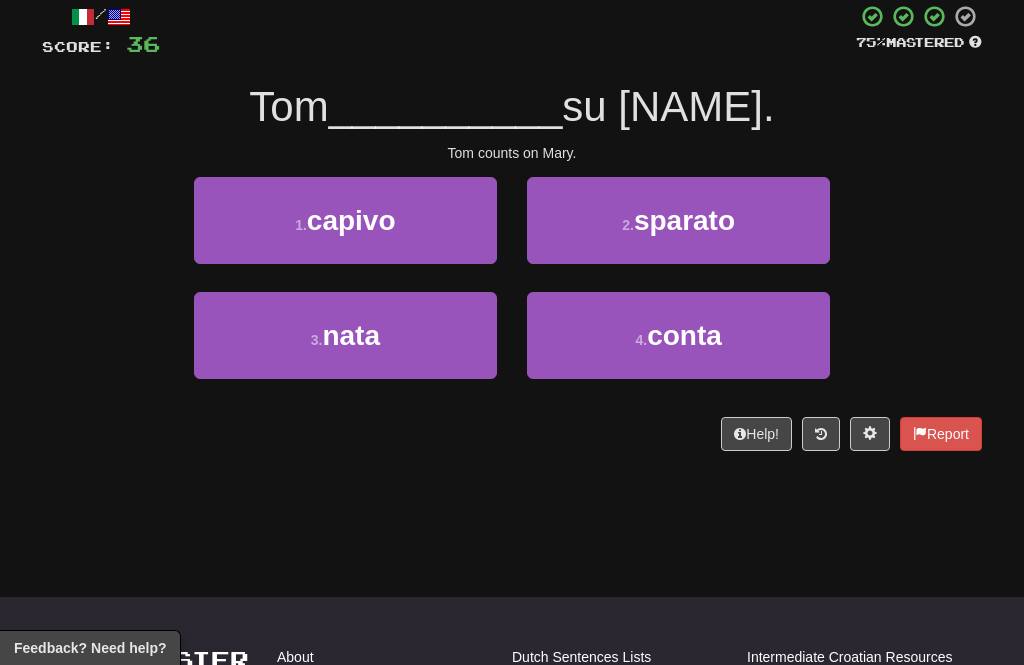 click on "conta" at bounding box center (684, 335) 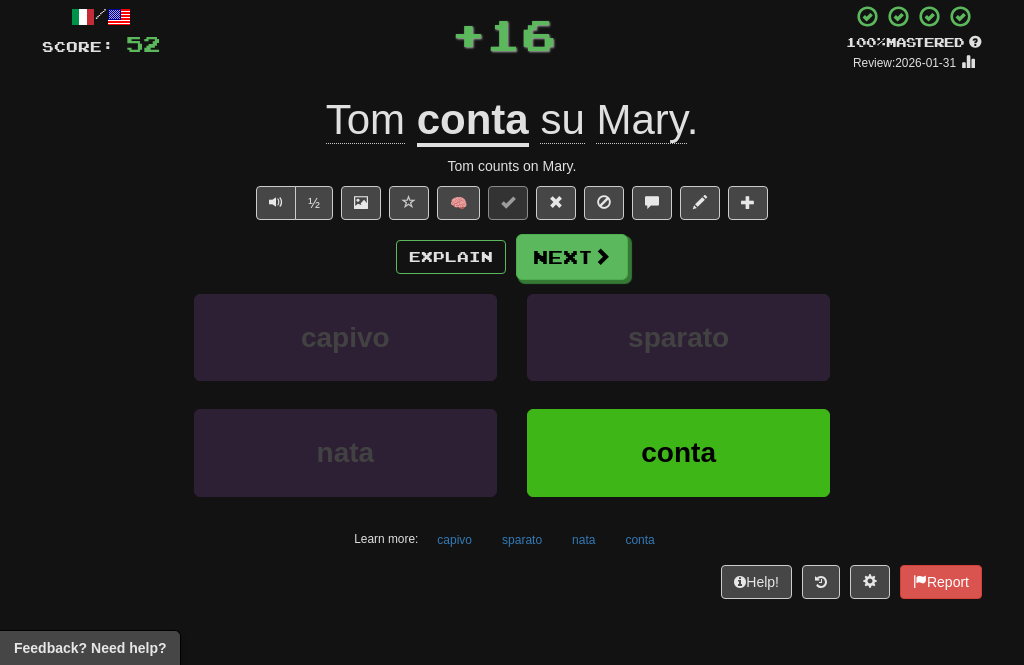 click at bounding box center (602, 256) 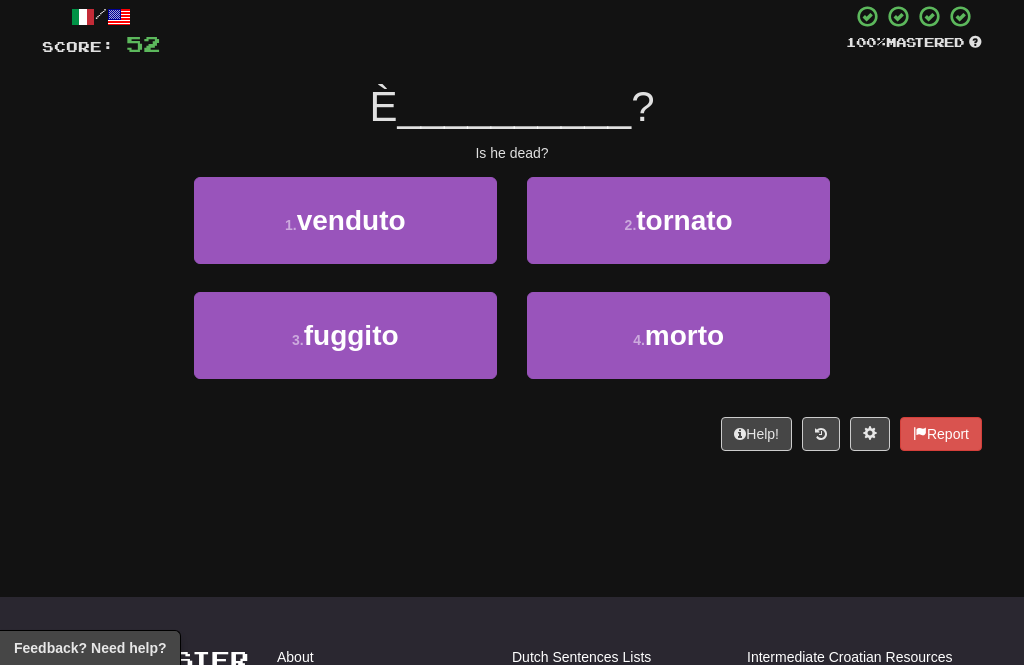 click on "morto" at bounding box center (684, 335) 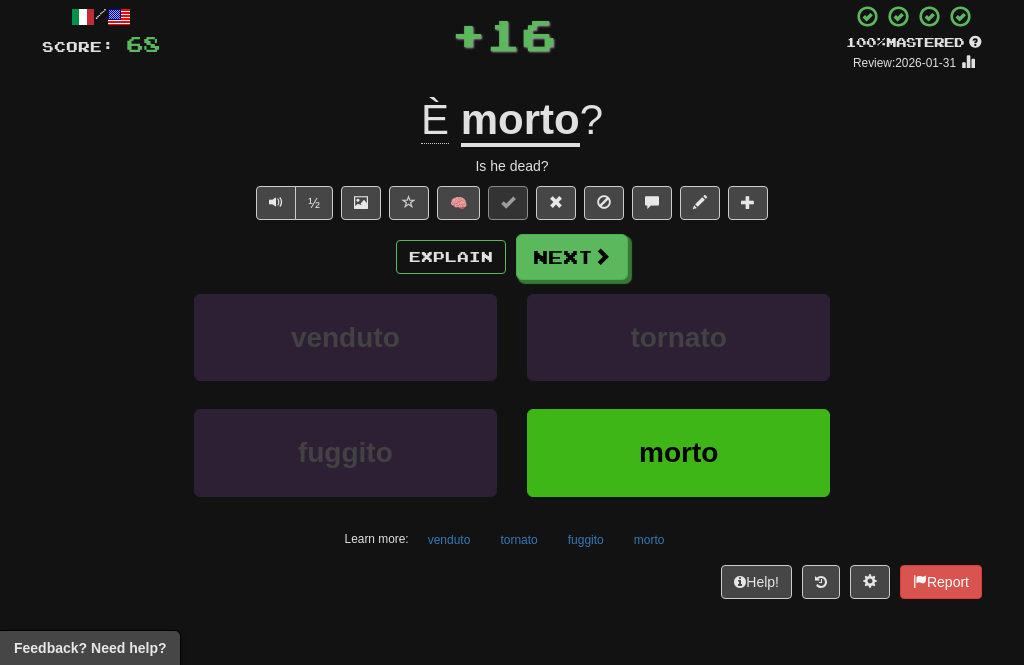 click on "Next" at bounding box center [572, 257] 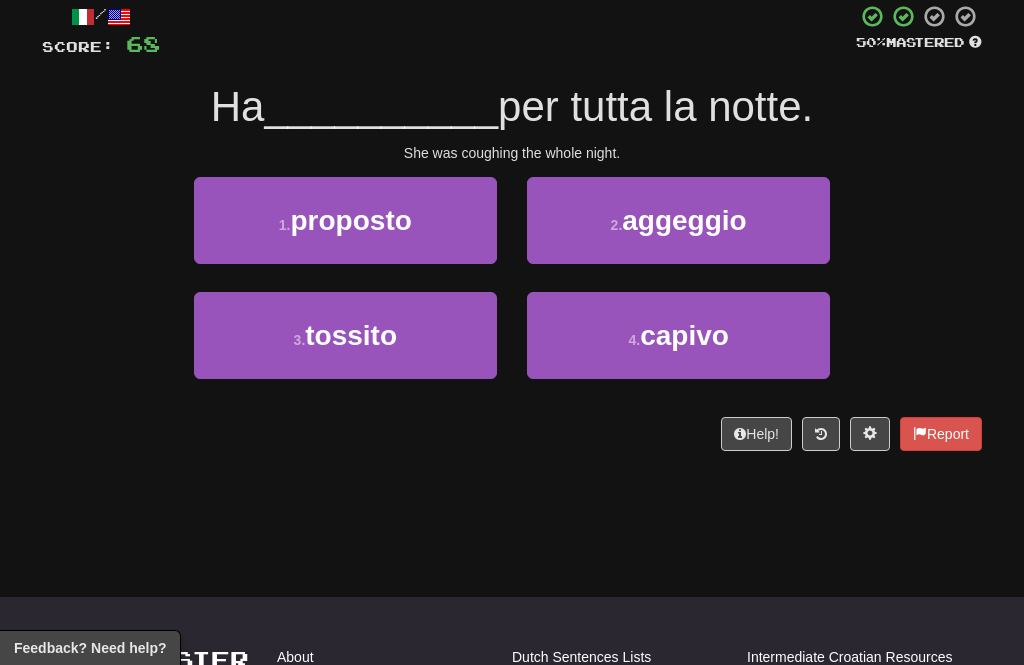 click on "3 .  tossito" at bounding box center (345, 335) 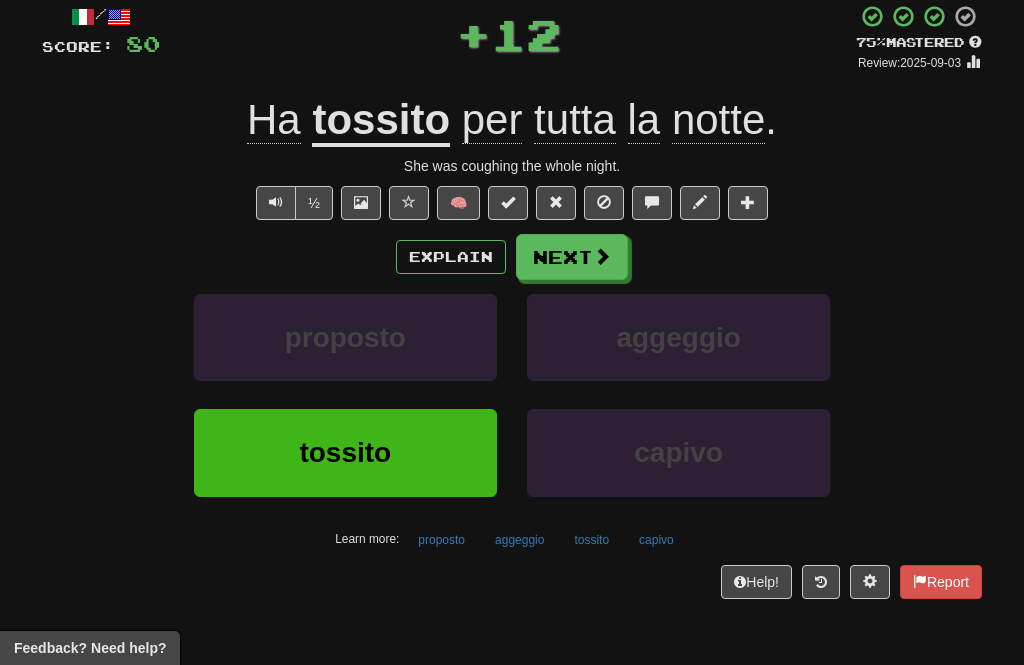 click on "Next" at bounding box center (572, 257) 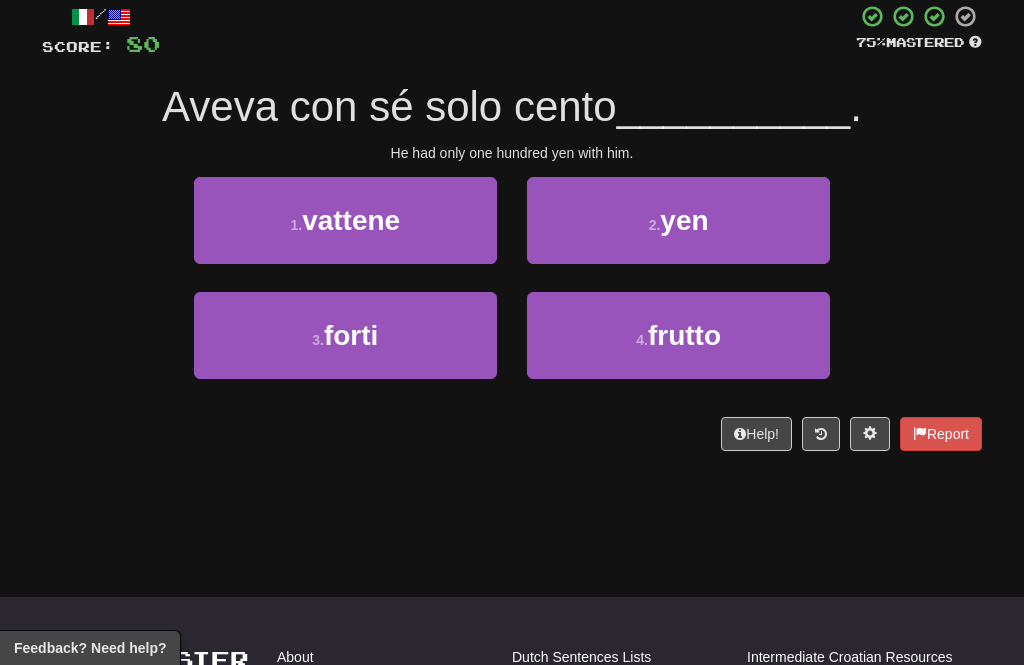 scroll, scrollTop: 114, scrollLeft: 0, axis: vertical 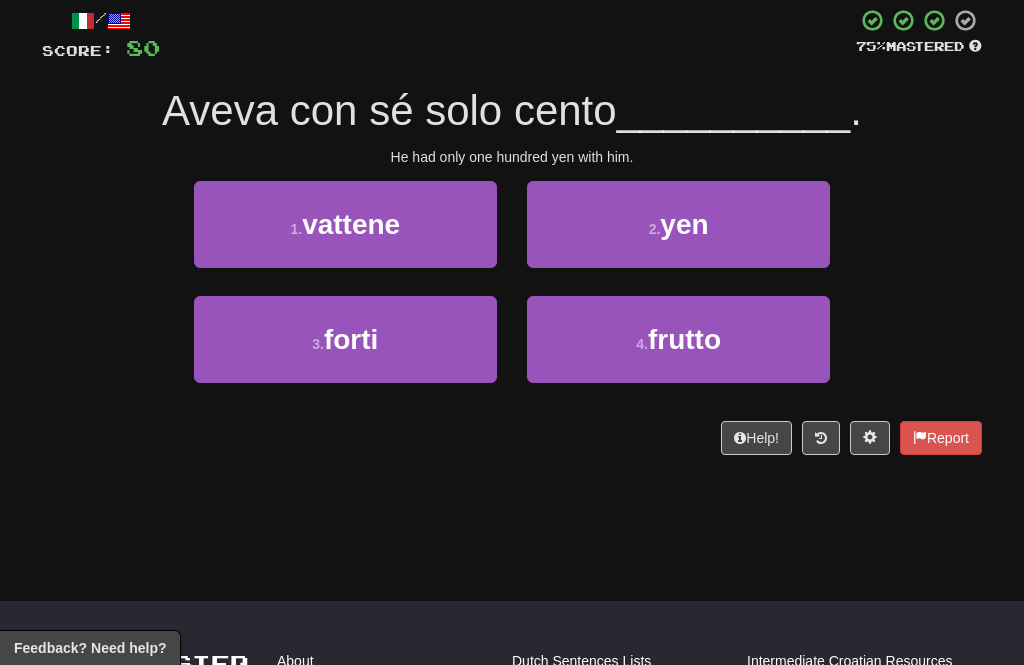 click on "2 .  yen" at bounding box center [678, 224] 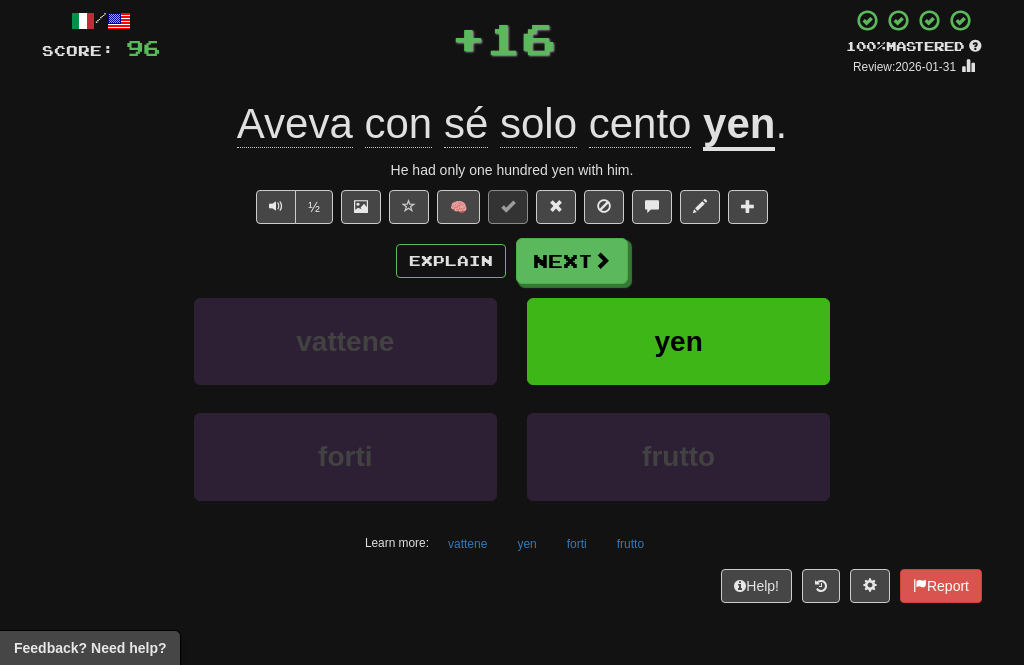 click at bounding box center [602, 260] 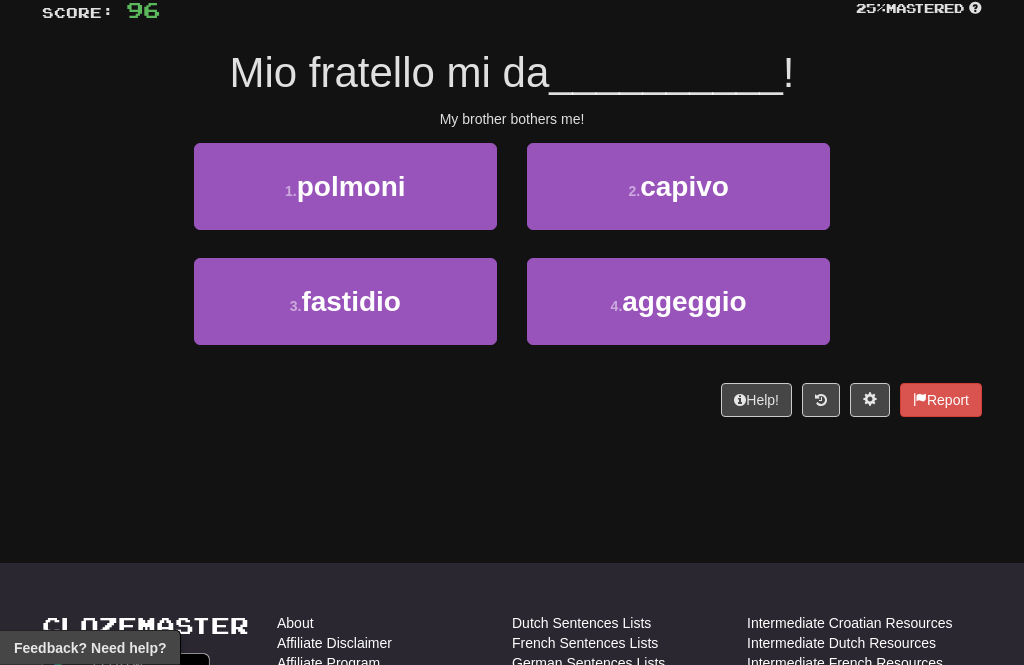scroll, scrollTop: 156, scrollLeft: 0, axis: vertical 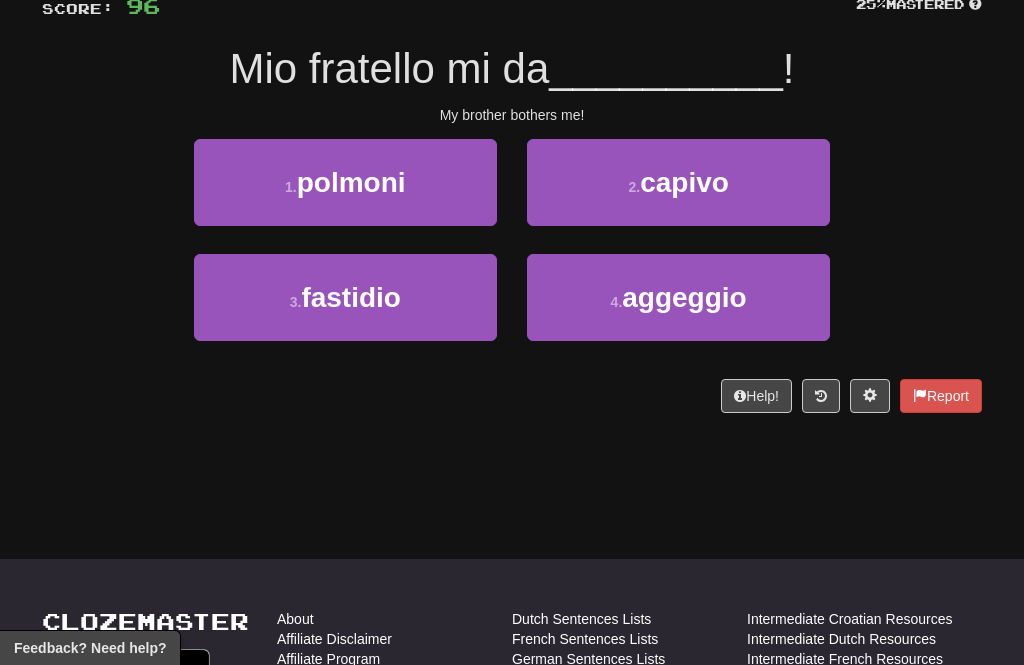 click on "aggeggio" at bounding box center [684, 297] 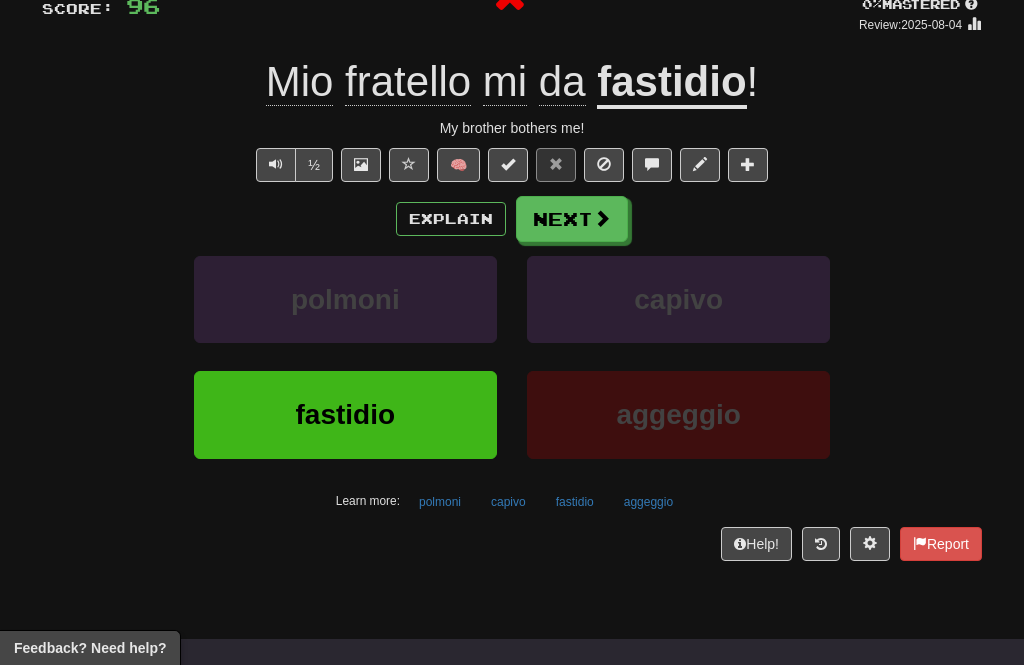 click at bounding box center [602, 218] 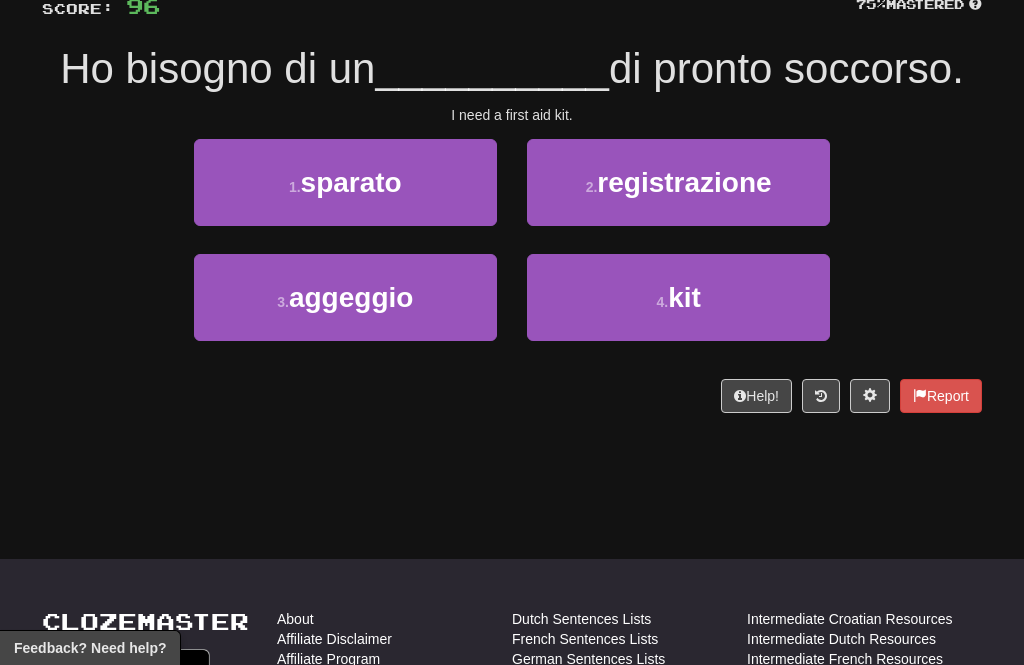 click on "4 .  kit" at bounding box center [678, 297] 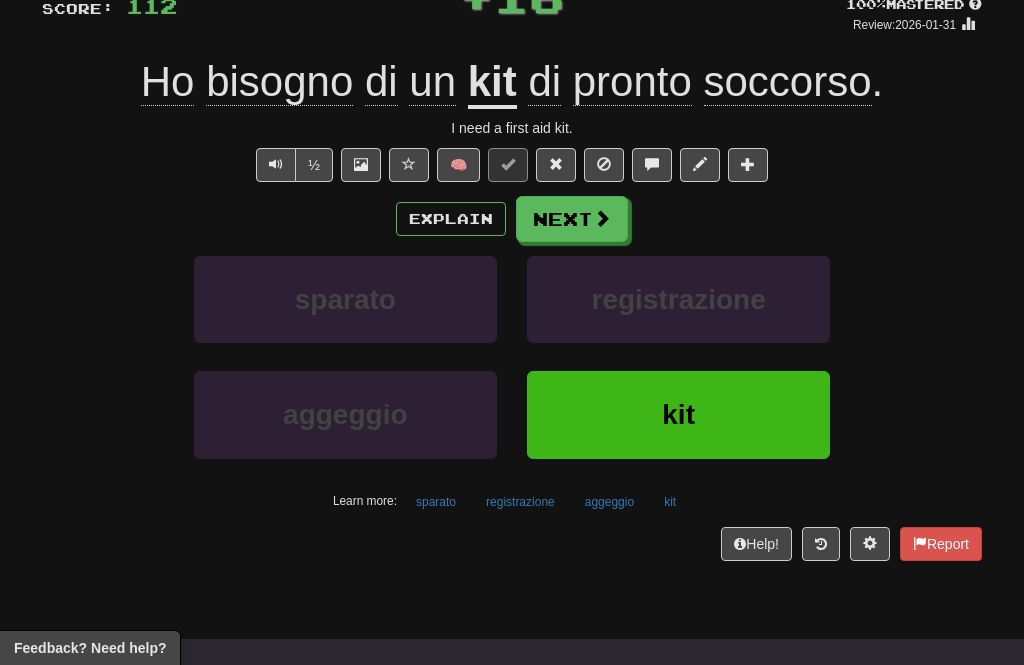 click on "Next" at bounding box center [572, 219] 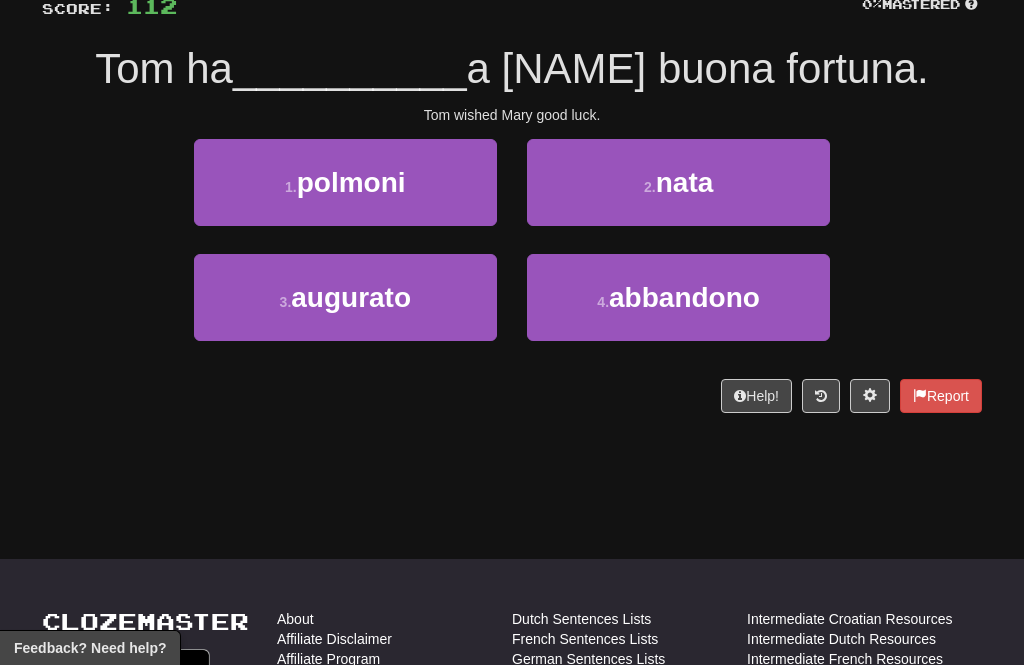 click on "2 .  nata" at bounding box center [678, 182] 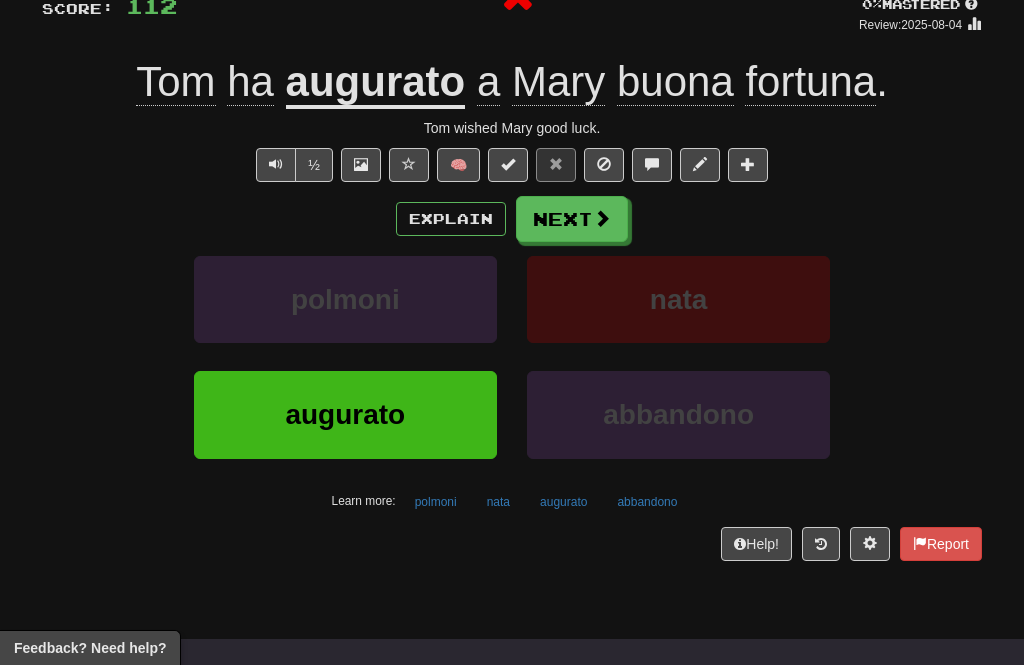 click at bounding box center [602, 218] 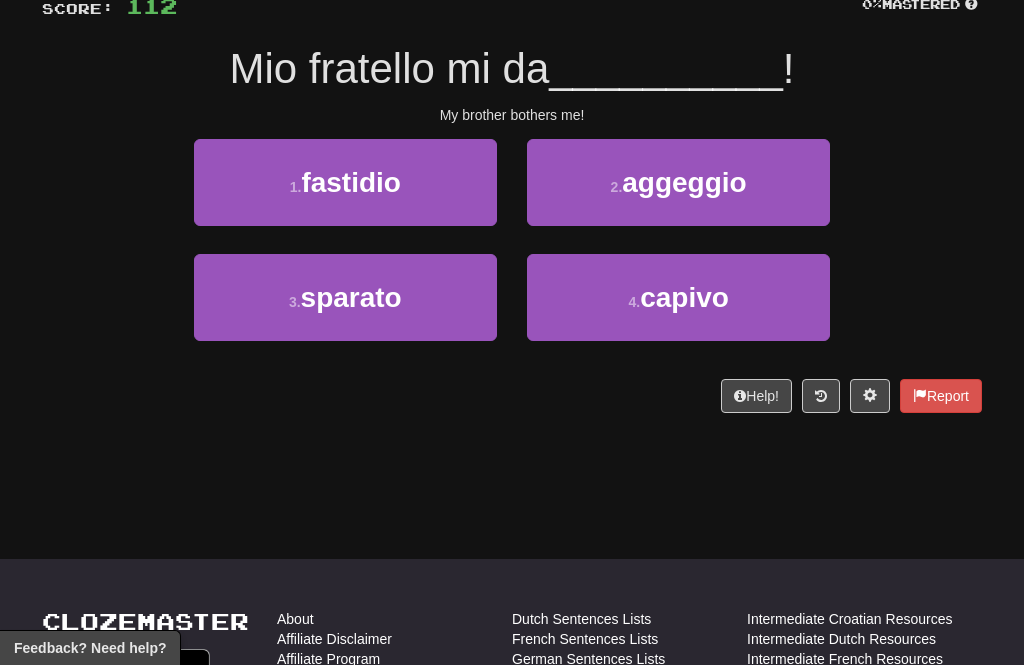 click on "capivo" at bounding box center (684, 297) 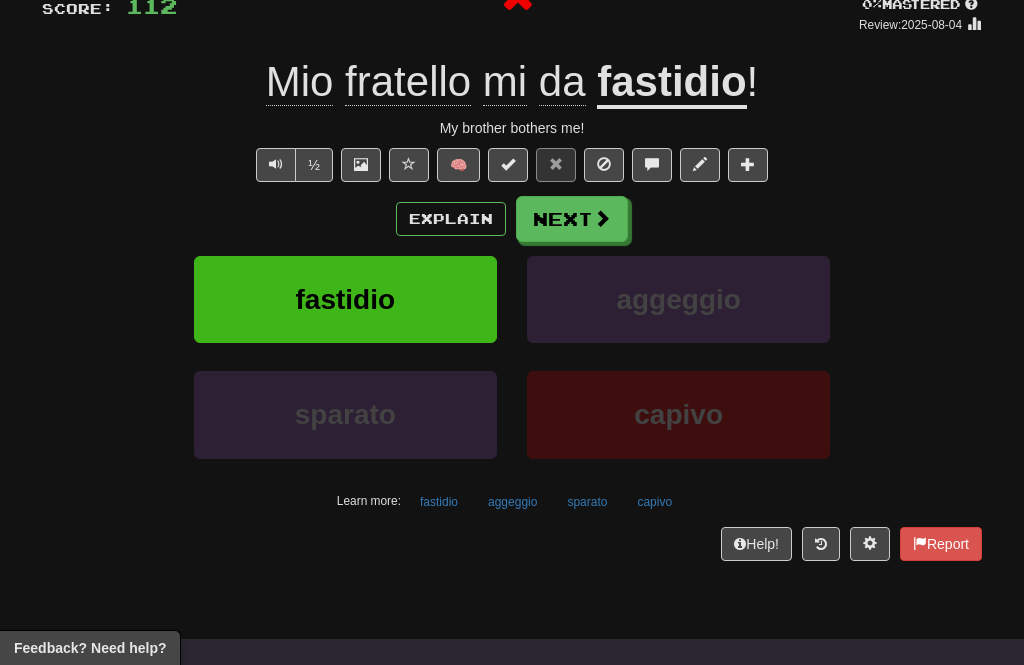 click on "Next" at bounding box center [572, 219] 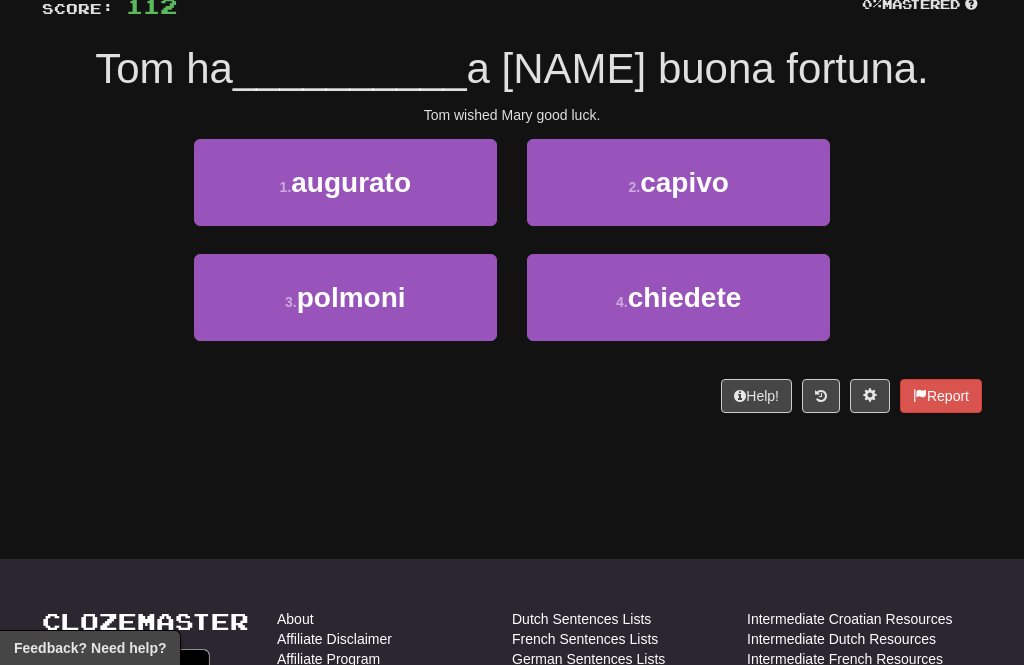 click on "2 .  capivo" at bounding box center [678, 182] 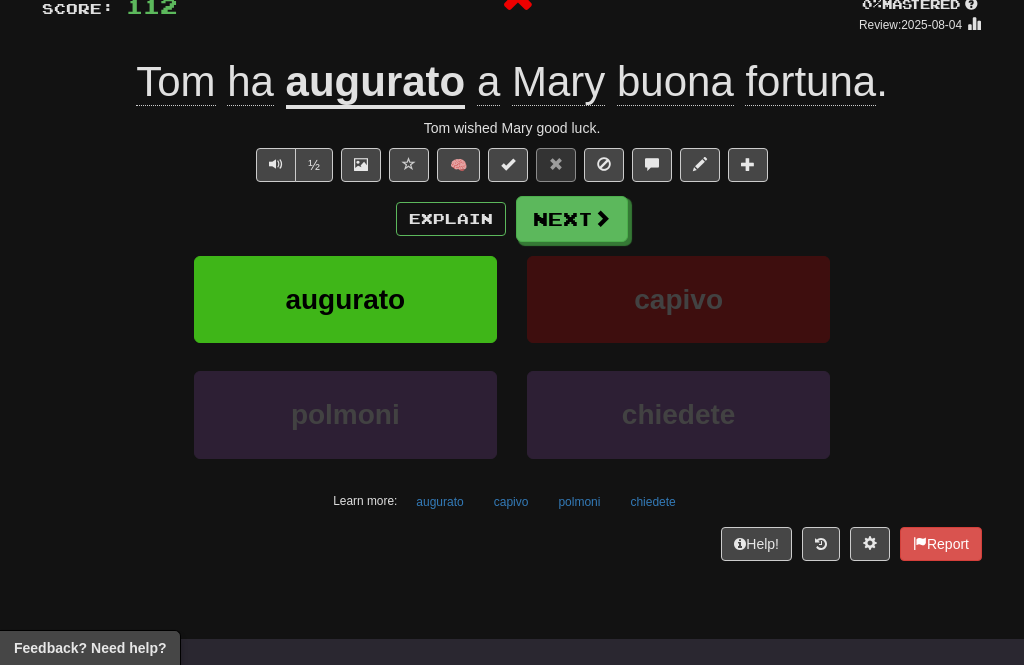 click on "Next" at bounding box center (572, 219) 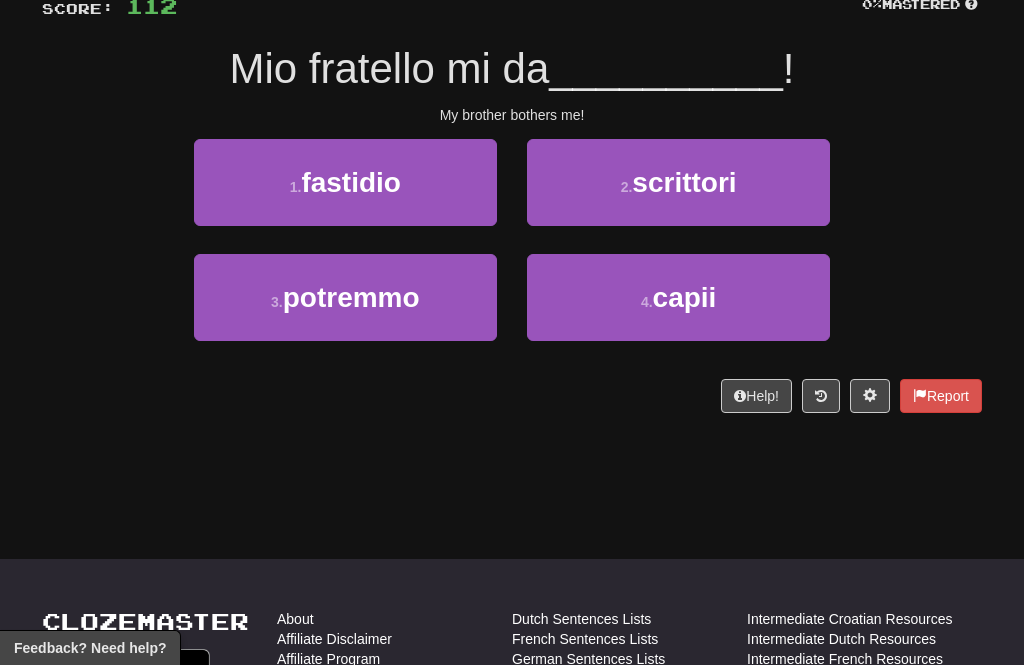 click on "1 .  fastidio" at bounding box center (345, 182) 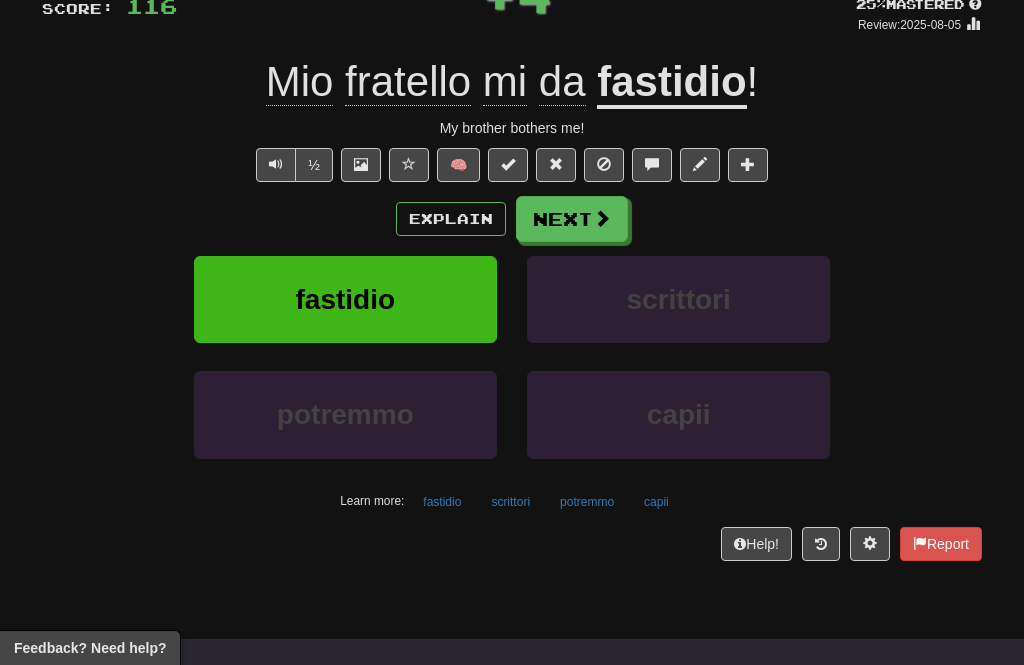click at bounding box center (604, 165) 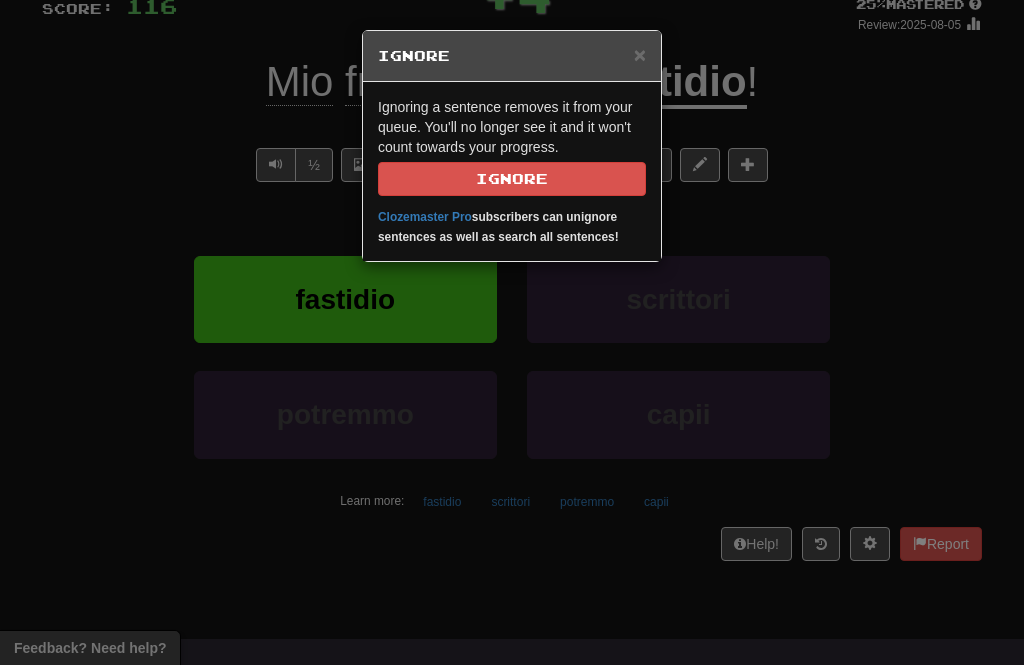 click on "×" at bounding box center (640, 54) 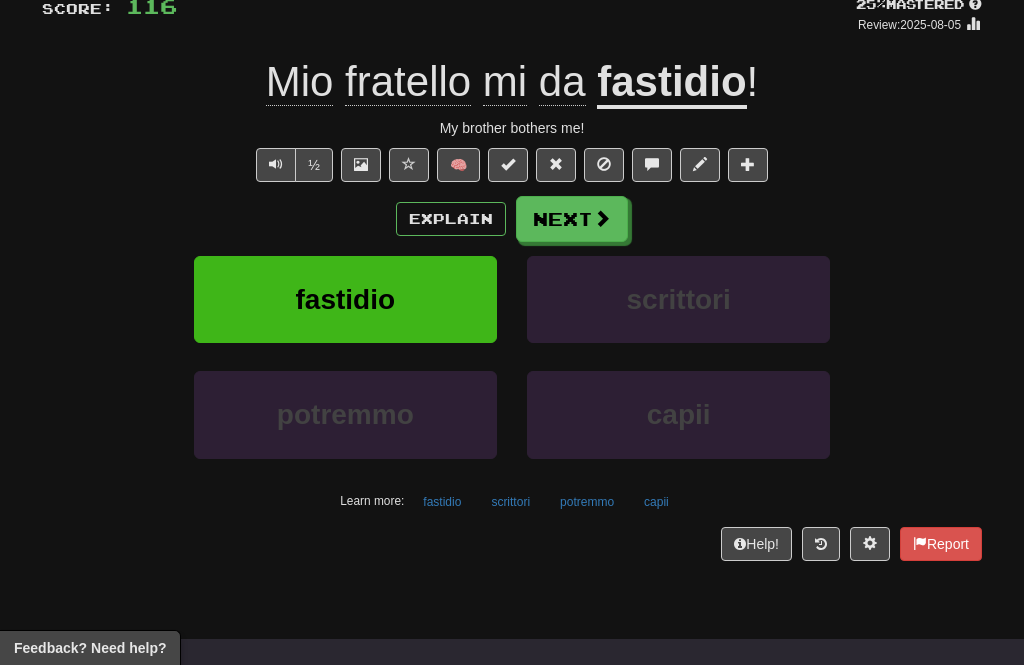 click at bounding box center (602, 218) 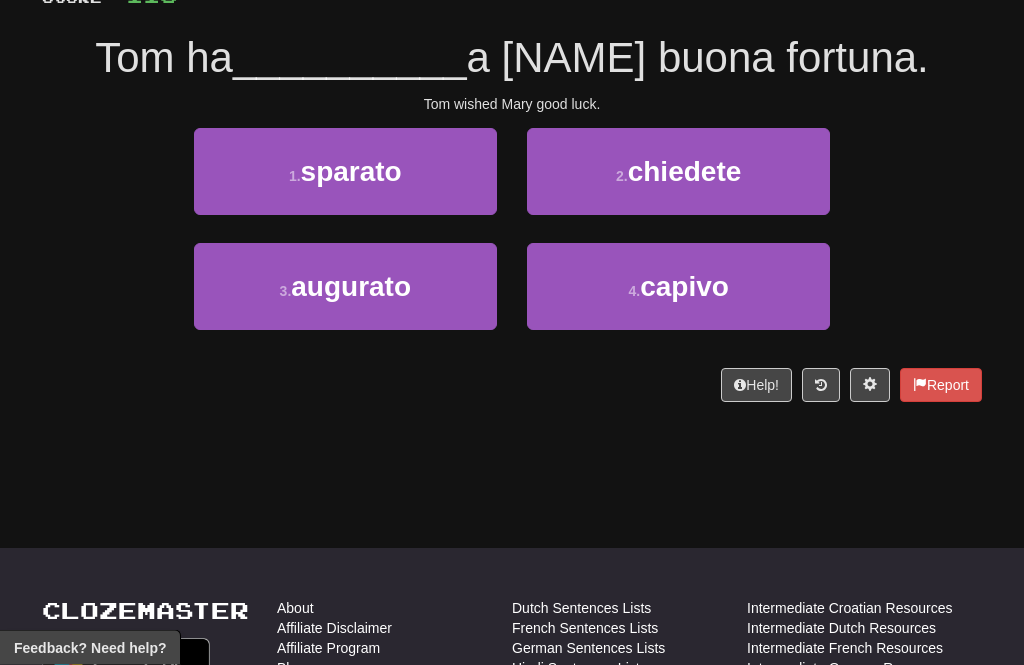 scroll, scrollTop: 167, scrollLeft: 0, axis: vertical 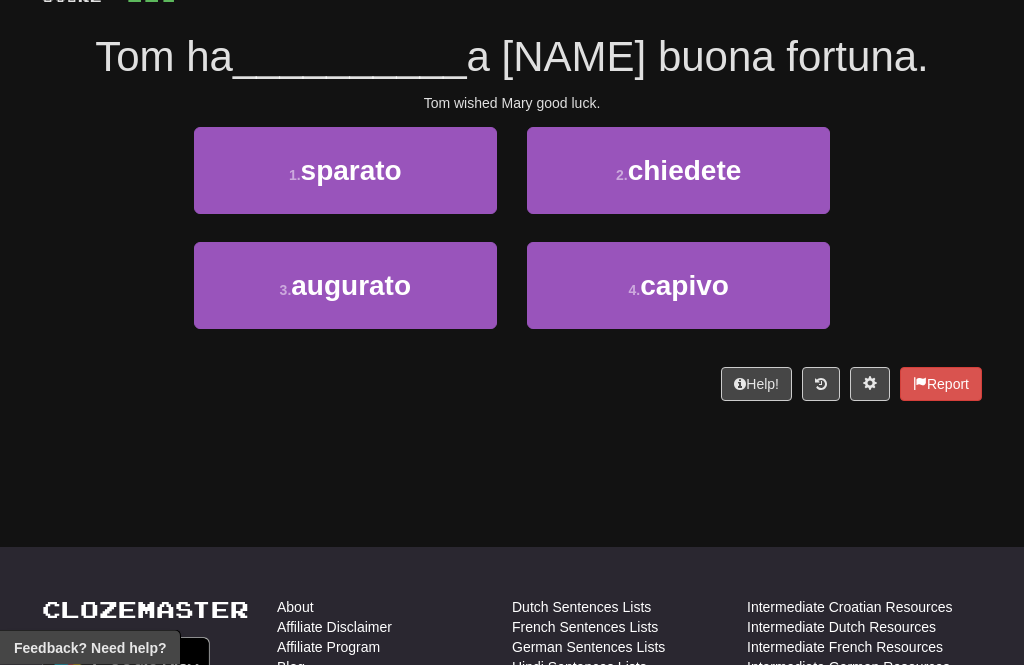 click on "capivo" at bounding box center [684, 286] 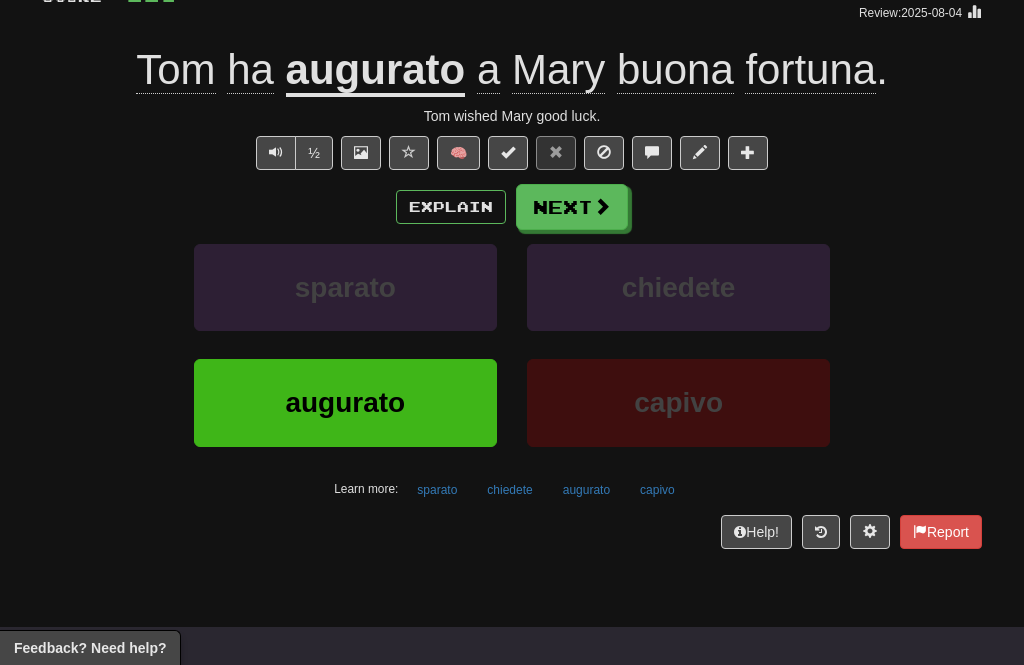 click at bounding box center (602, 206) 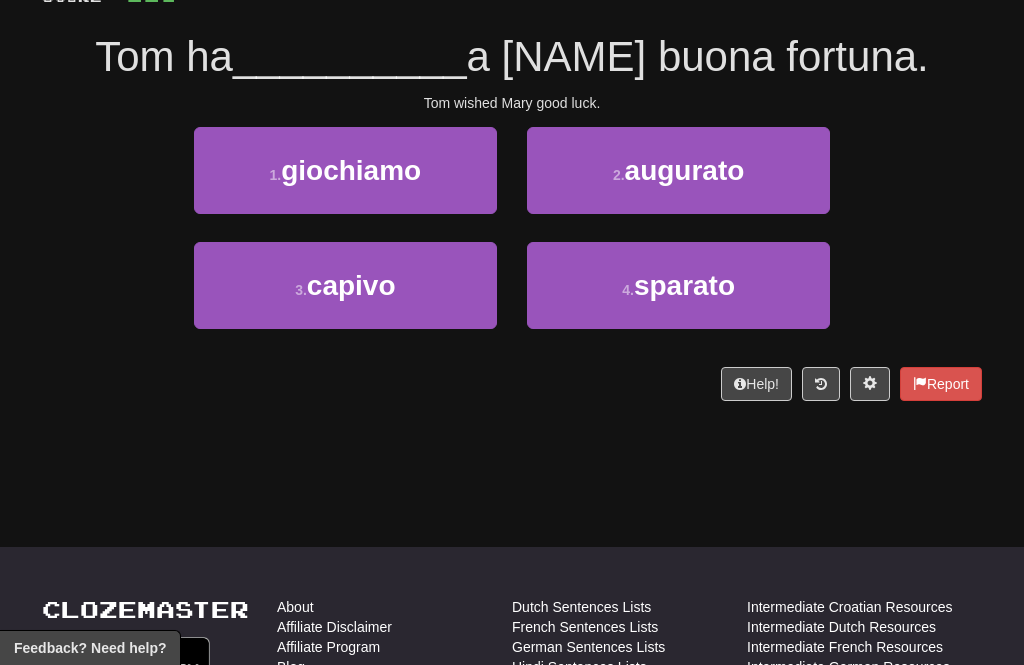 click on "augurato" at bounding box center [685, 170] 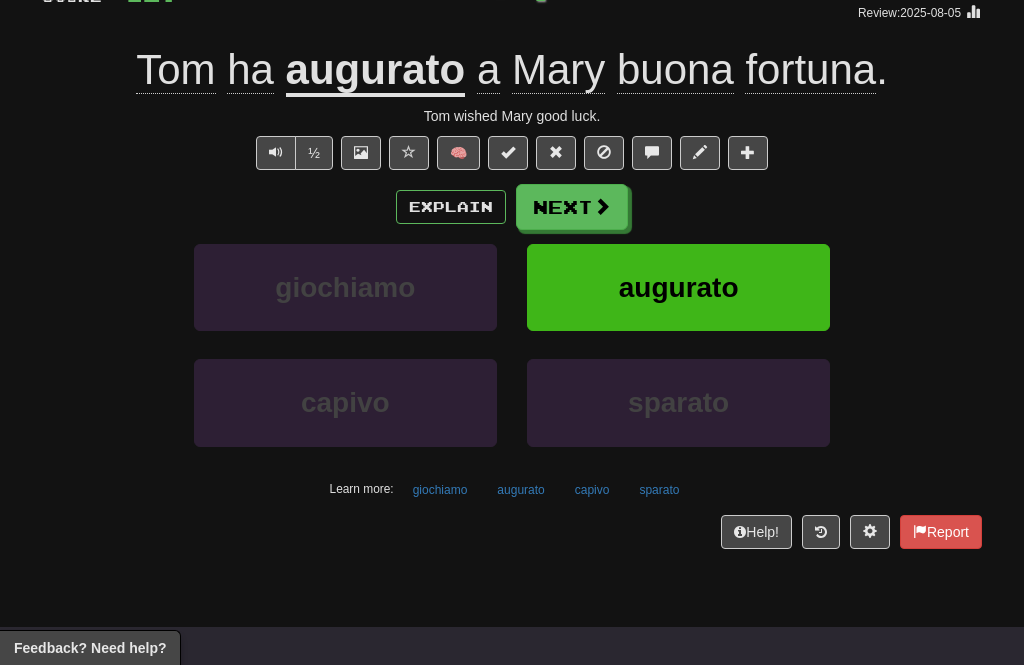 click at bounding box center (602, 206) 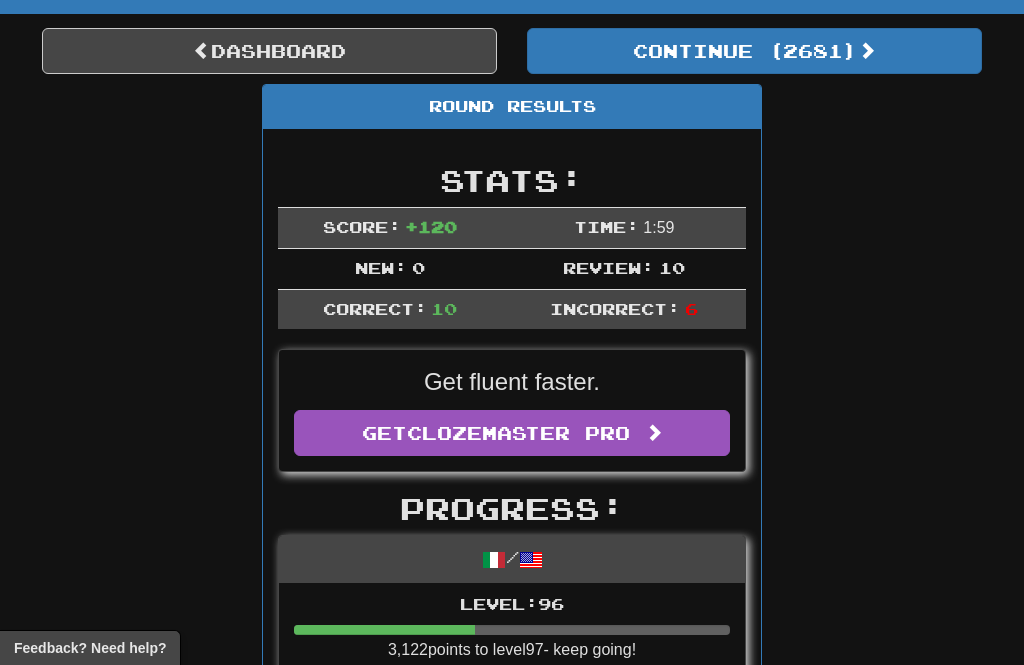 click on "Continue ( 2681 )" at bounding box center (754, 51) 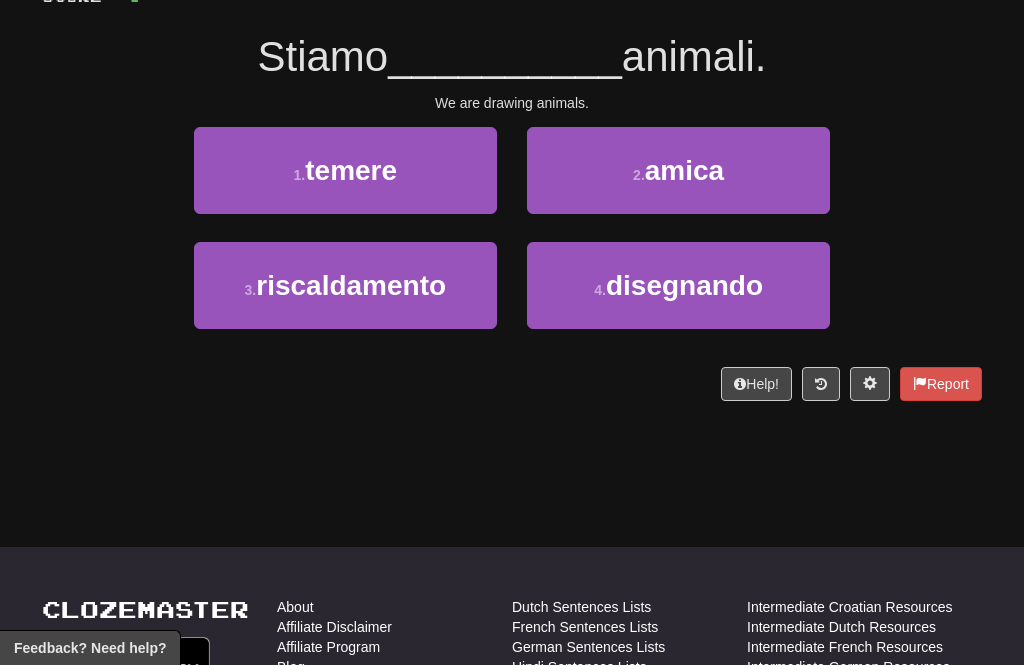 click on "disegnando" at bounding box center [684, 285] 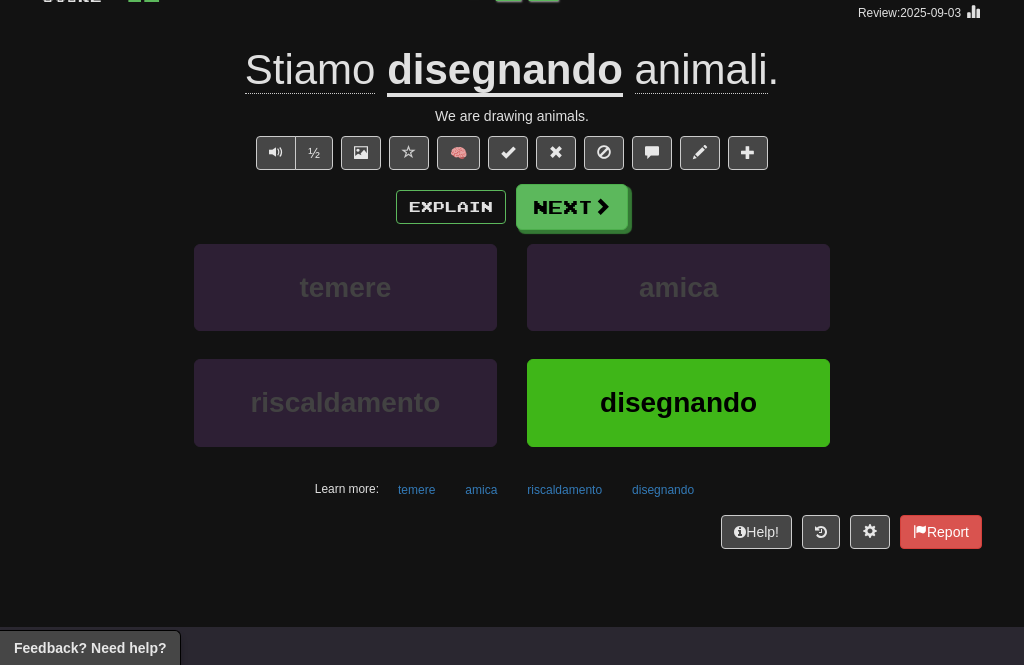 click on "Next" at bounding box center [572, 207] 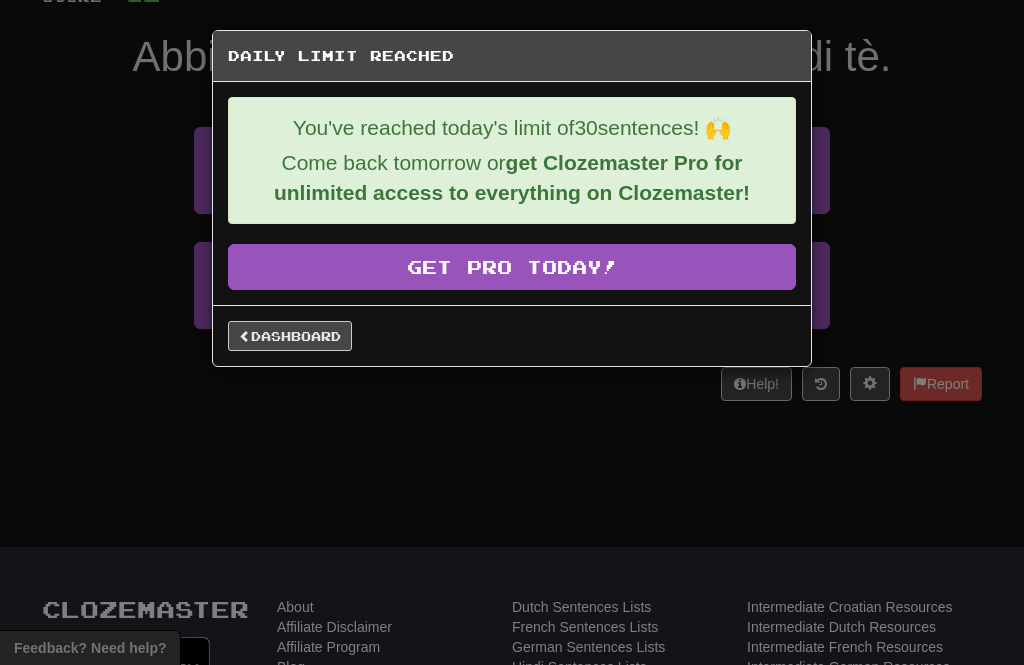 click on "Dashboard" at bounding box center (290, 336) 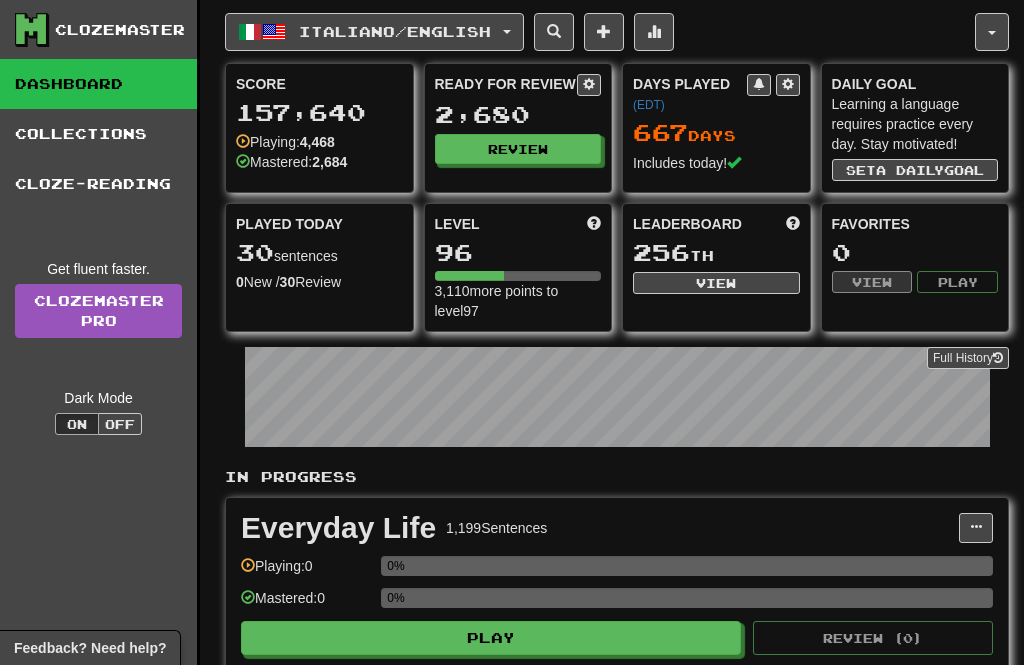 scroll, scrollTop: 0, scrollLeft: 0, axis: both 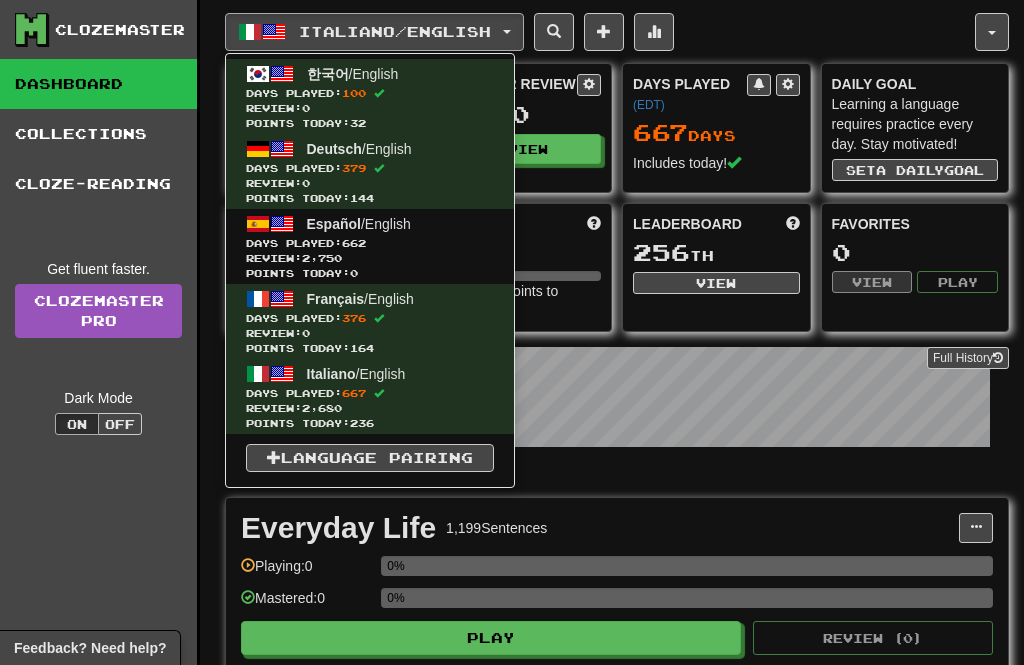 click on "Review:  2,750" at bounding box center [370, 258] 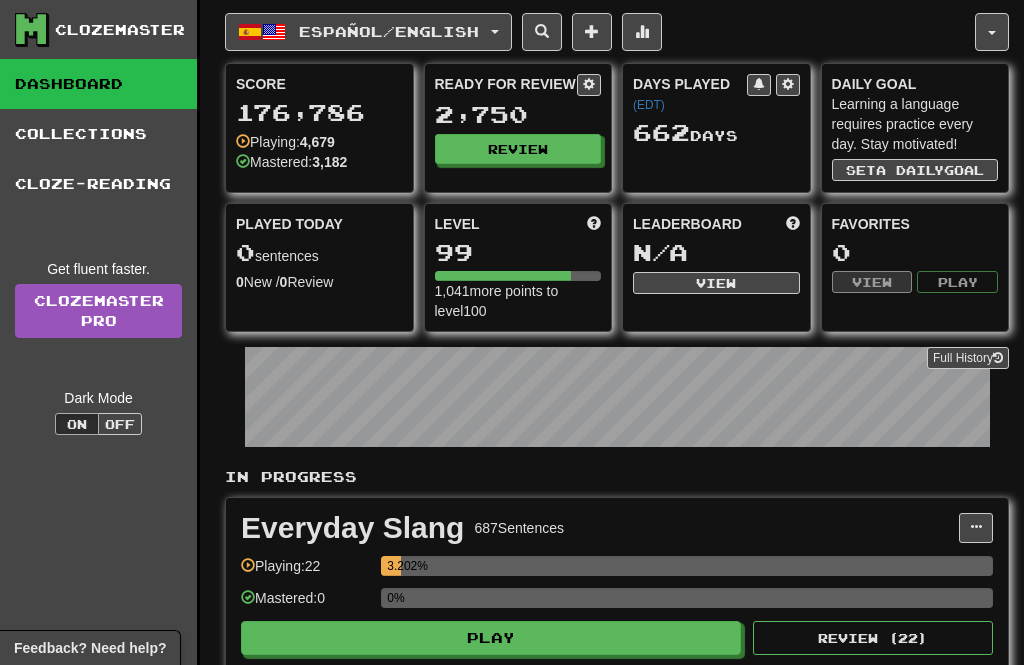 scroll, scrollTop: 0, scrollLeft: 0, axis: both 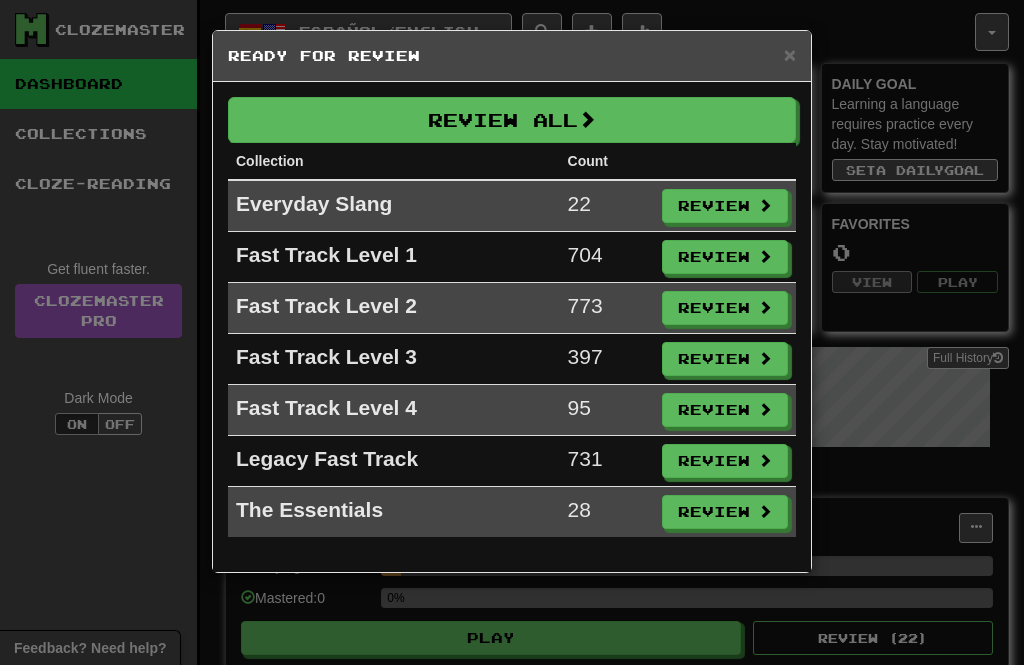 click on "Review All" at bounding box center (512, 120) 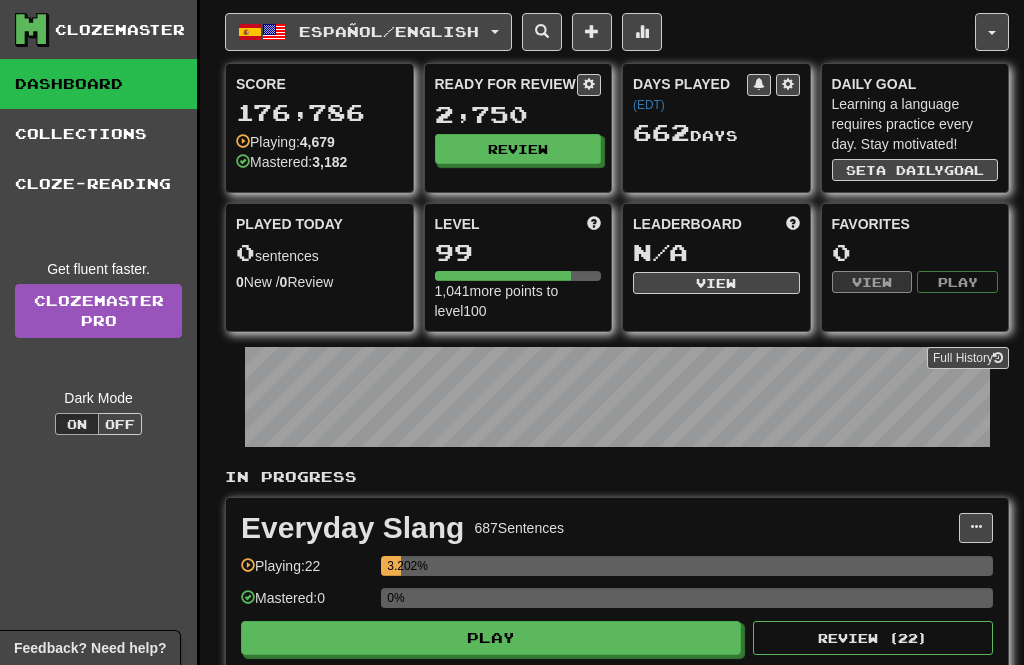 select on "**" 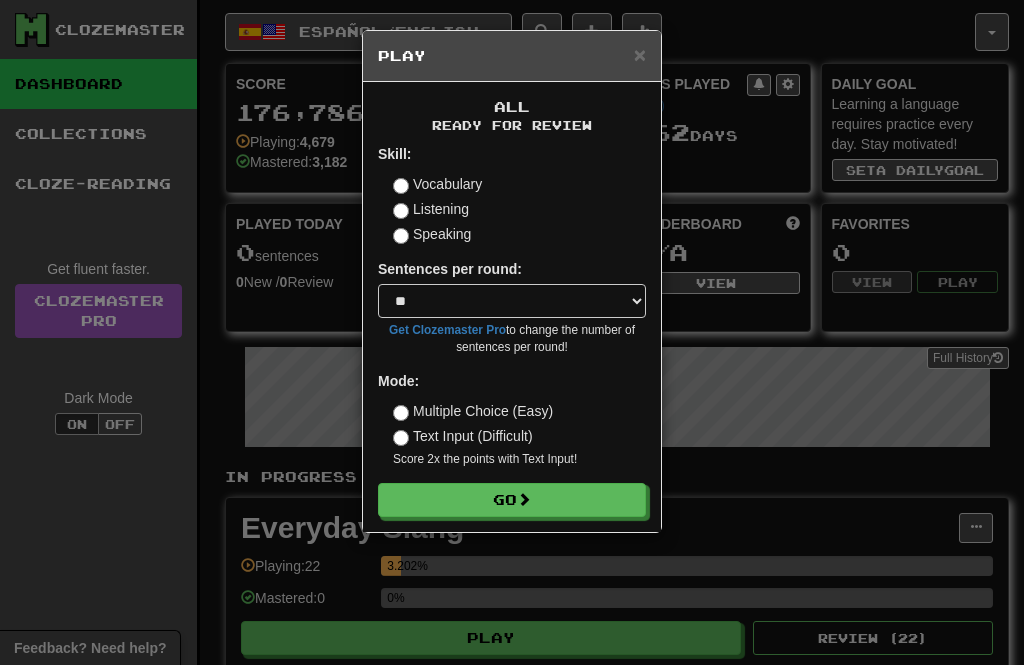 click on "Go" at bounding box center (512, 500) 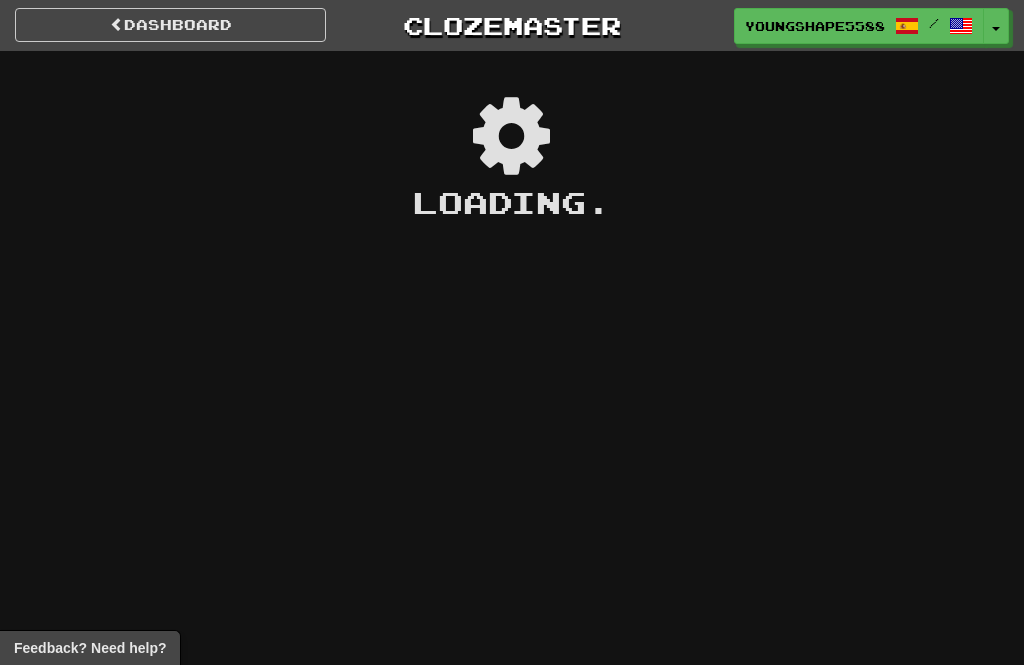 scroll, scrollTop: 0, scrollLeft: 0, axis: both 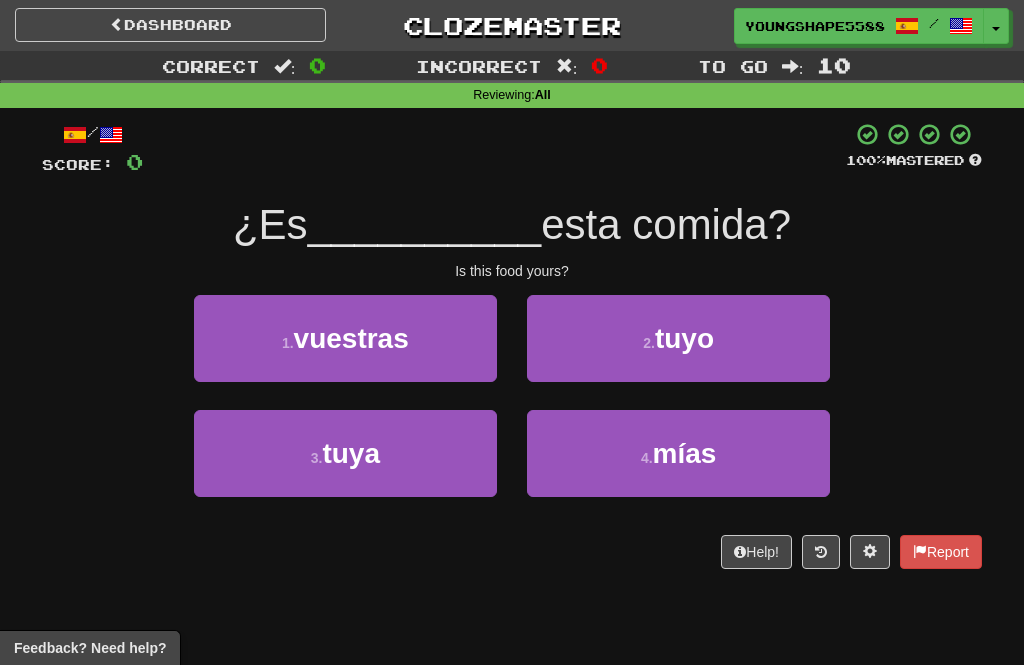 click on "2 .  tuyo" at bounding box center (678, 338) 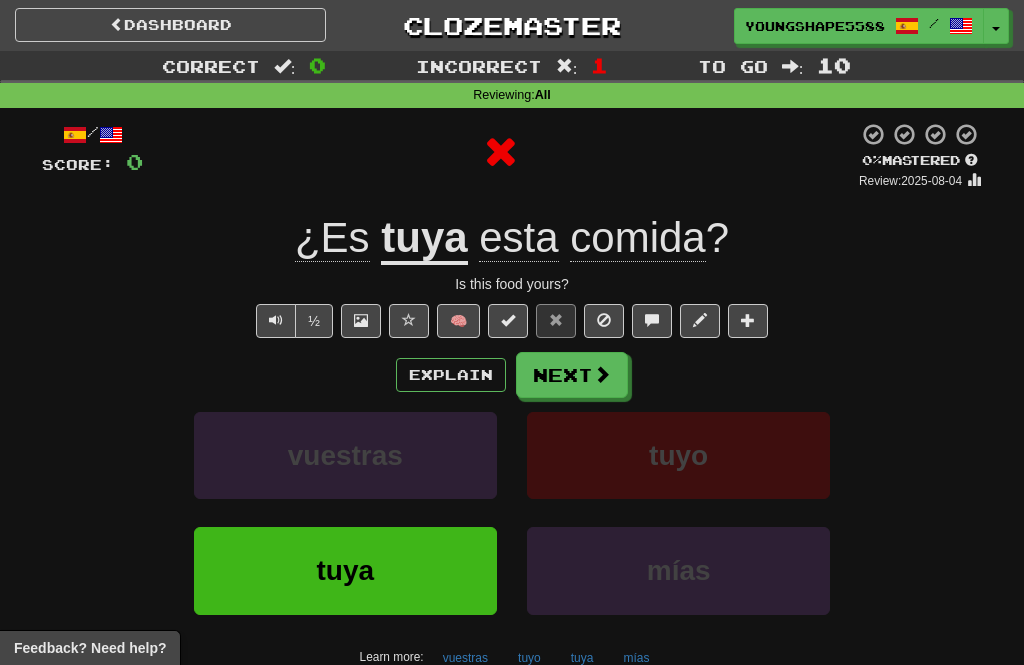click on "Next" at bounding box center (572, 375) 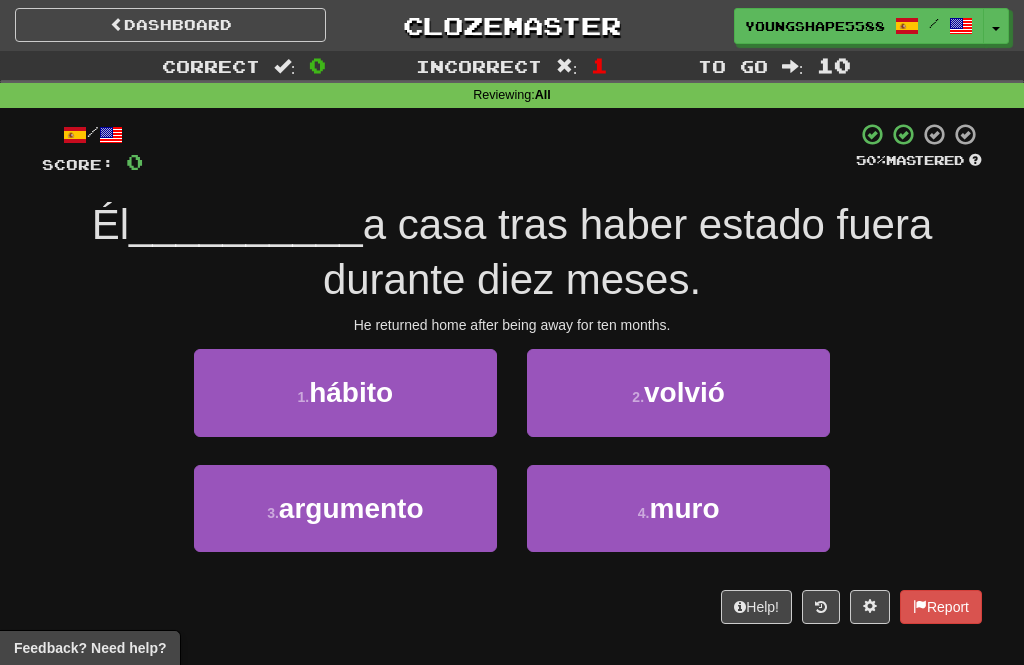 click on "2 .  volvió" at bounding box center [678, 392] 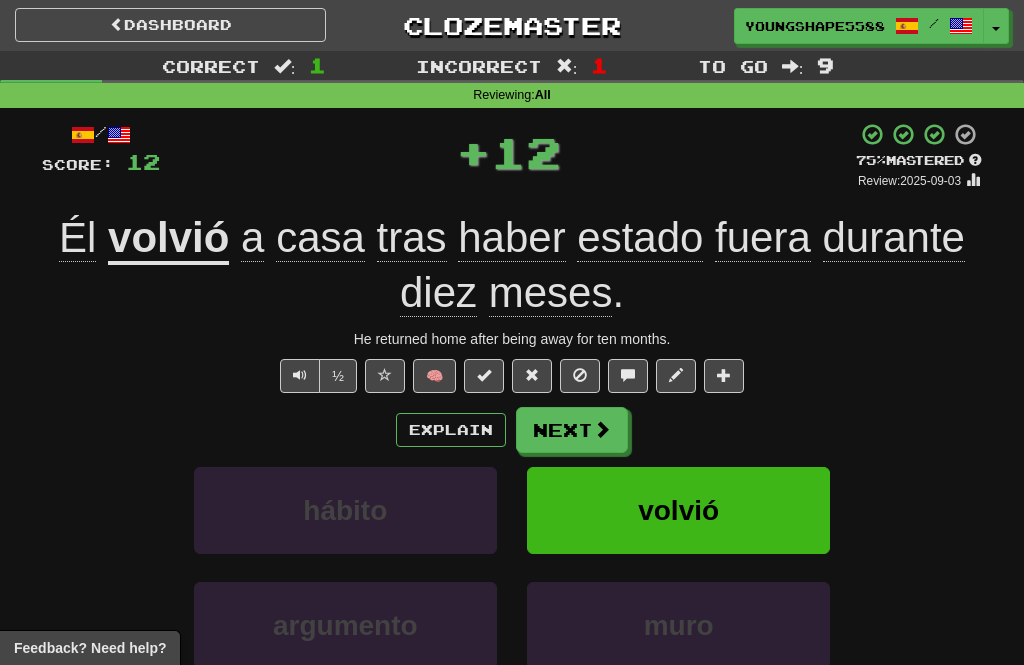 click on "Next" at bounding box center [572, 430] 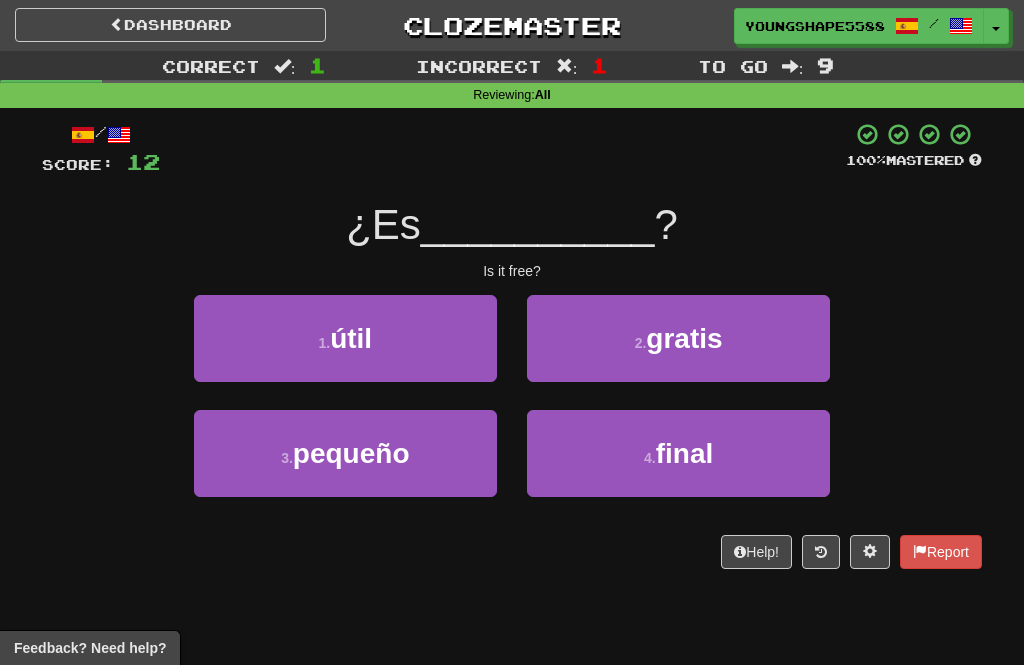 click on "gratis" at bounding box center (684, 338) 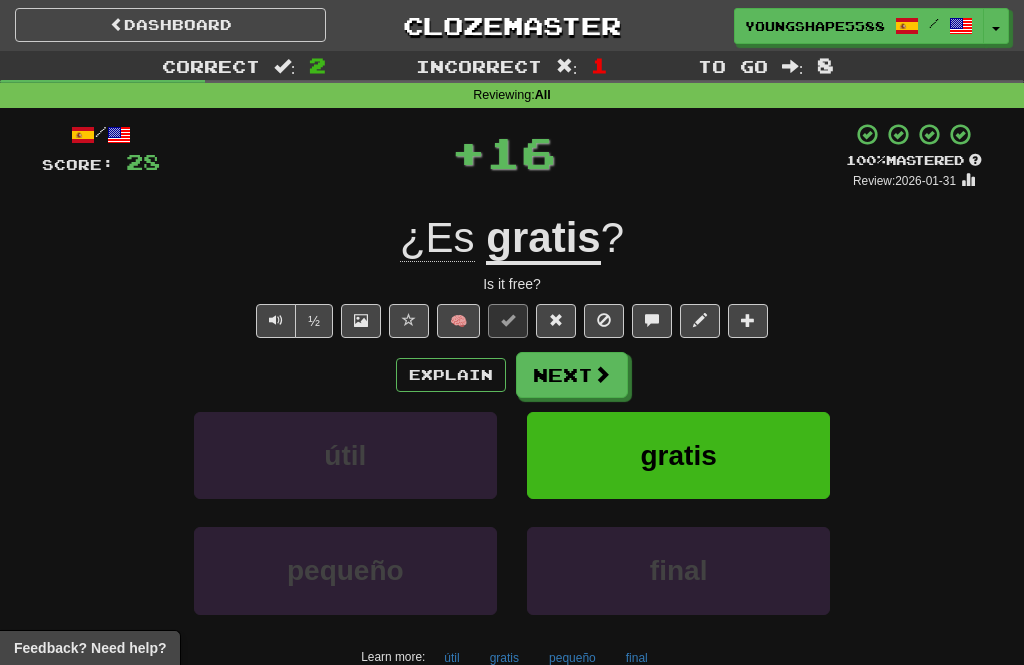 click at bounding box center [602, 374] 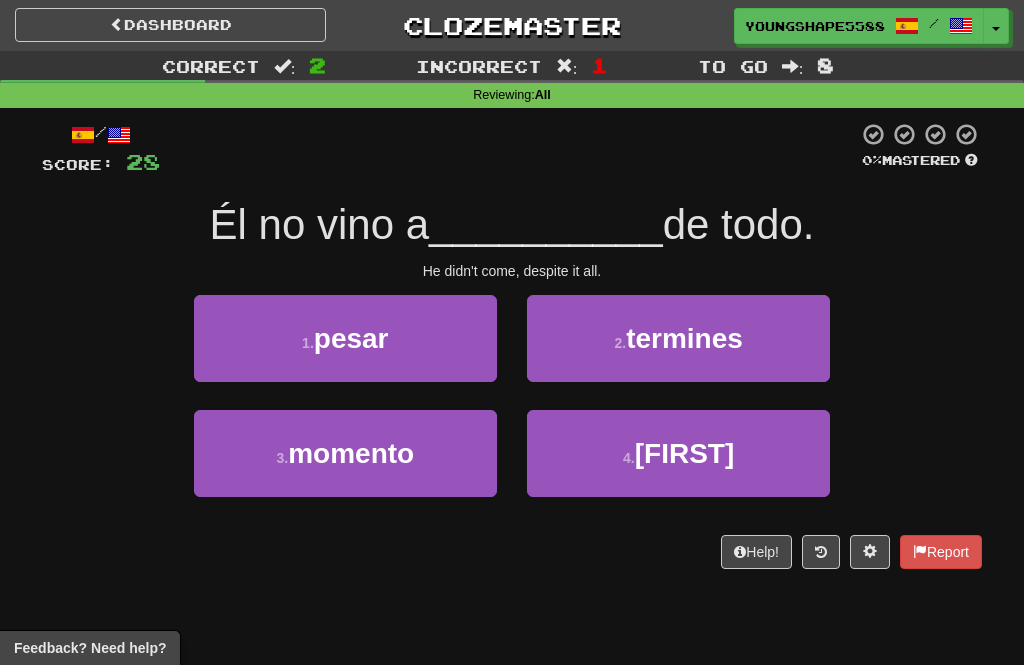 scroll, scrollTop: 10, scrollLeft: 0, axis: vertical 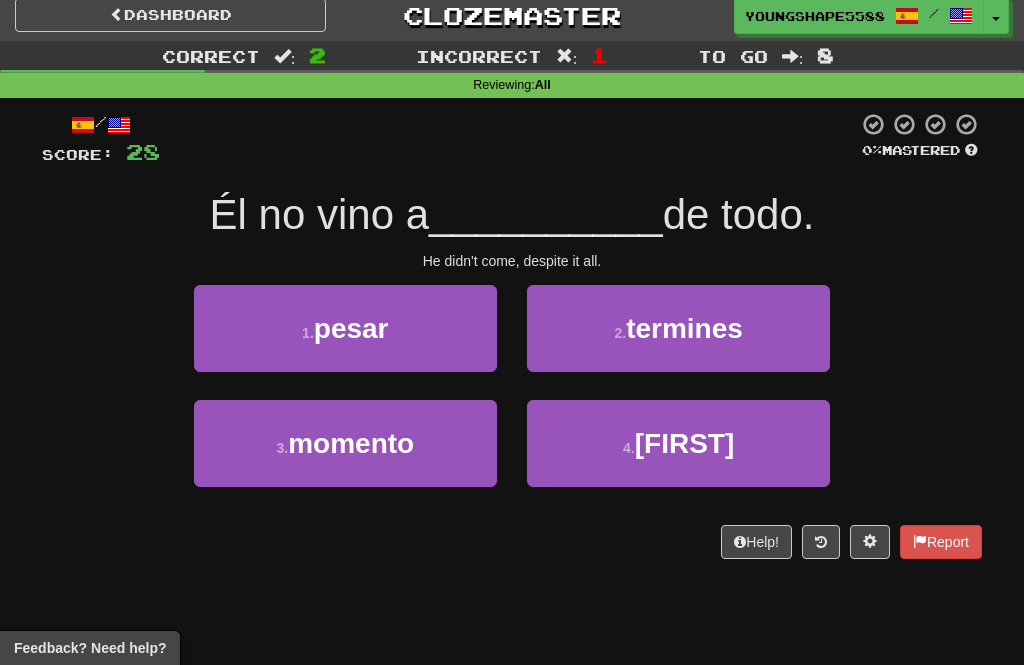 click on "1 .  pesar" at bounding box center [345, 328] 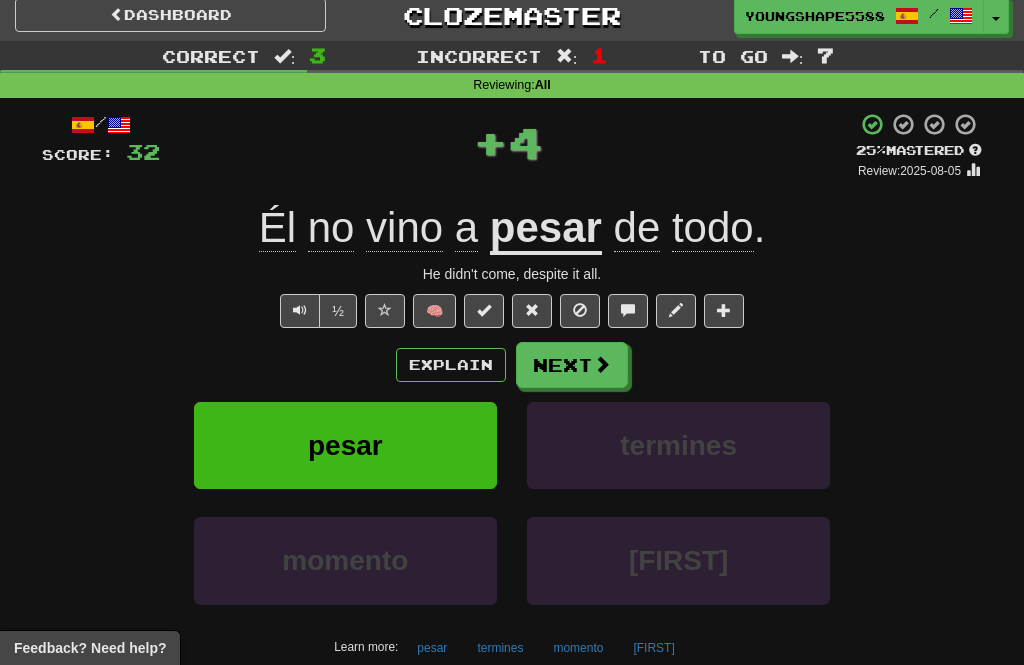 click on "Next" at bounding box center (572, 365) 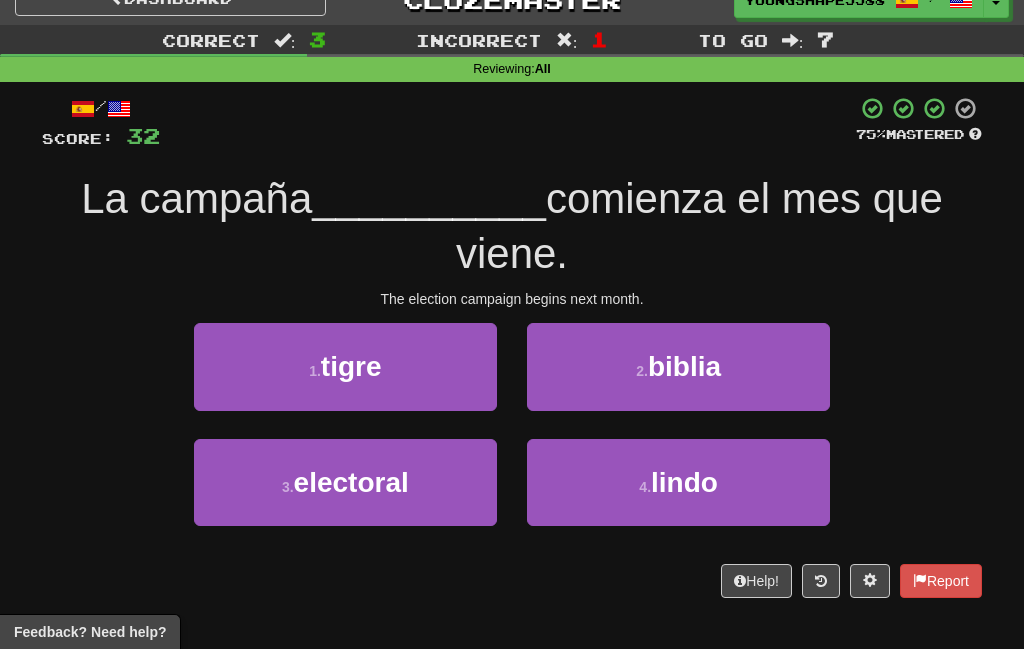 scroll, scrollTop: 26, scrollLeft: 0, axis: vertical 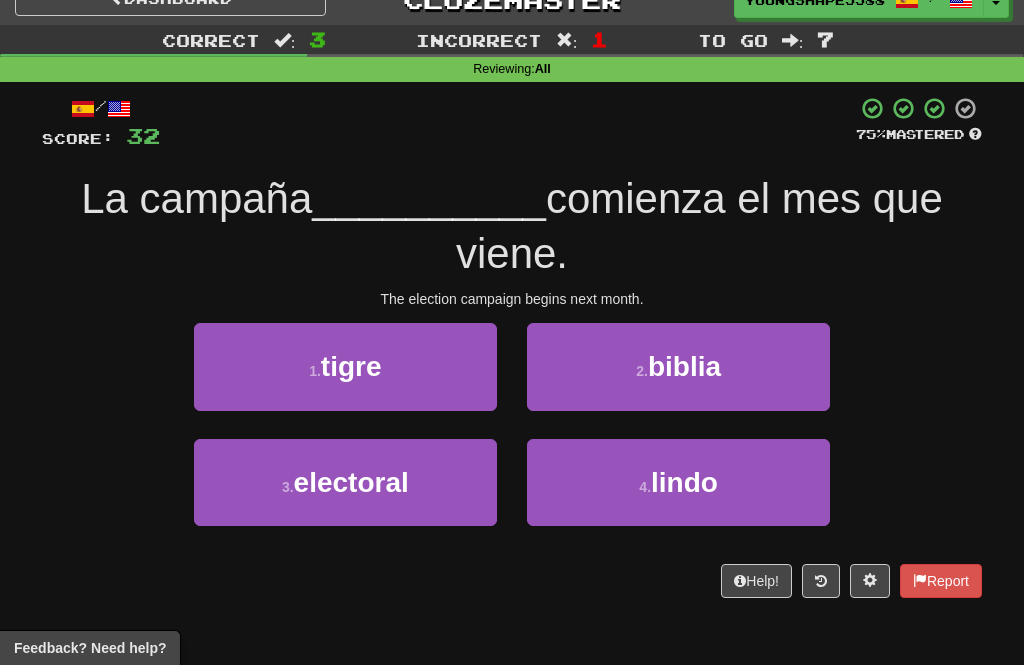 click on "3 .  electoral" at bounding box center [345, 482] 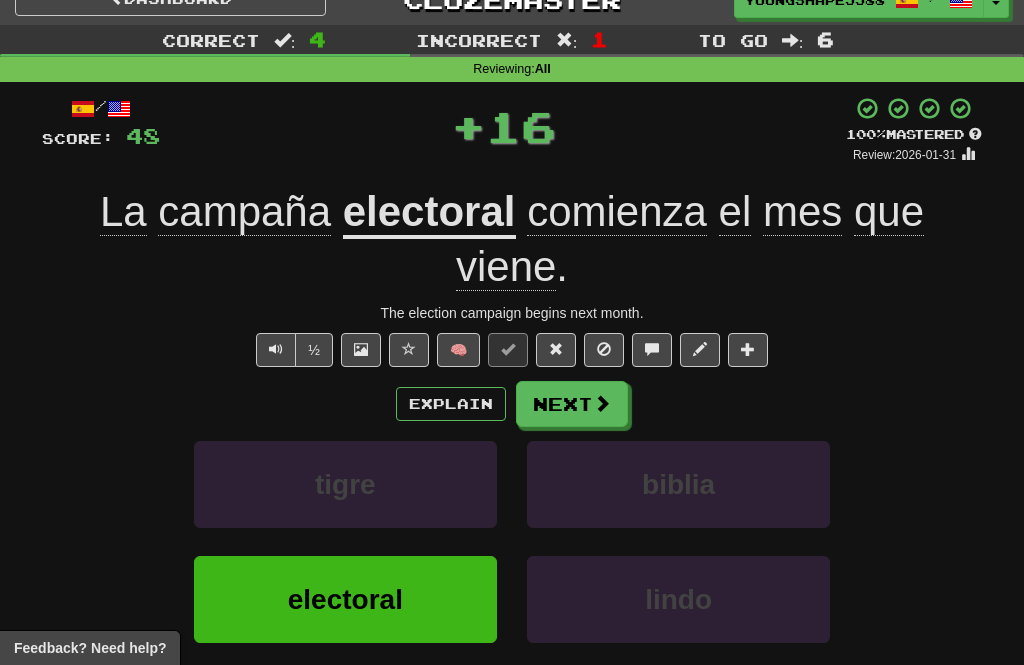 click at bounding box center (602, 403) 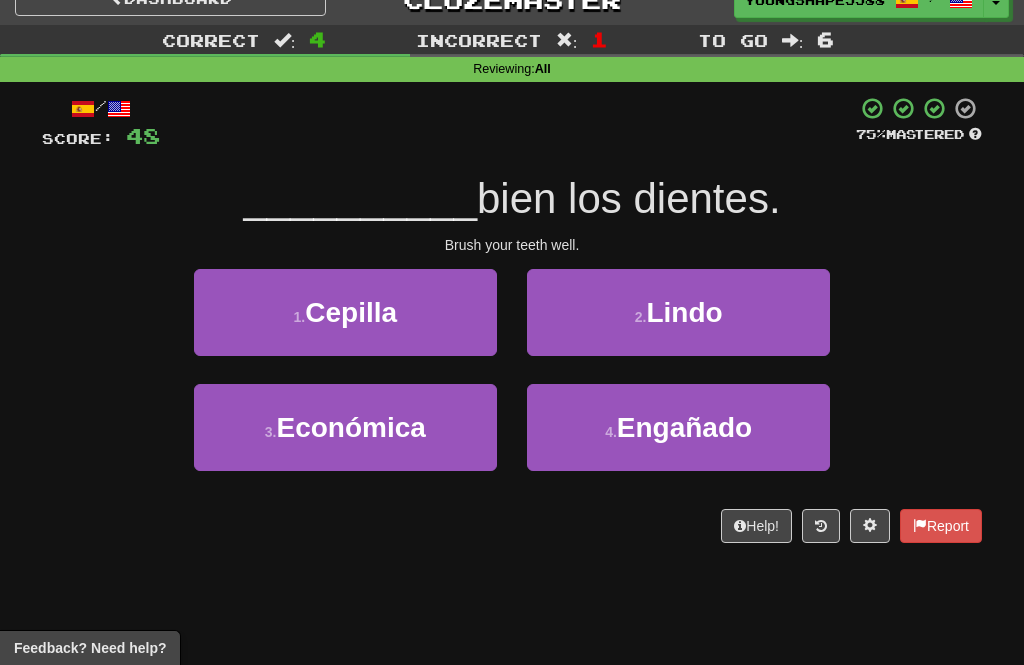 click on "1 .  Cepilla" at bounding box center [345, 312] 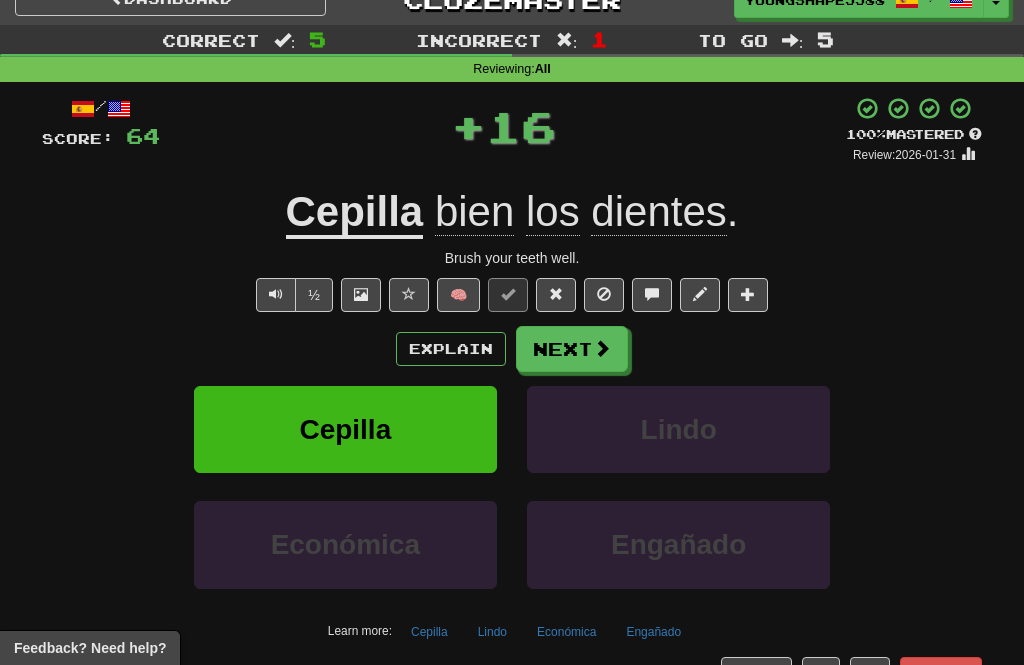 click at bounding box center (602, 348) 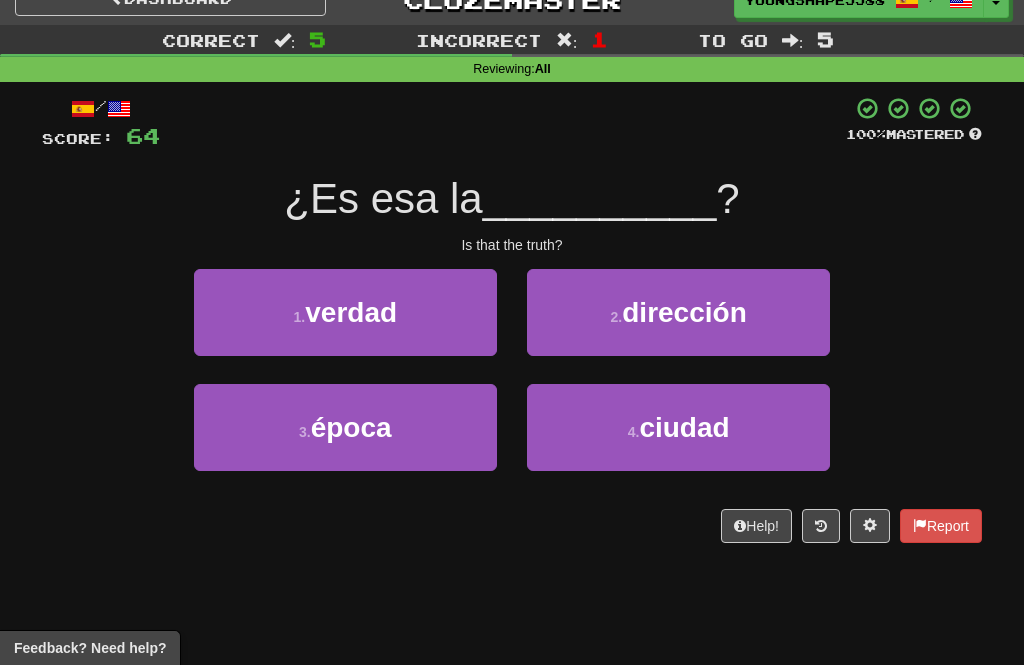 click on "1 .  verdad" at bounding box center (345, 312) 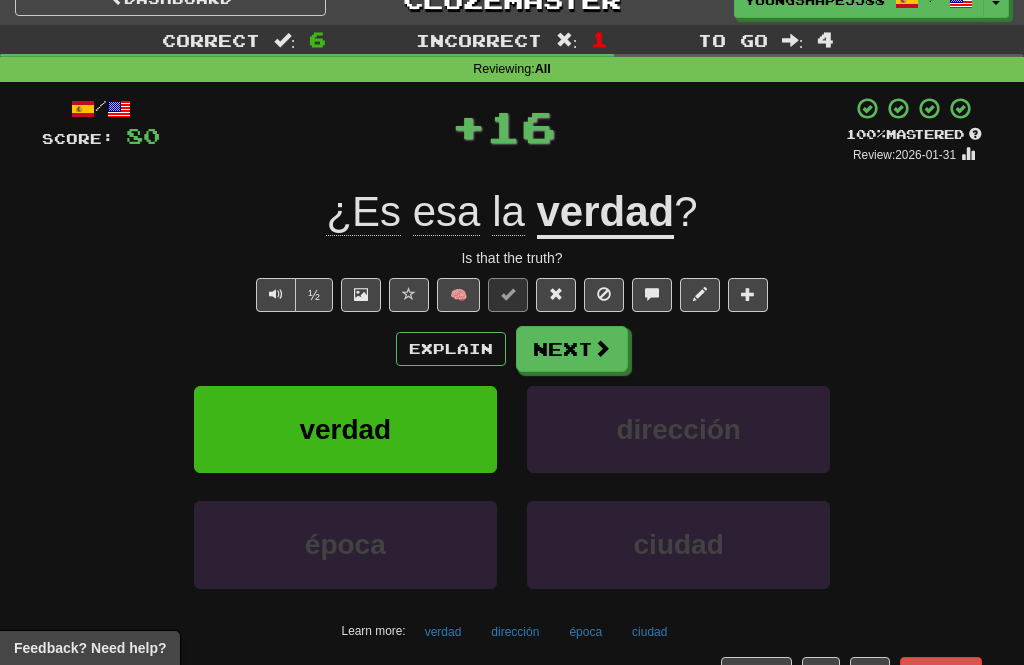 click at bounding box center (602, 348) 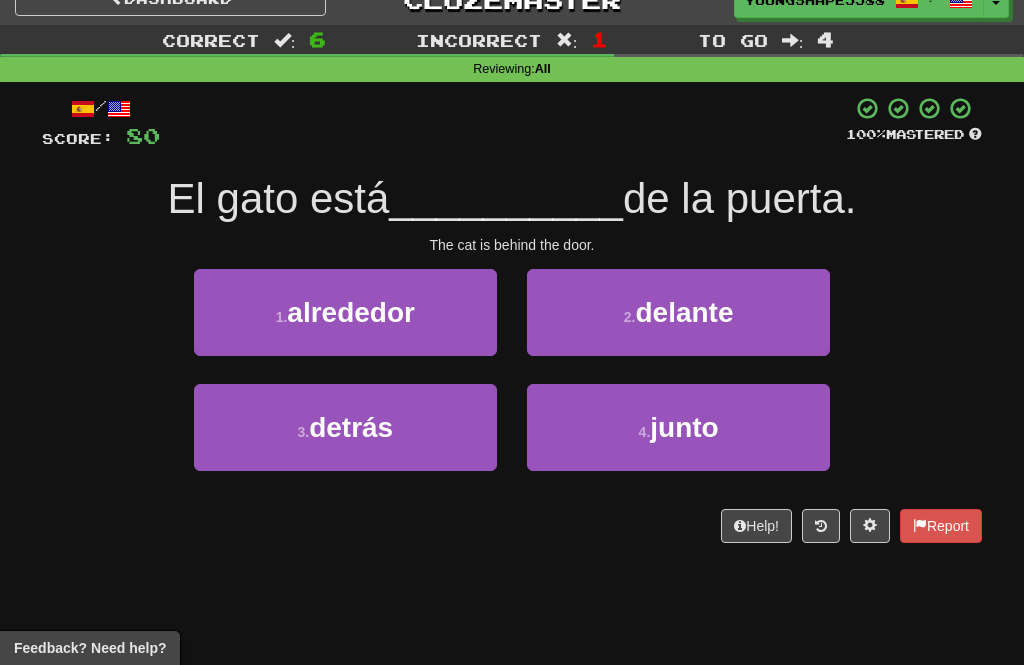 click on "3 .  detrás" at bounding box center (345, 427) 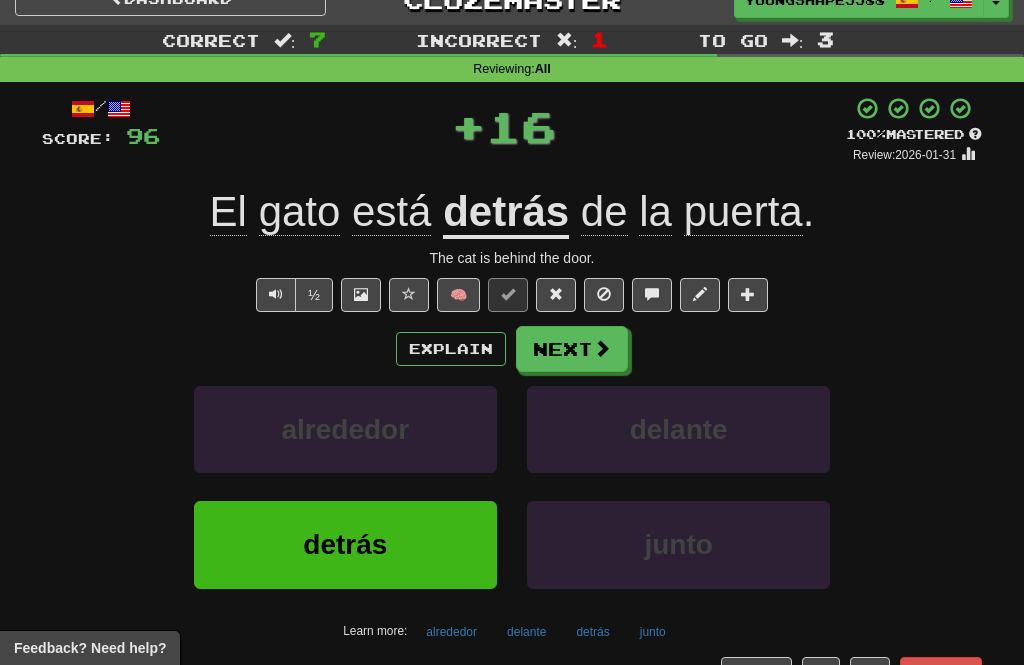 click on "Next" at bounding box center [572, 349] 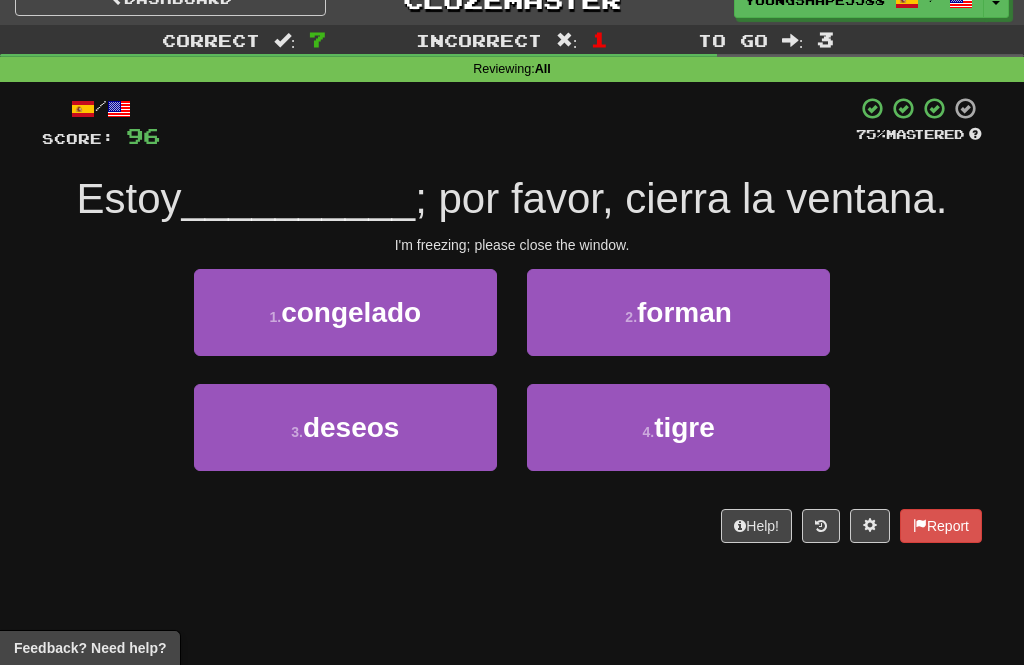 click on "1 .  congelado" at bounding box center (345, 312) 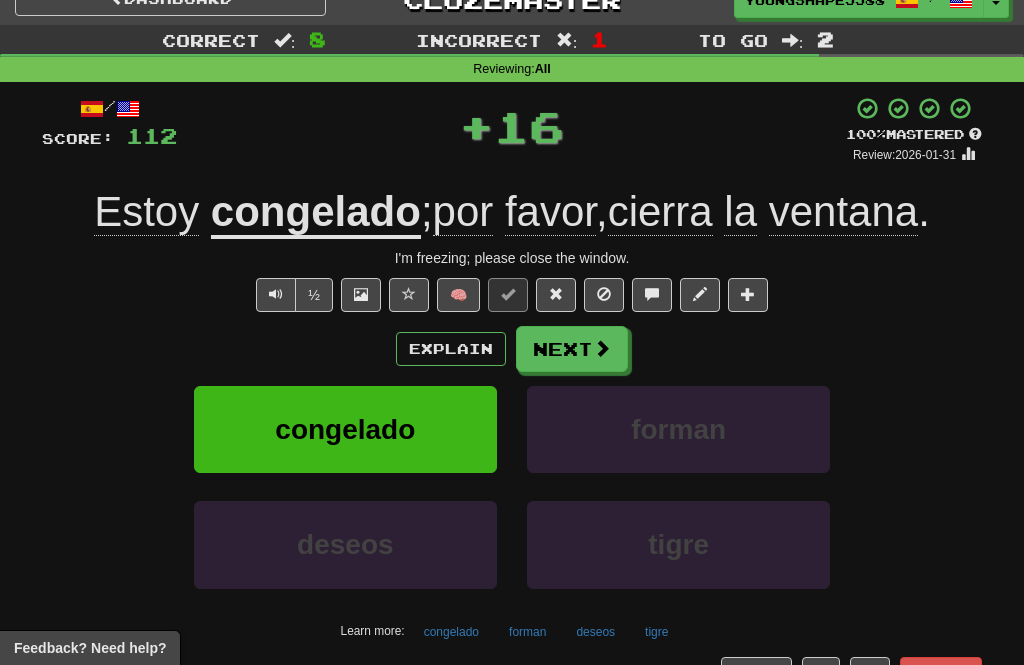 click on "Next" at bounding box center [572, 349] 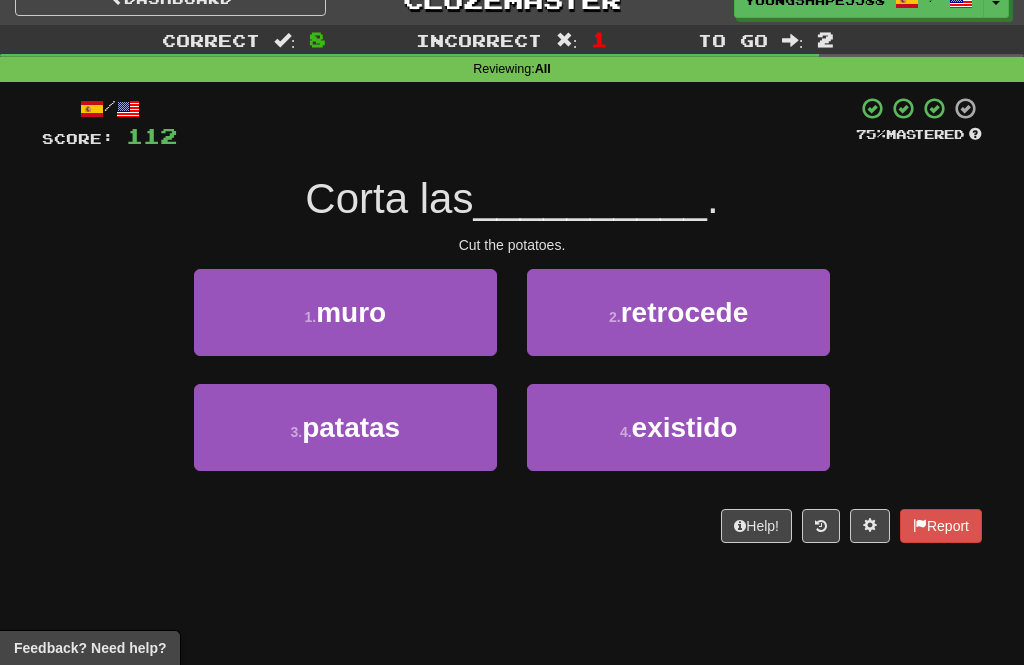 click on "patatas" at bounding box center (351, 427) 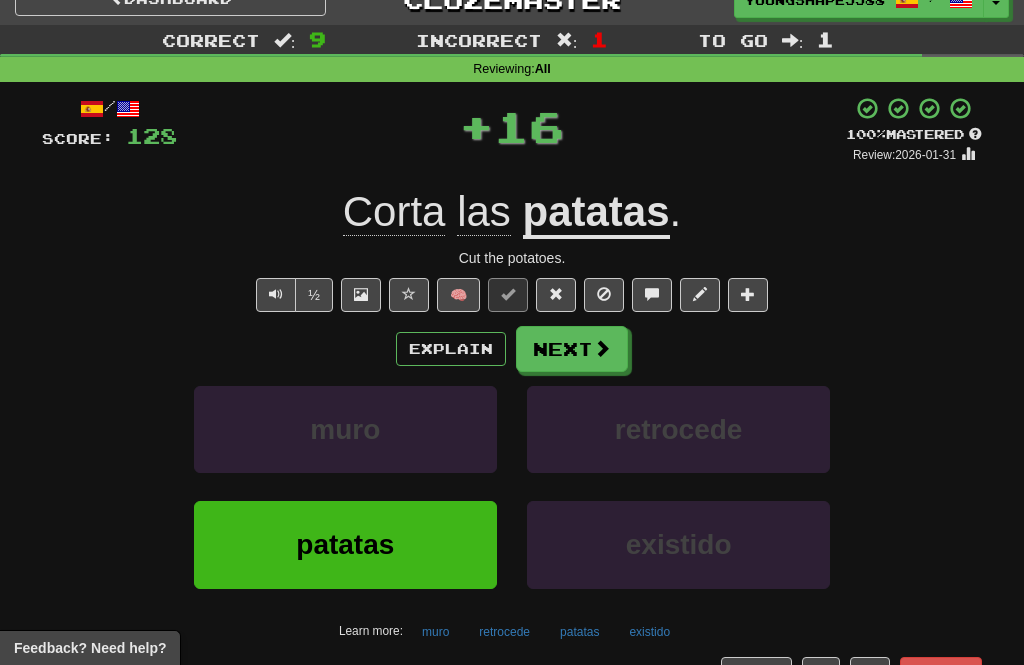click on "Next" at bounding box center (572, 349) 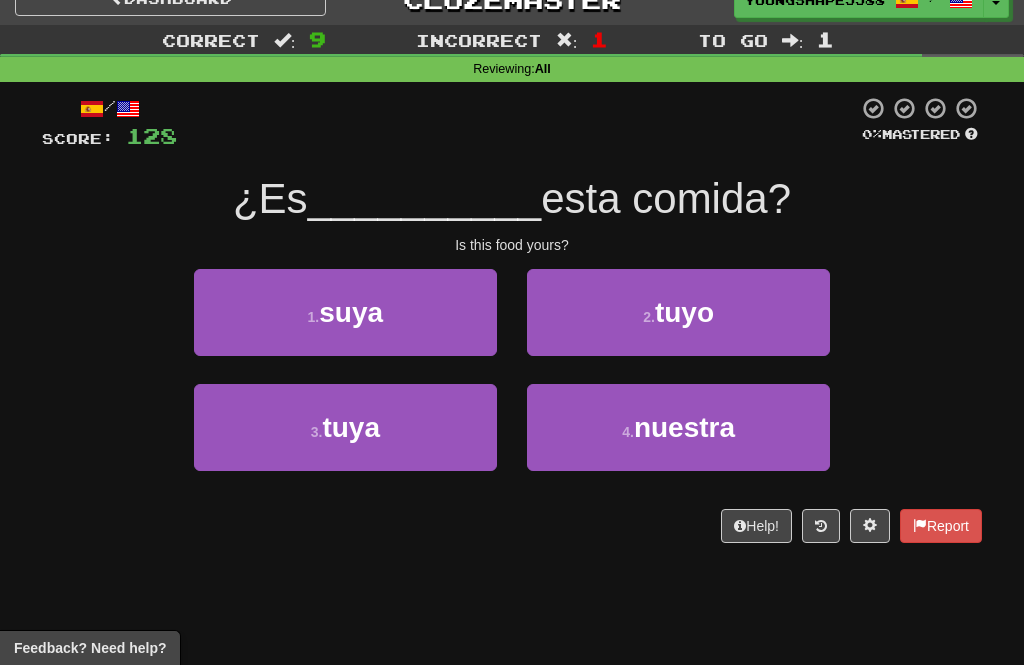 click on "3 .  tuya" at bounding box center (345, 427) 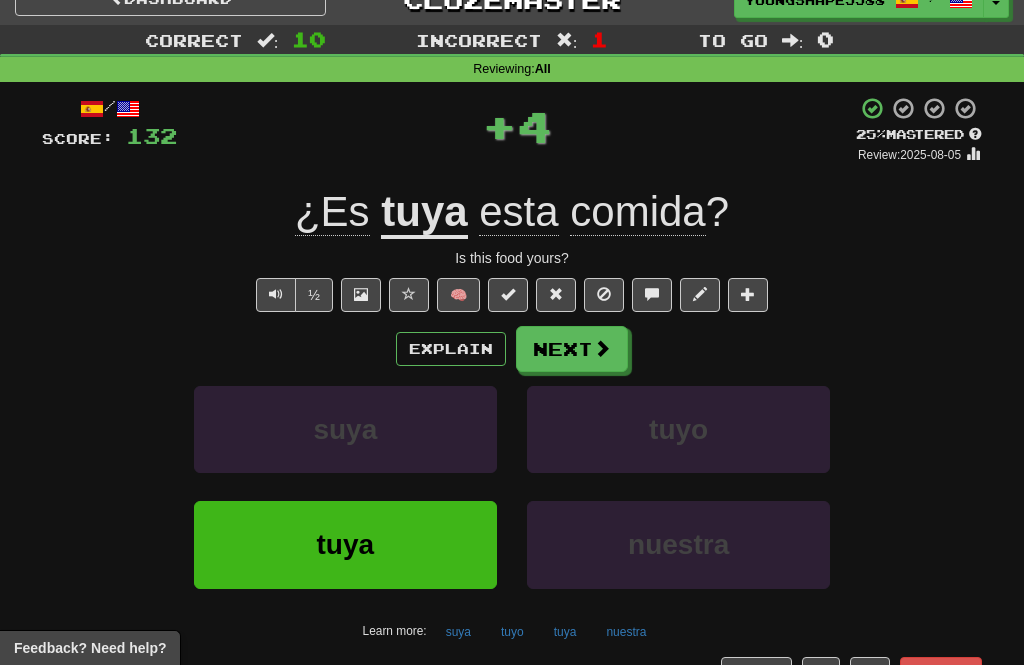 click on "Next" at bounding box center (572, 349) 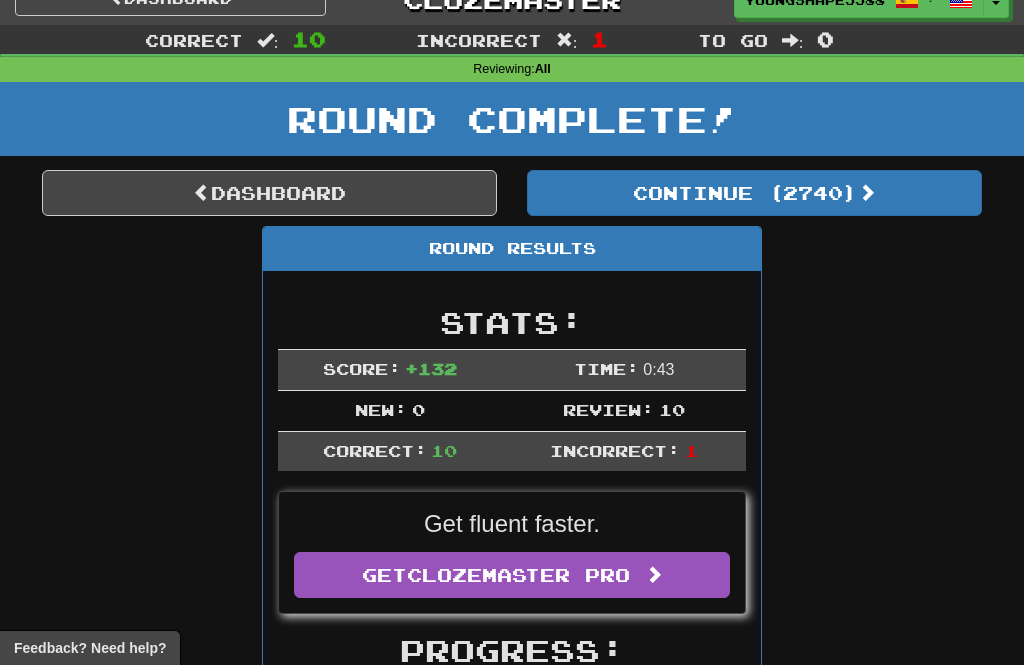 click at bounding box center (867, 192) 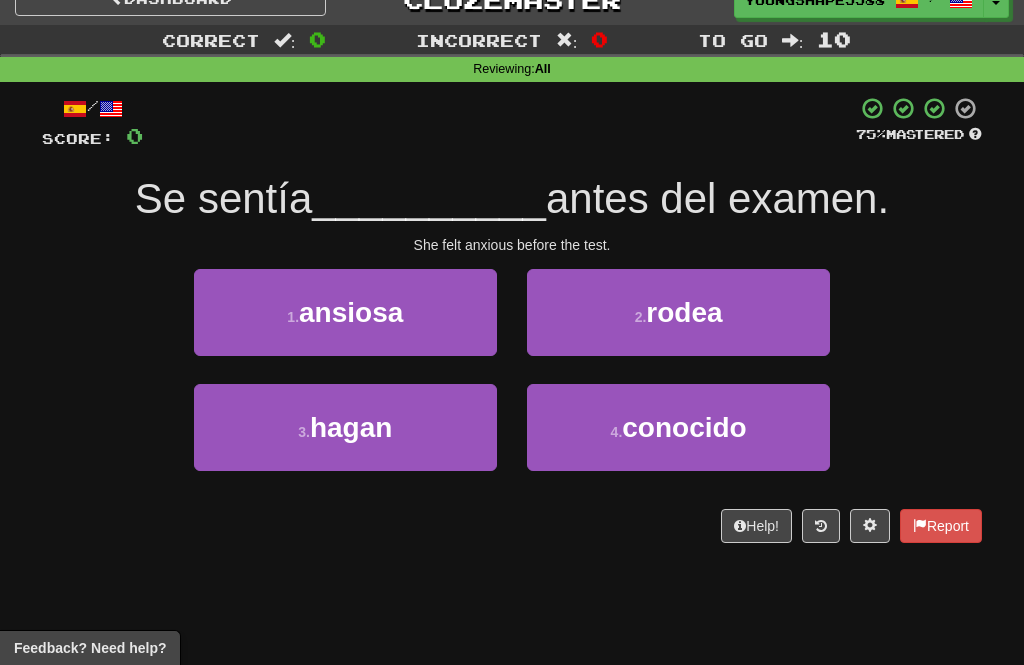 click on "1 .  ansiosa" at bounding box center (345, 312) 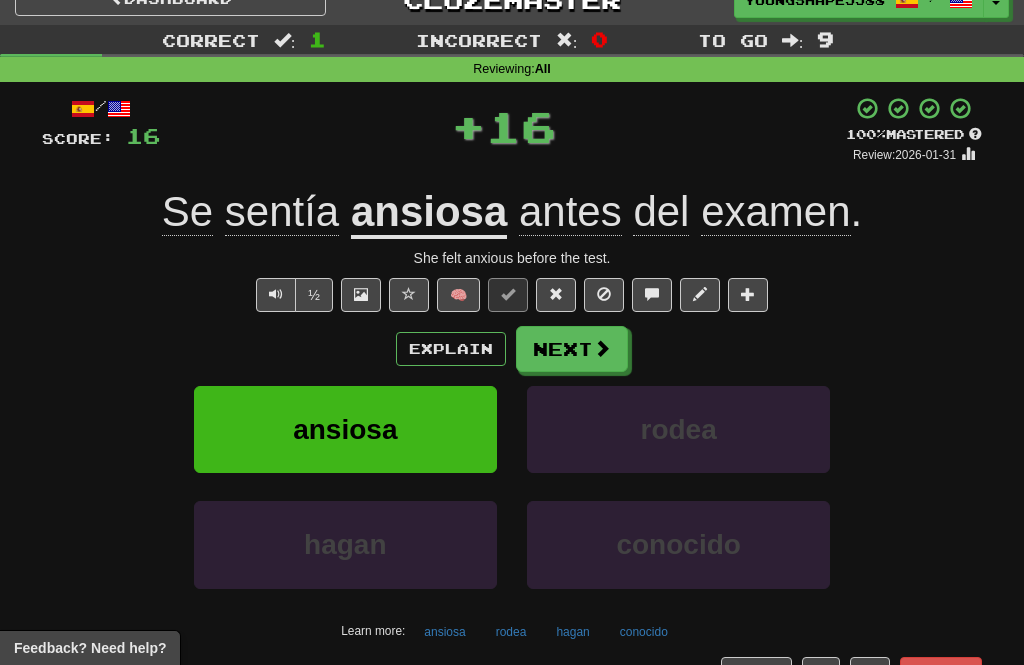 click at bounding box center [602, 348] 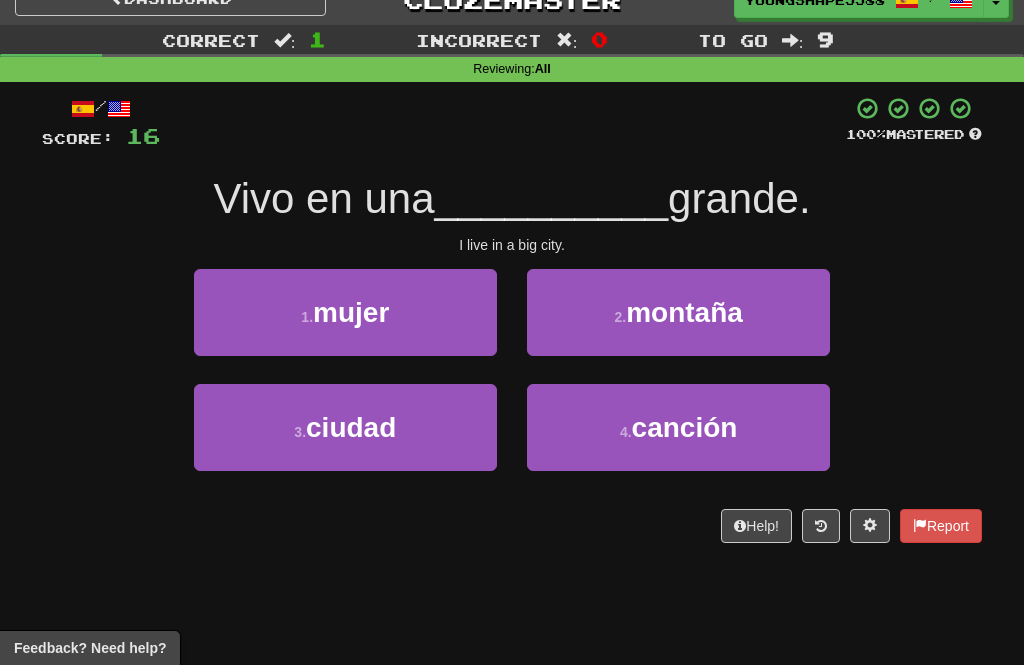 click on "3 .  ciudad" at bounding box center [345, 427] 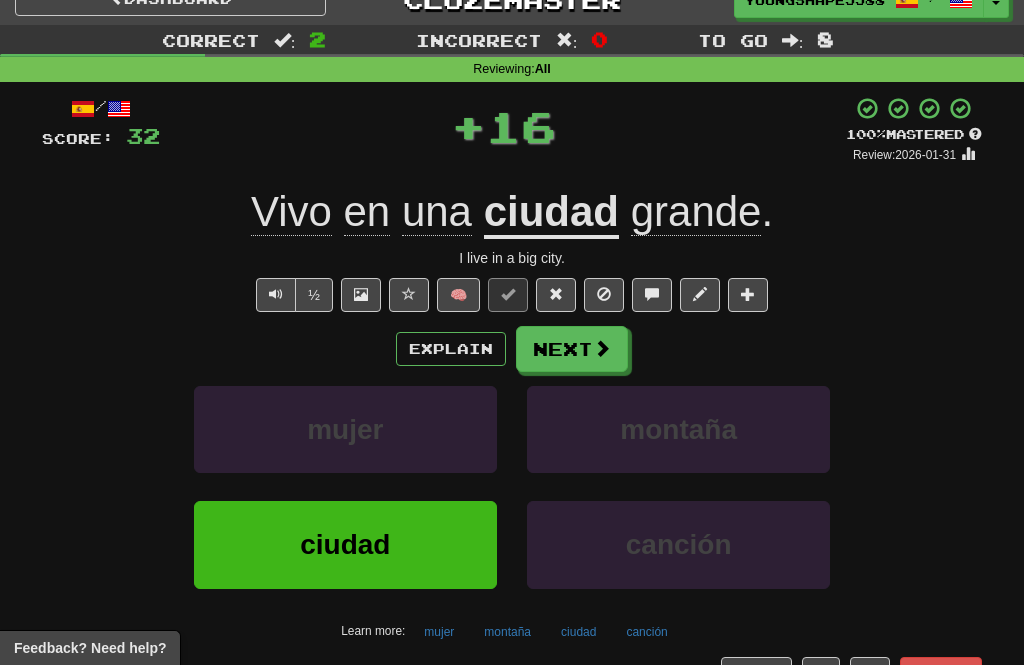 click on "Next" at bounding box center (572, 349) 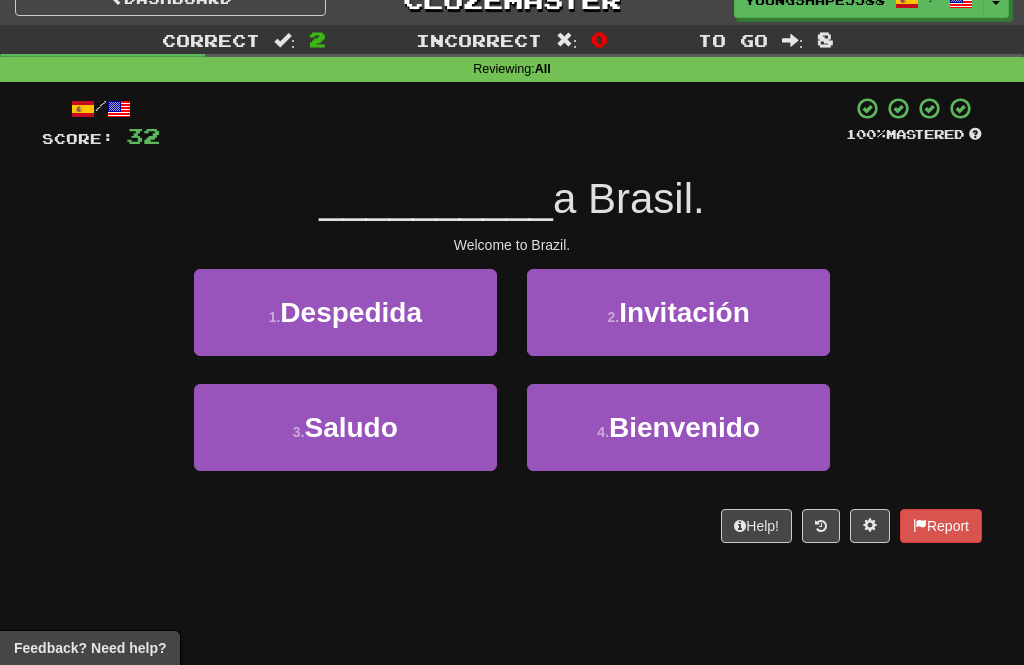click on "Bienvenido" at bounding box center (684, 427) 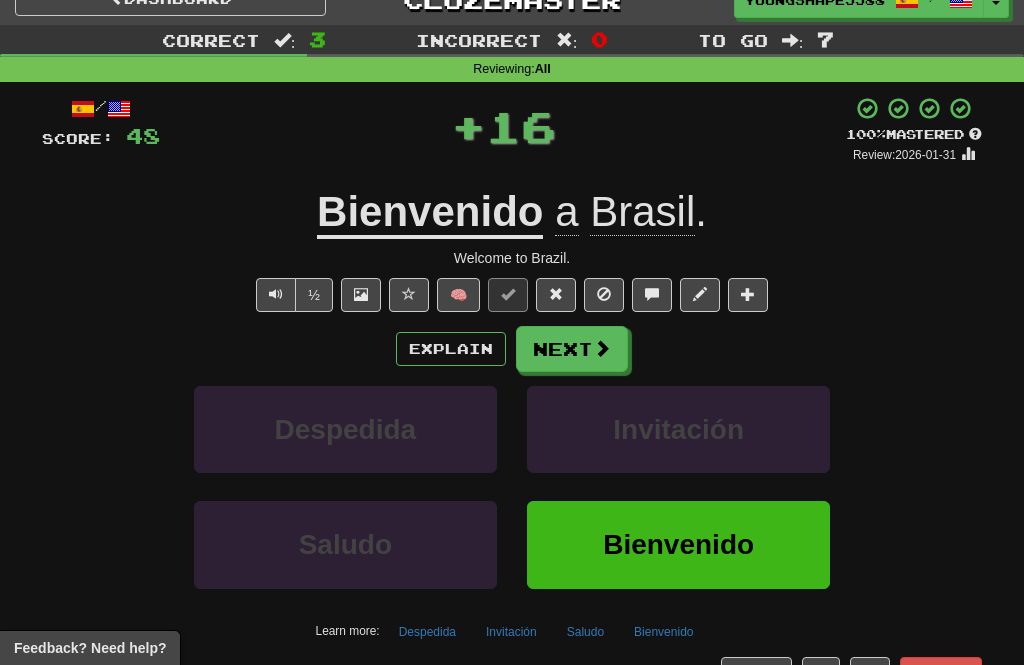 click on "Next" at bounding box center (572, 349) 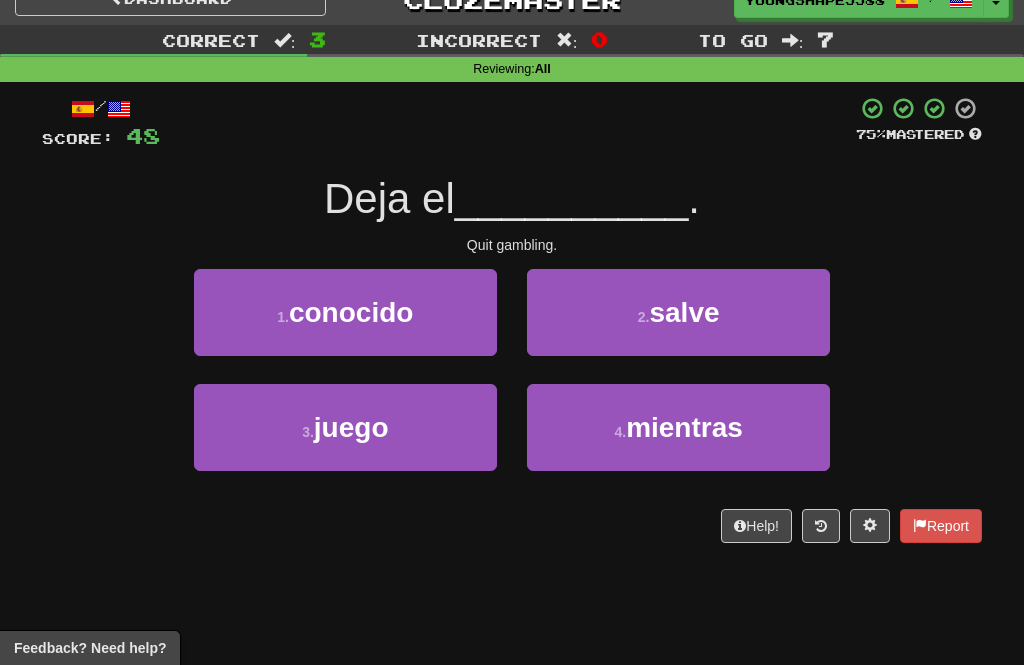 click on "3 .  juego" at bounding box center [345, 427] 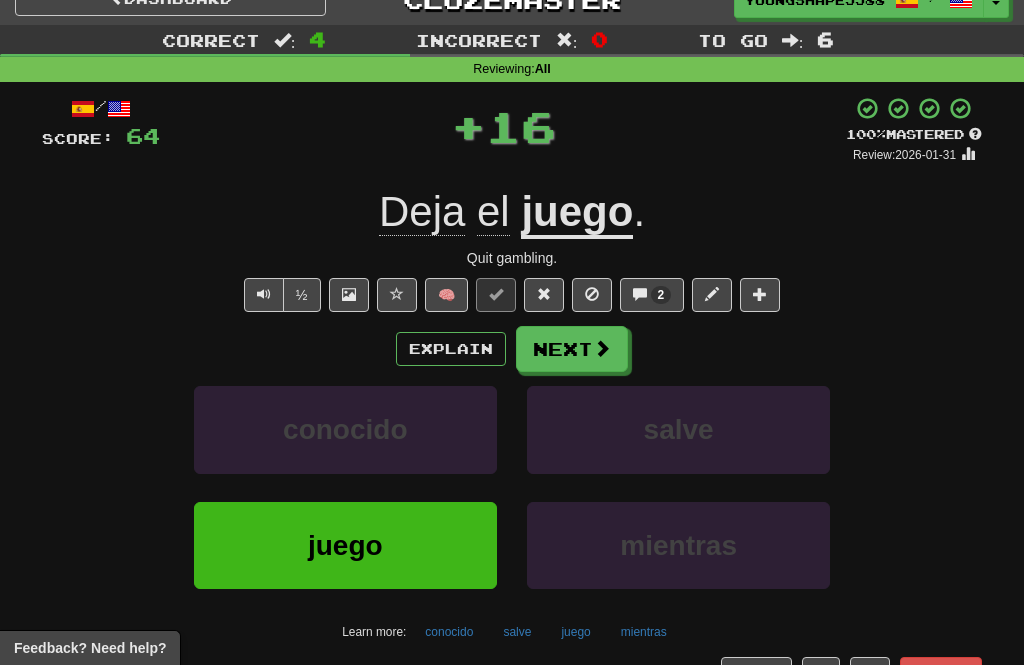click on "Next" at bounding box center (572, 349) 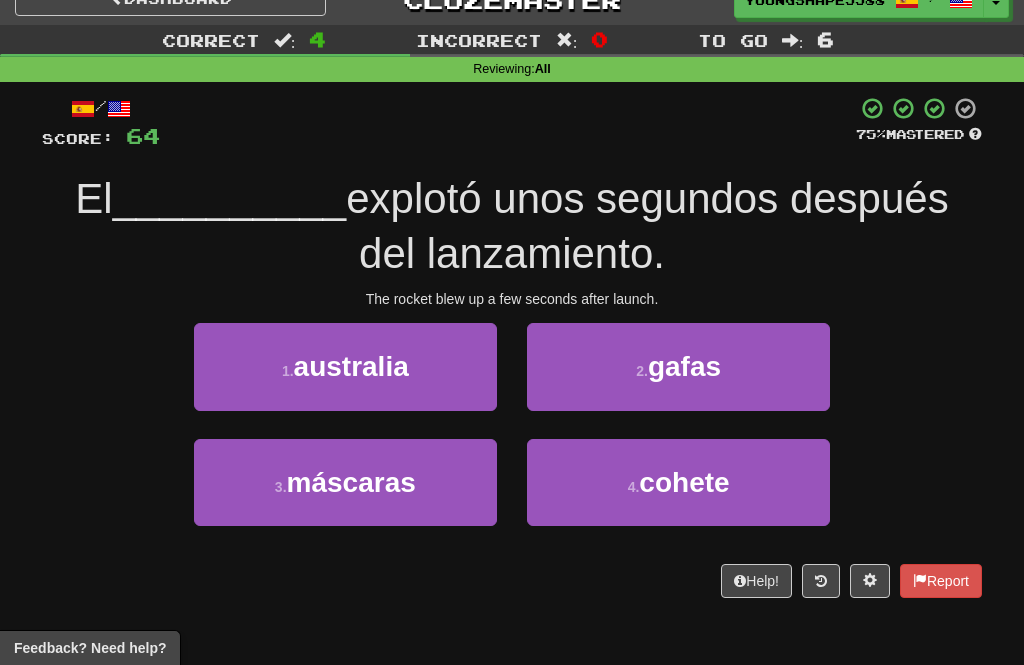 click on "cohete" at bounding box center [684, 482] 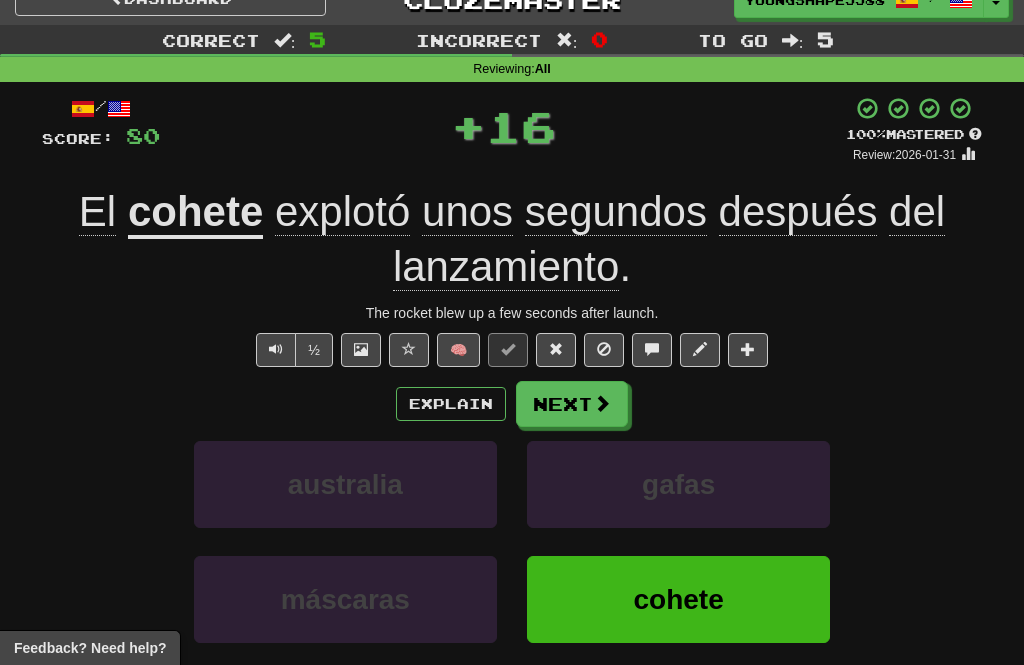 click on "Next" at bounding box center (572, 404) 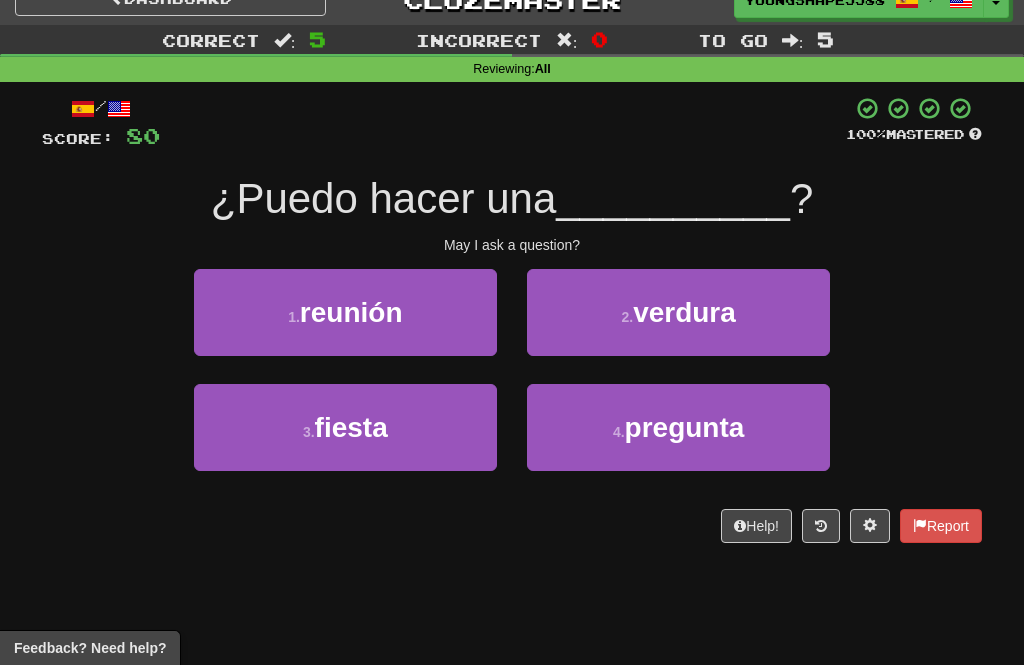 click on "pregunta" at bounding box center (685, 427) 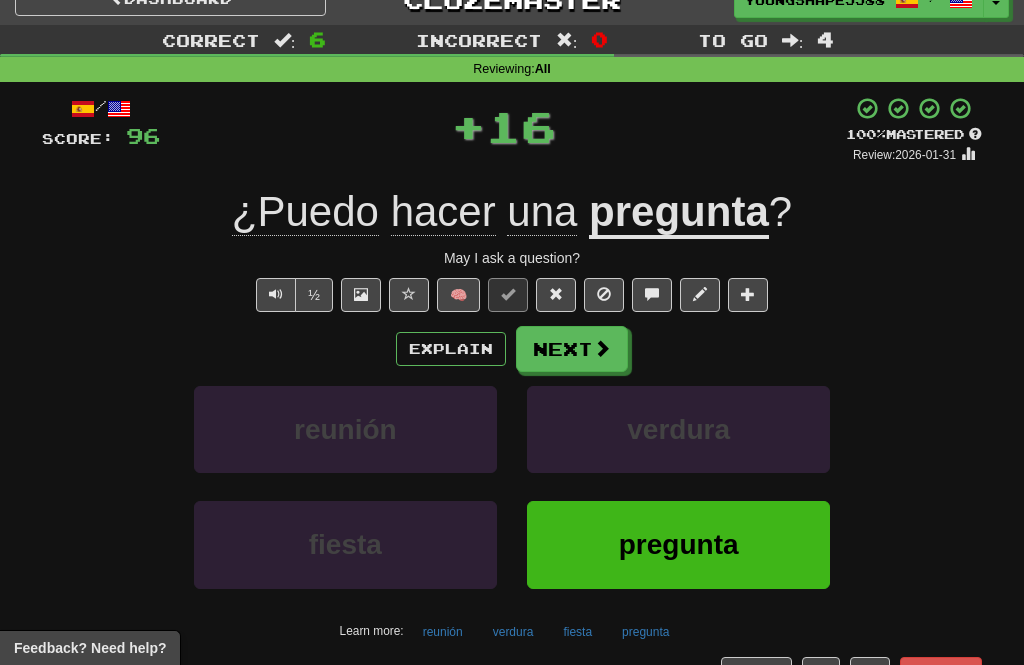 click on "Next" at bounding box center (572, 349) 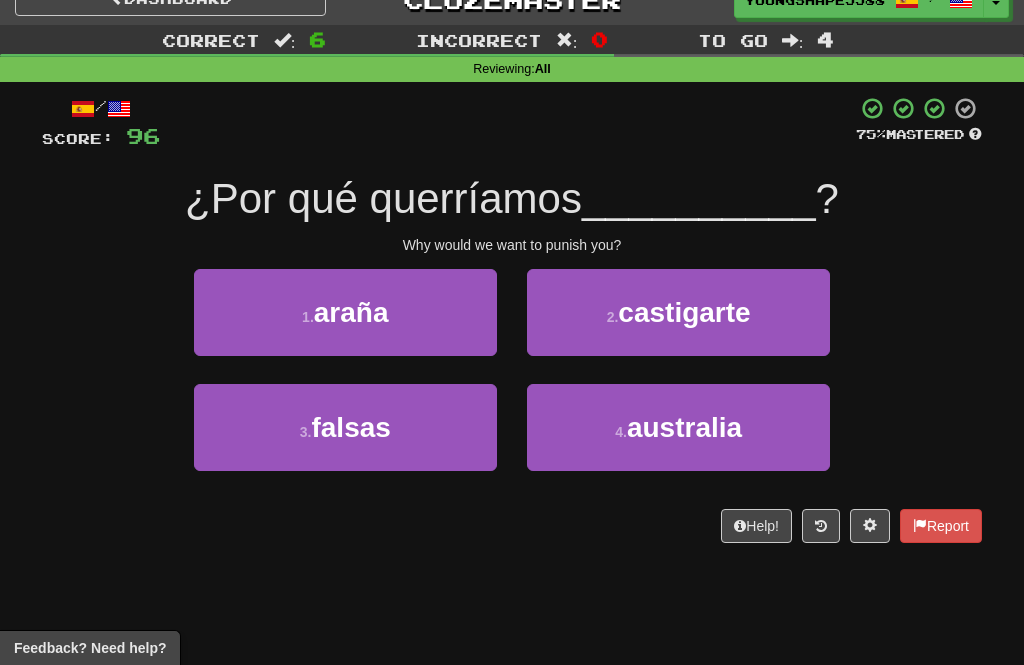 click on "2 .  castigarte" at bounding box center (678, 312) 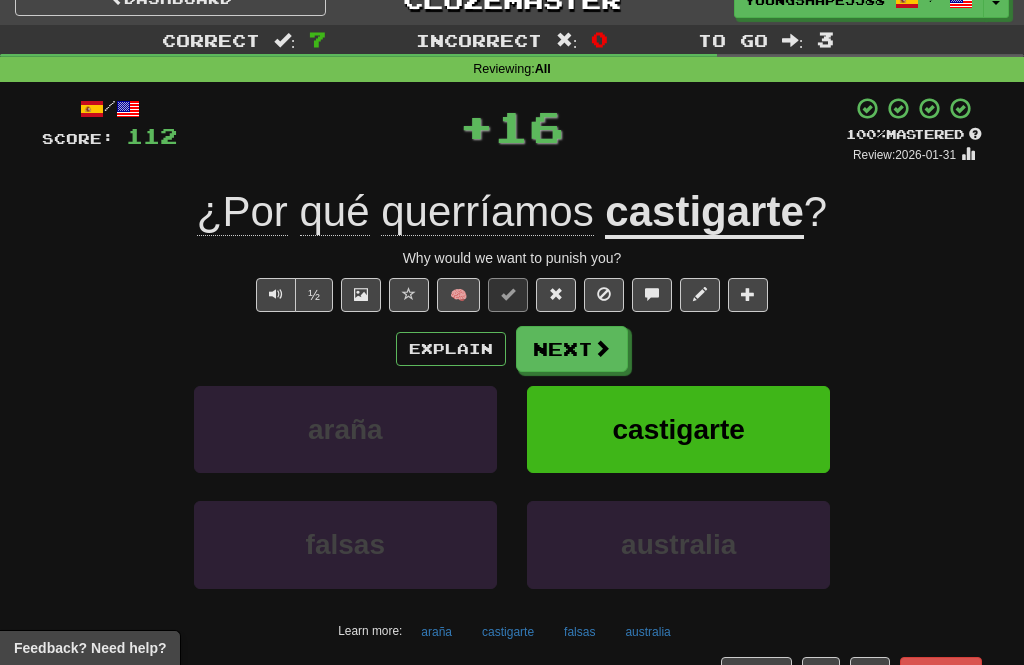 click at bounding box center [602, 348] 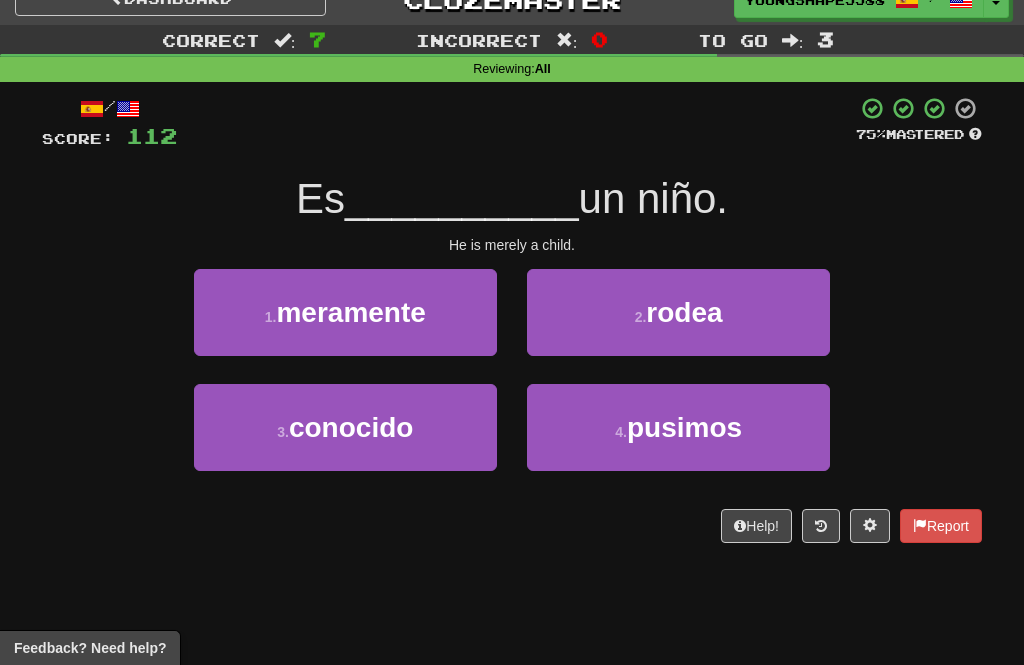 click on "meramente" at bounding box center (350, 312) 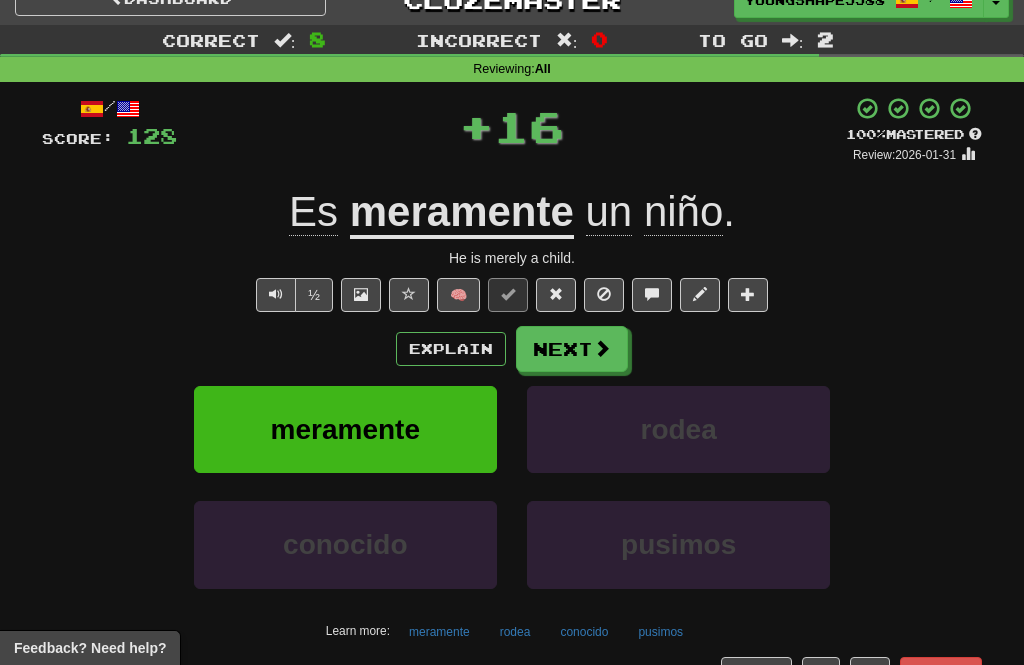 click on "Next" at bounding box center [572, 349] 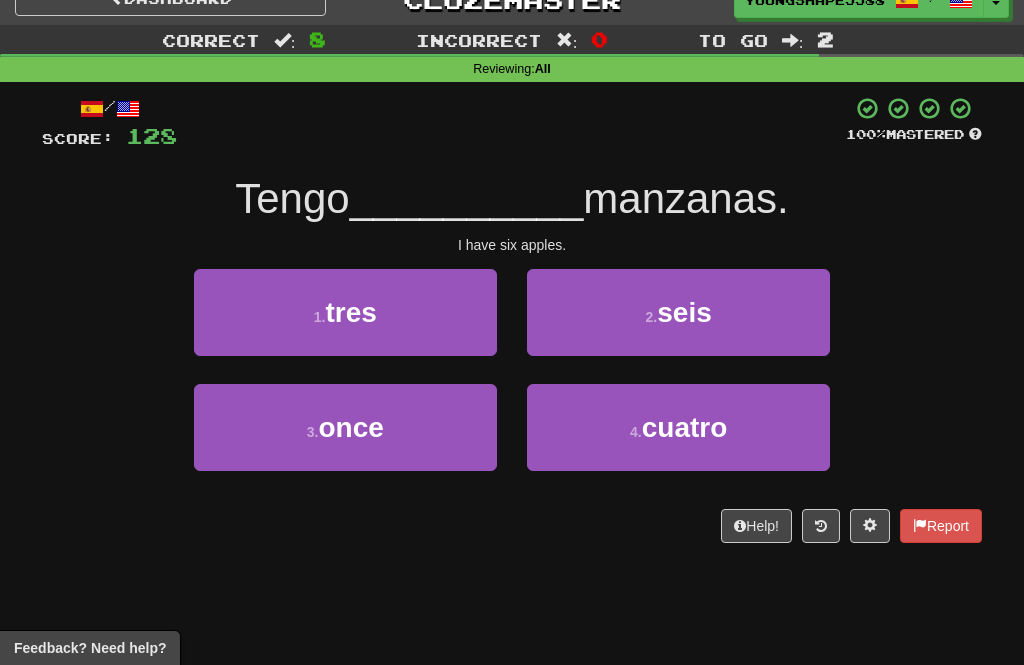 click on "seis" at bounding box center (684, 312) 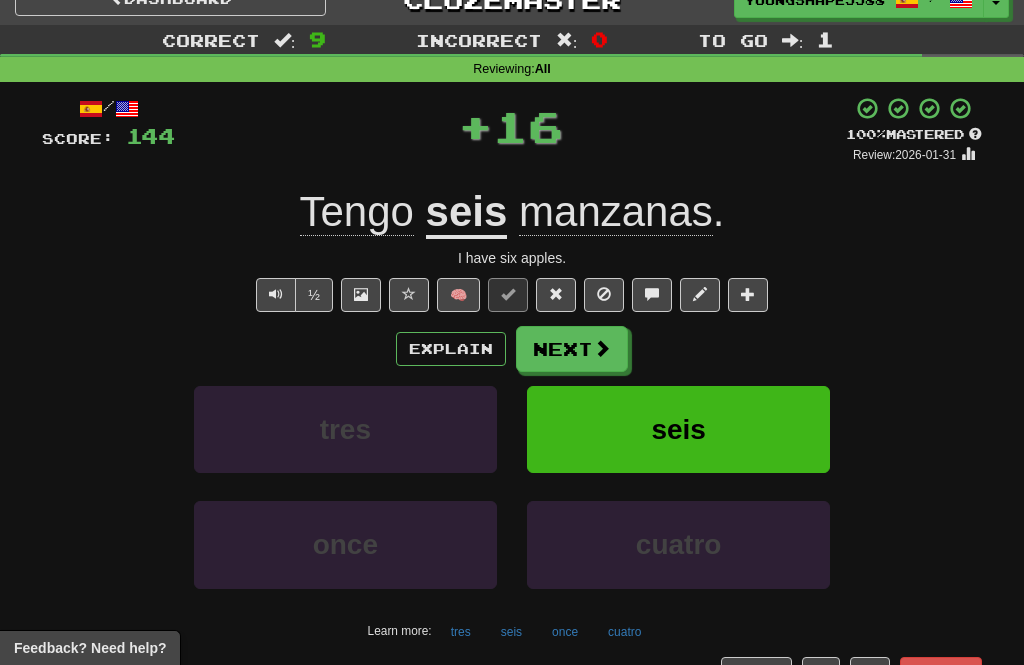 click at bounding box center [602, 348] 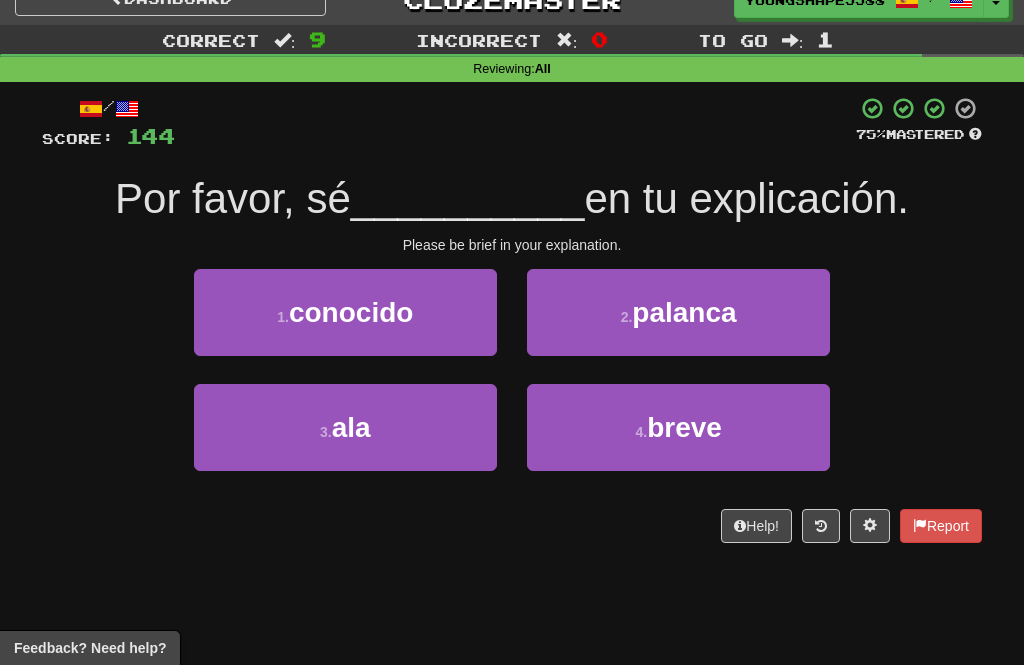 click on "4 .  breve" at bounding box center [678, 427] 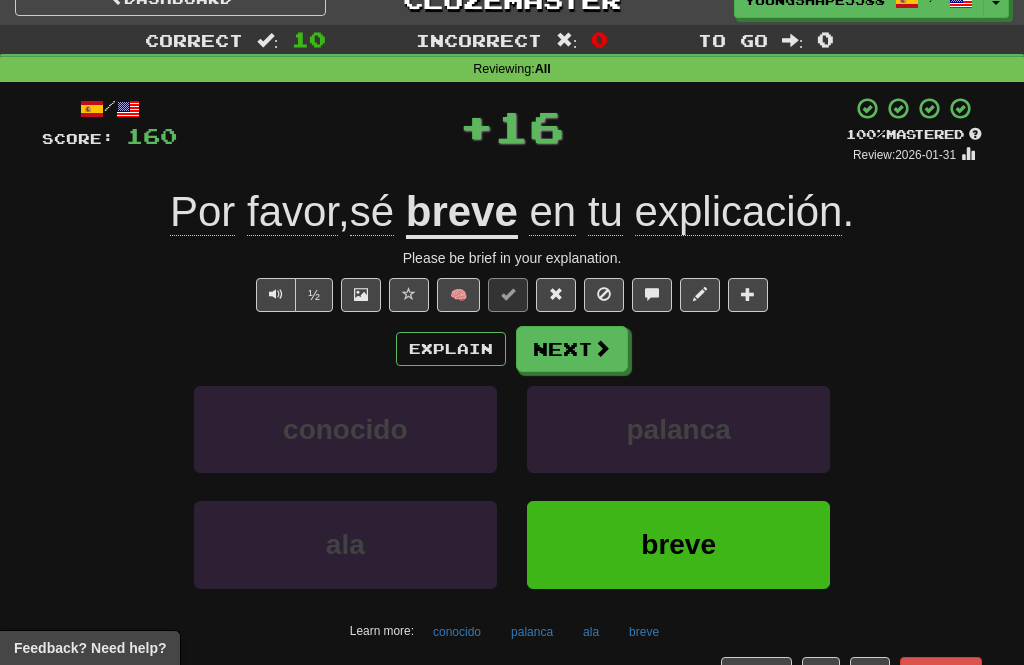 click at bounding box center [602, 348] 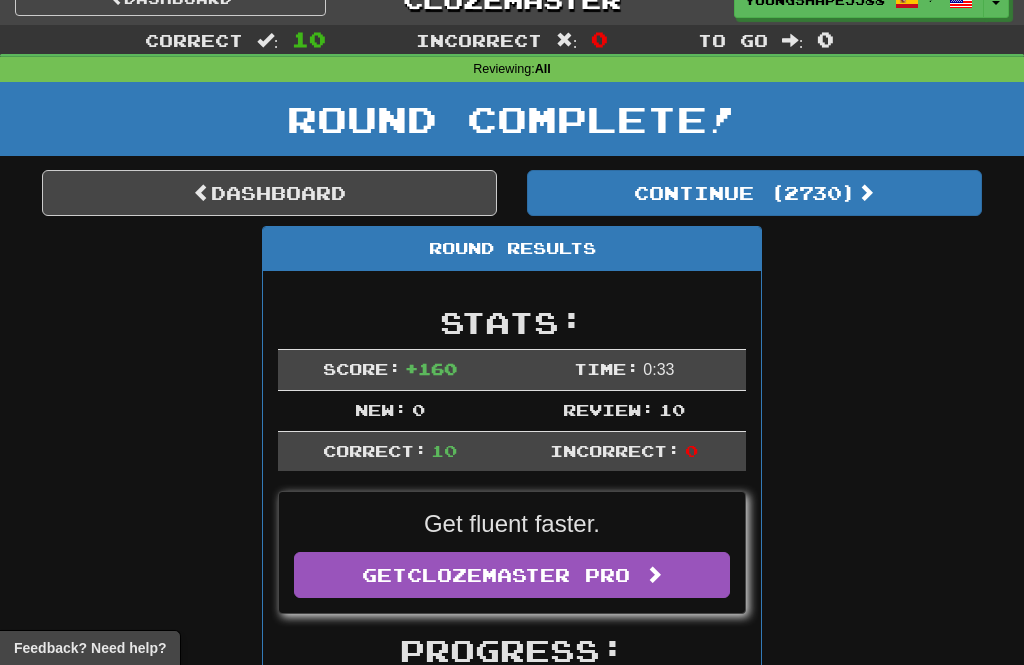 click at bounding box center (866, 192) 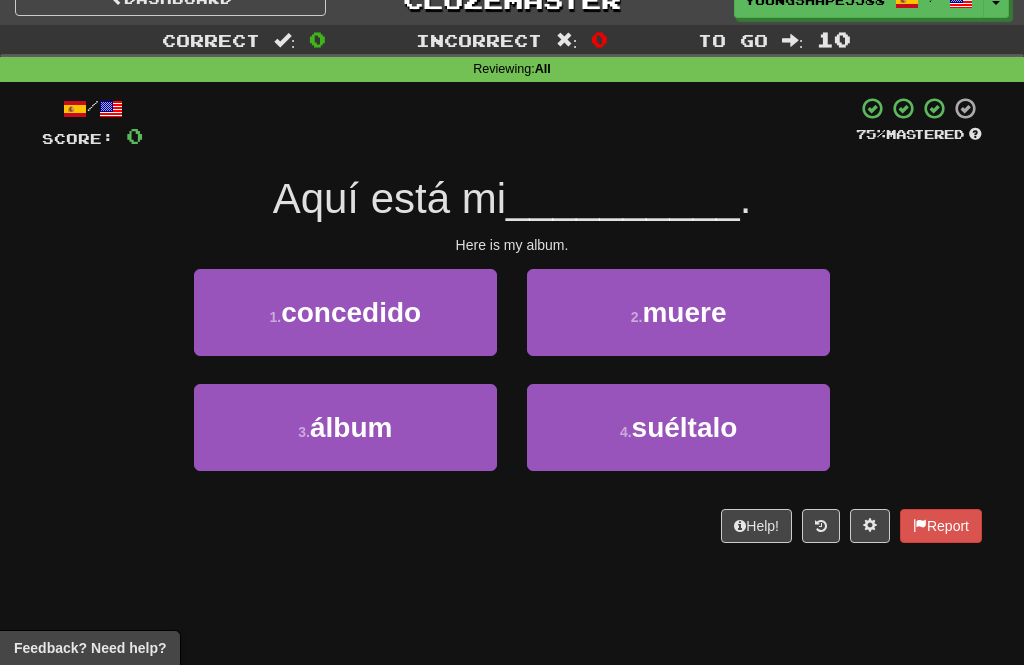 click on "3 .  álbum" at bounding box center [345, 427] 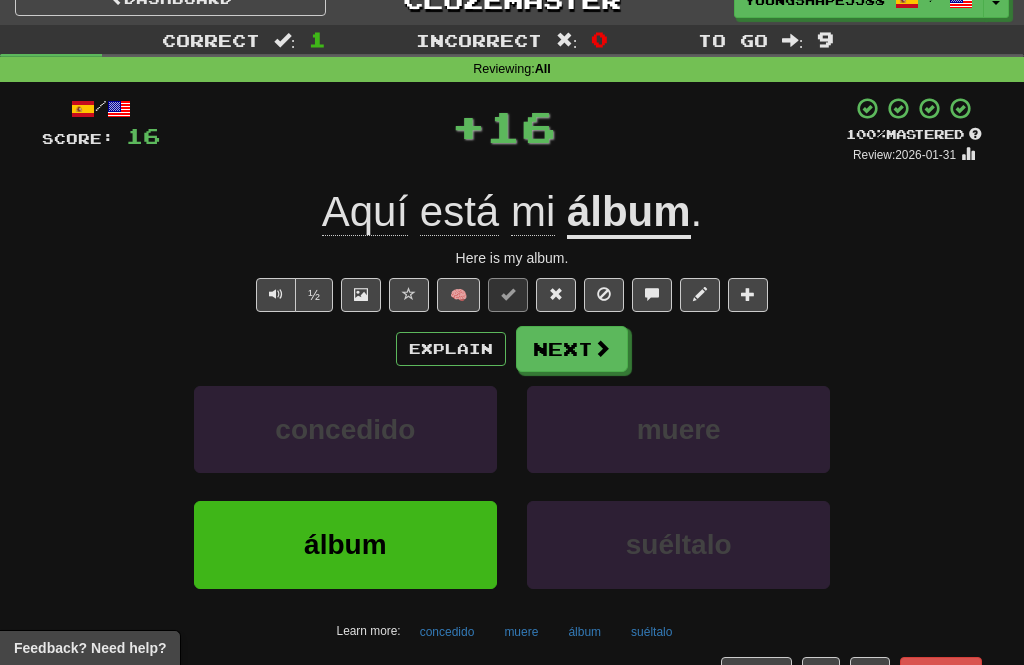 click at bounding box center [602, 348] 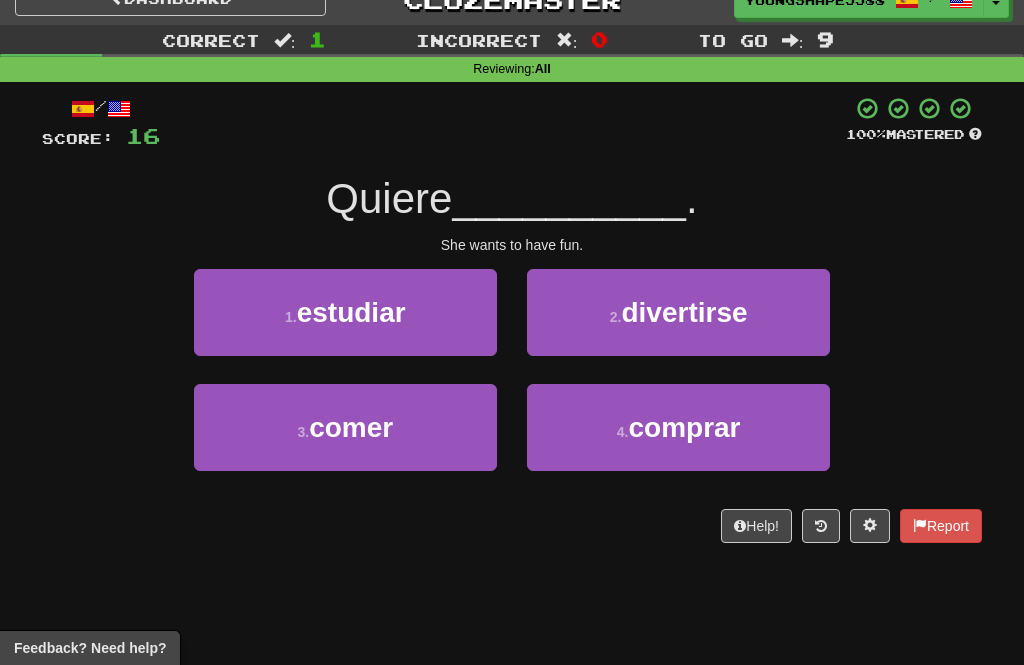 click on "divertirse" at bounding box center (684, 312) 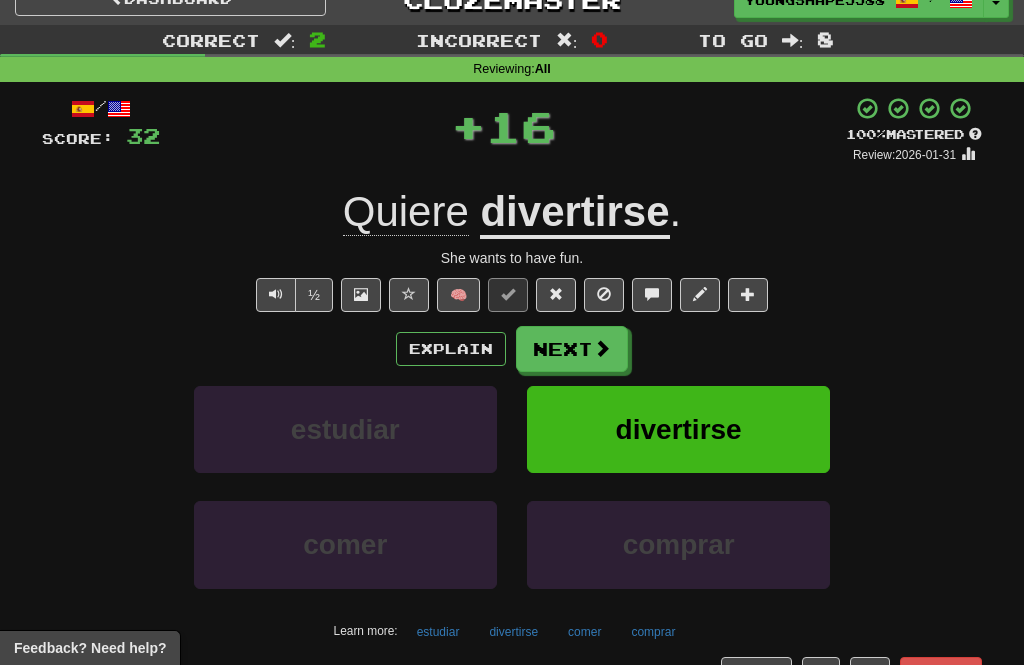 click at bounding box center (602, 348) 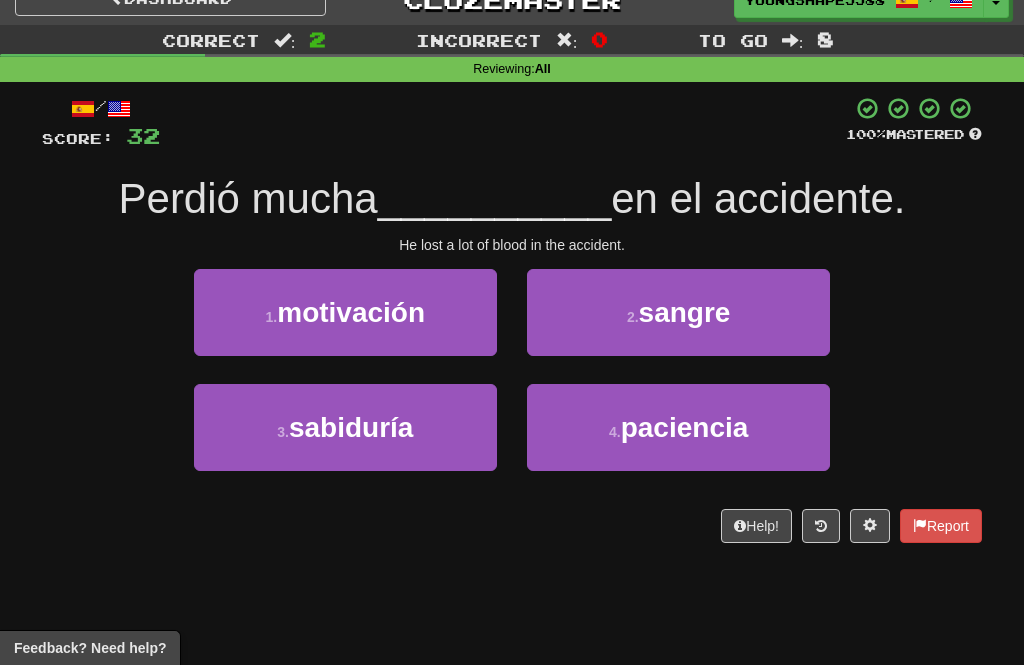 click on "2 .  sangre" at bounding box center [678, 312] 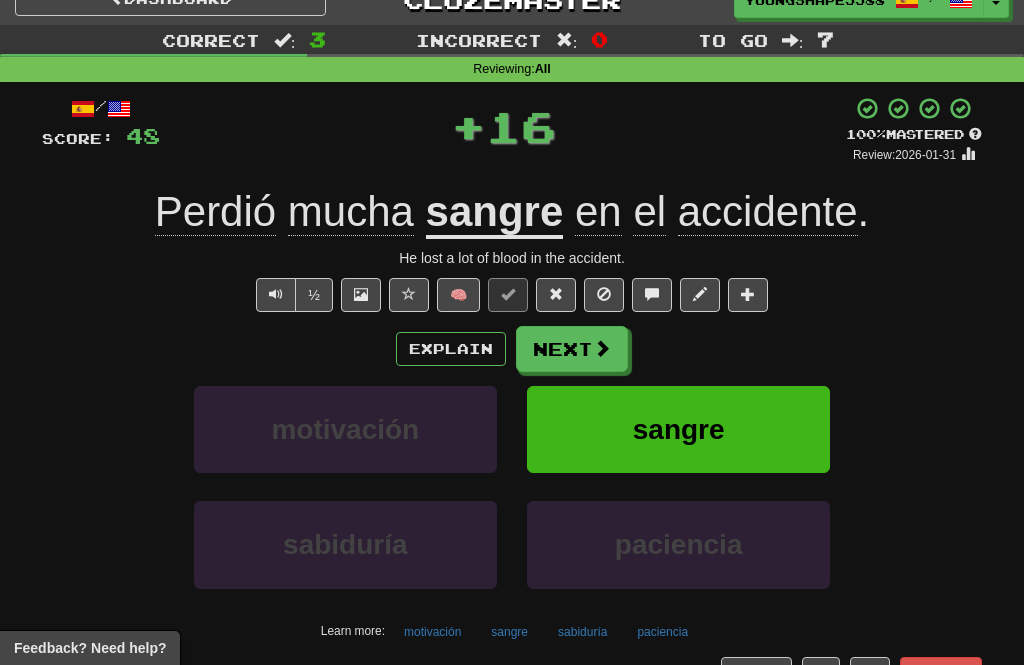 click on "Next" at bounding box center (572, 349) 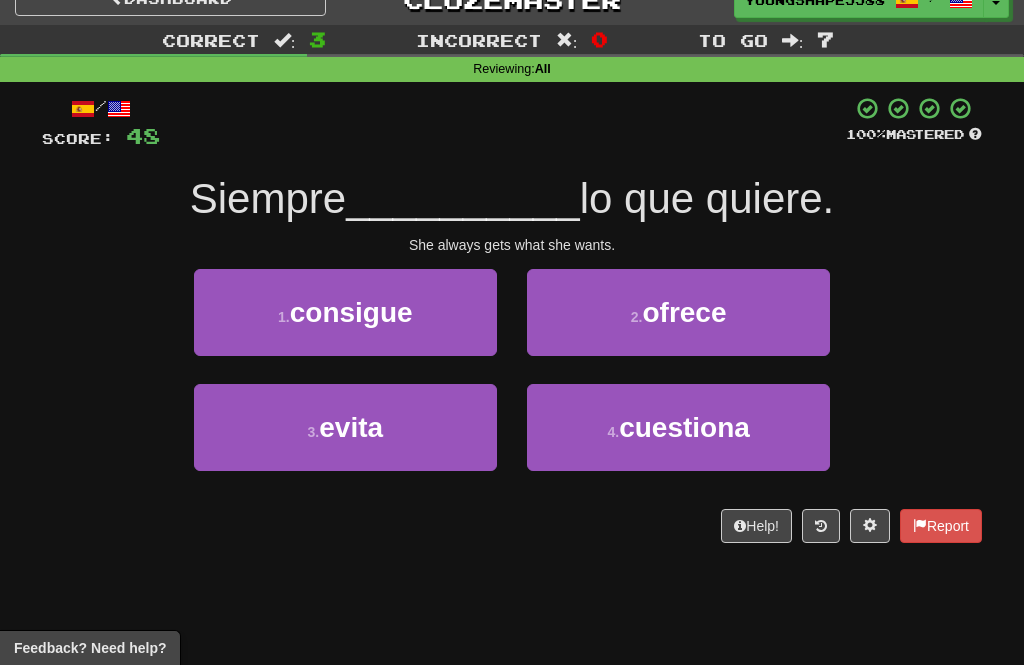 click on "1 .  consigue" at bounding box center [345, 312] 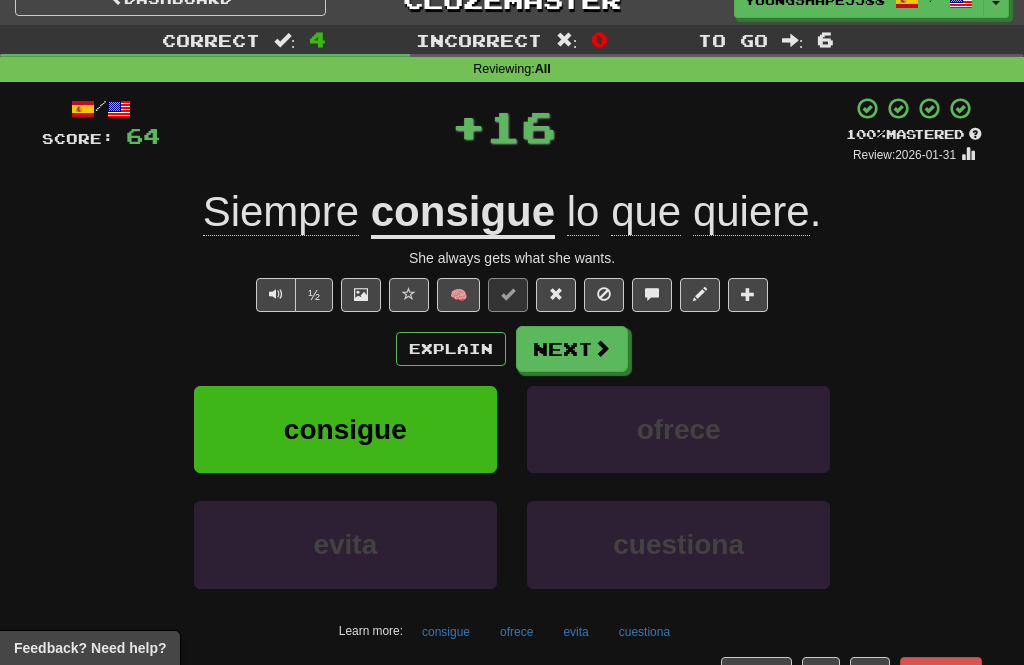 click on "Next" at bounding box center (572, 349) 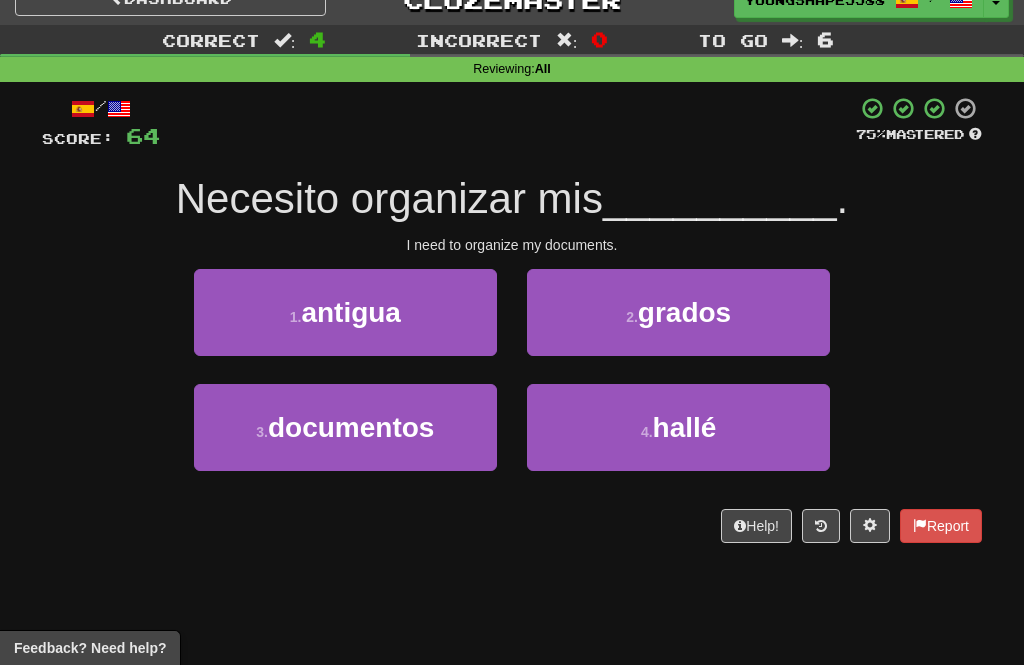 click on "3 .  documentos" at bounding box center (345, 427) 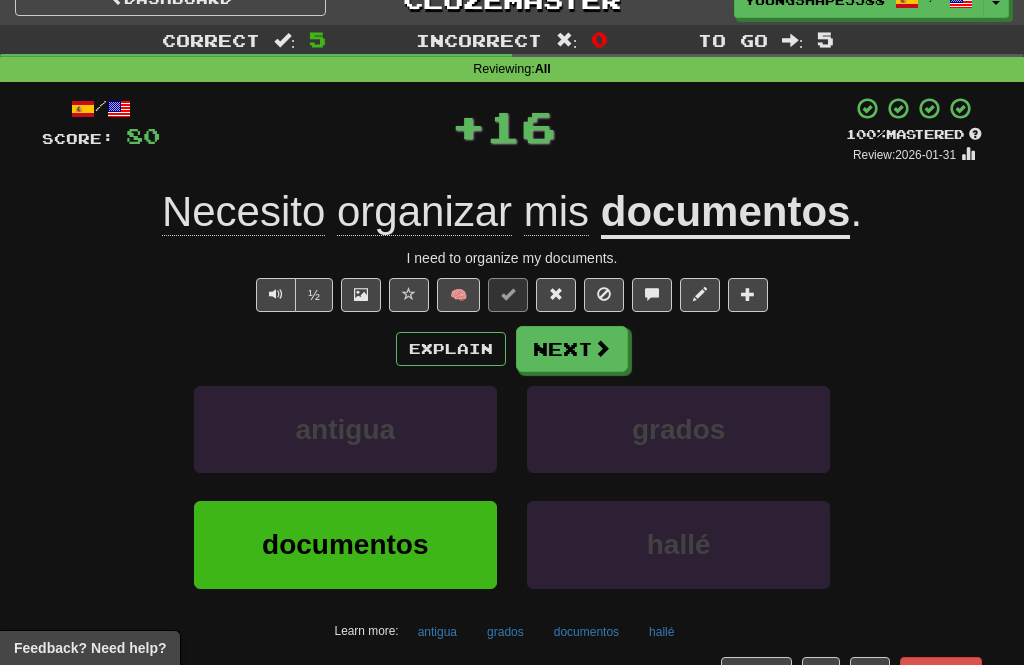 click on "Next" at bounding box center (572, 349) 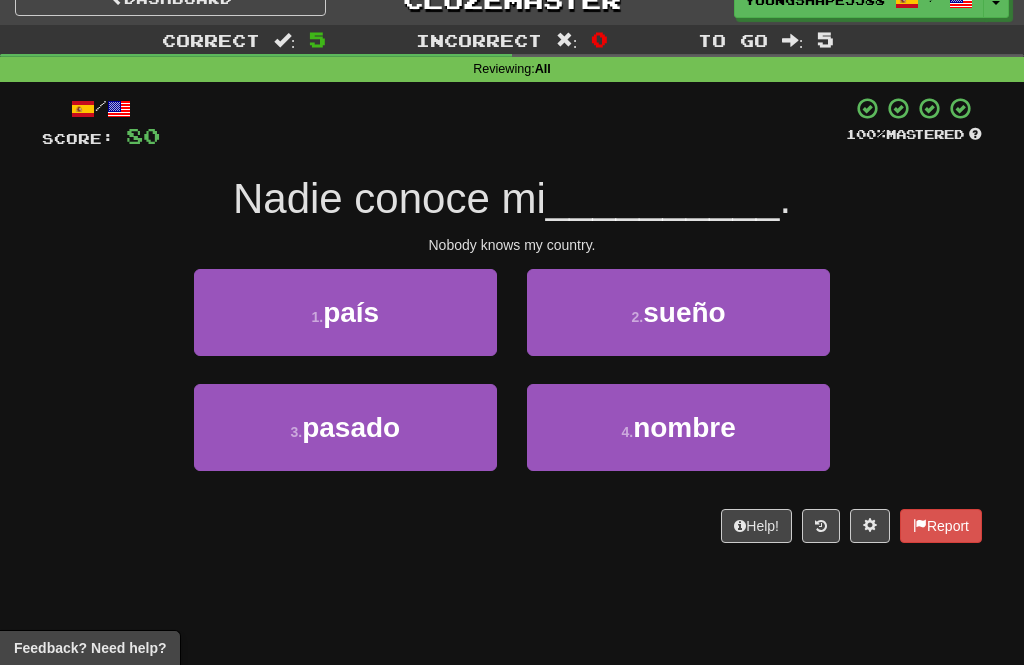 click on "1 .  país" at bounding box center (345, 312) 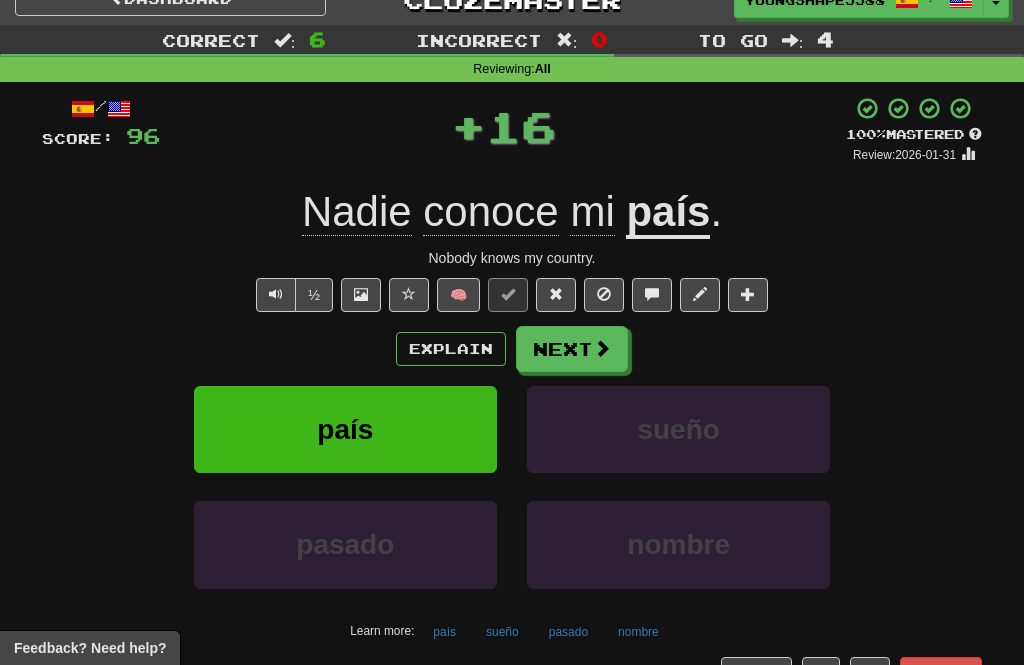 click on "Next" at bounding box center (572, 349) 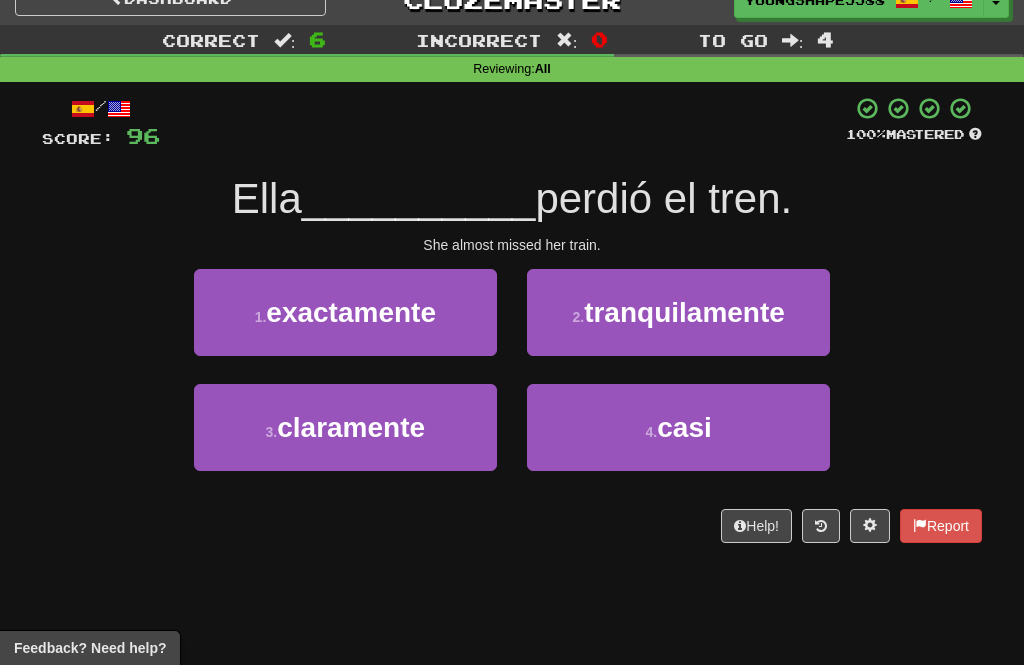 click on "casi" at bounding box center [684, 427] 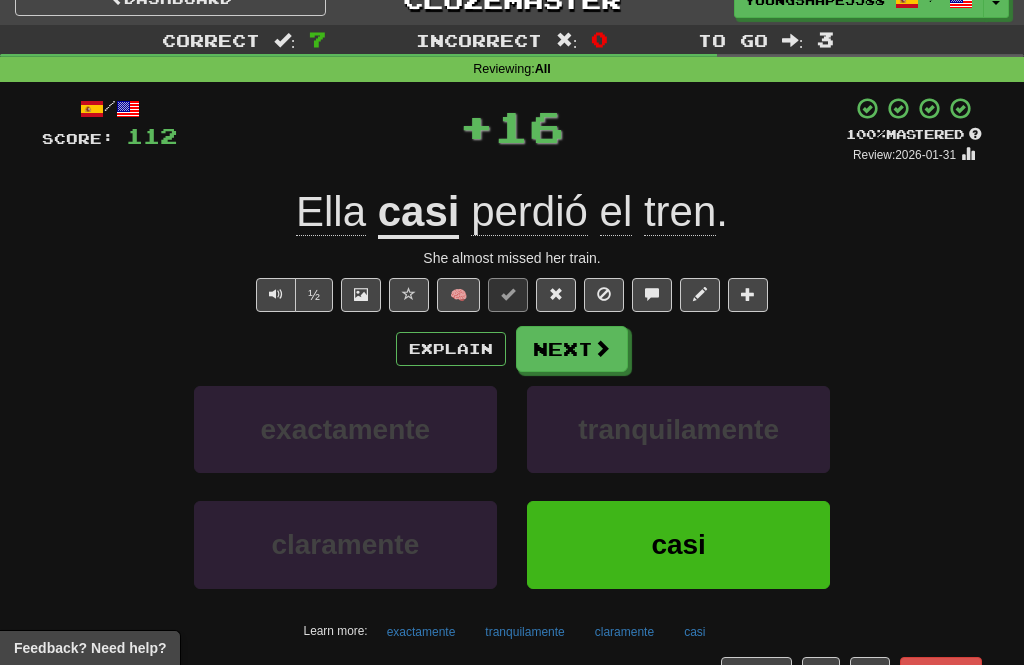 click on "Next" at bounding box center [572, 349] 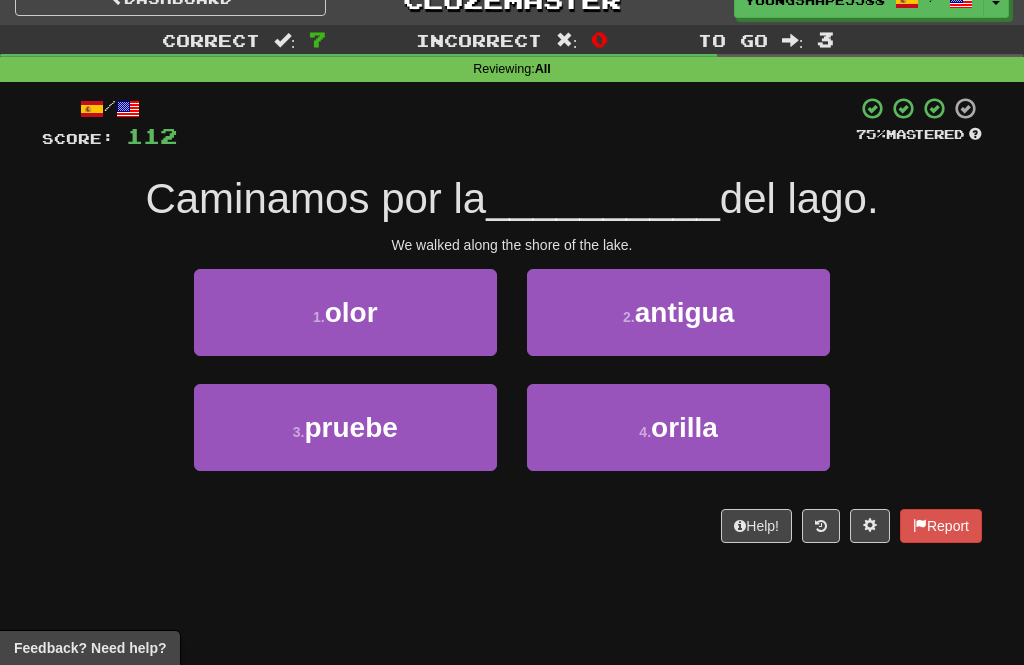 scroll, scrollTop: 42, scrollLeft: 0, axis: vertical 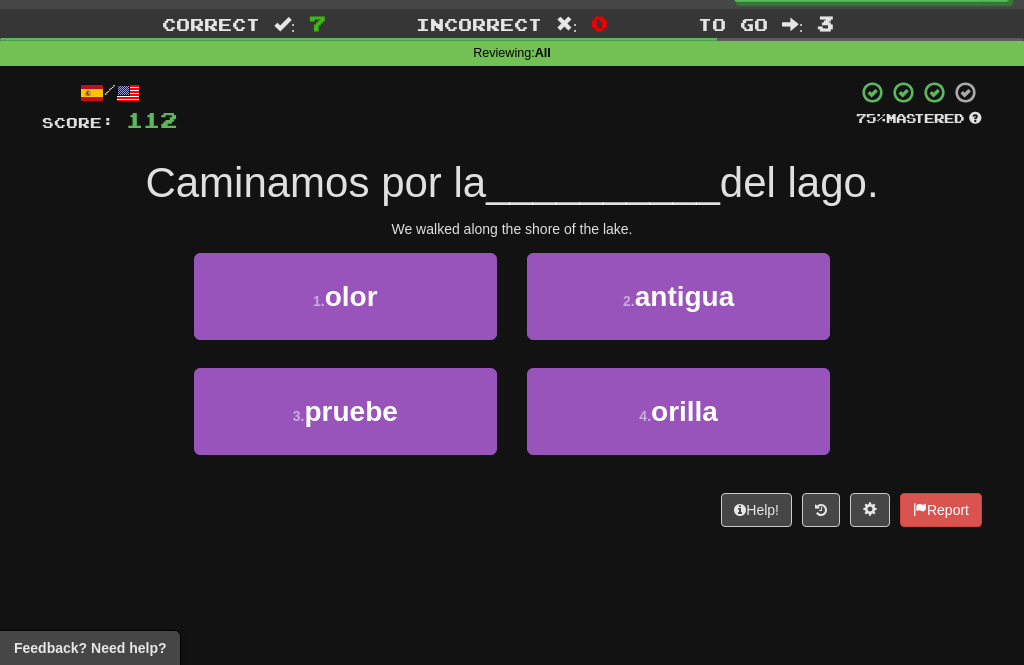 click on "orilla" at bounding box center [684, 411] 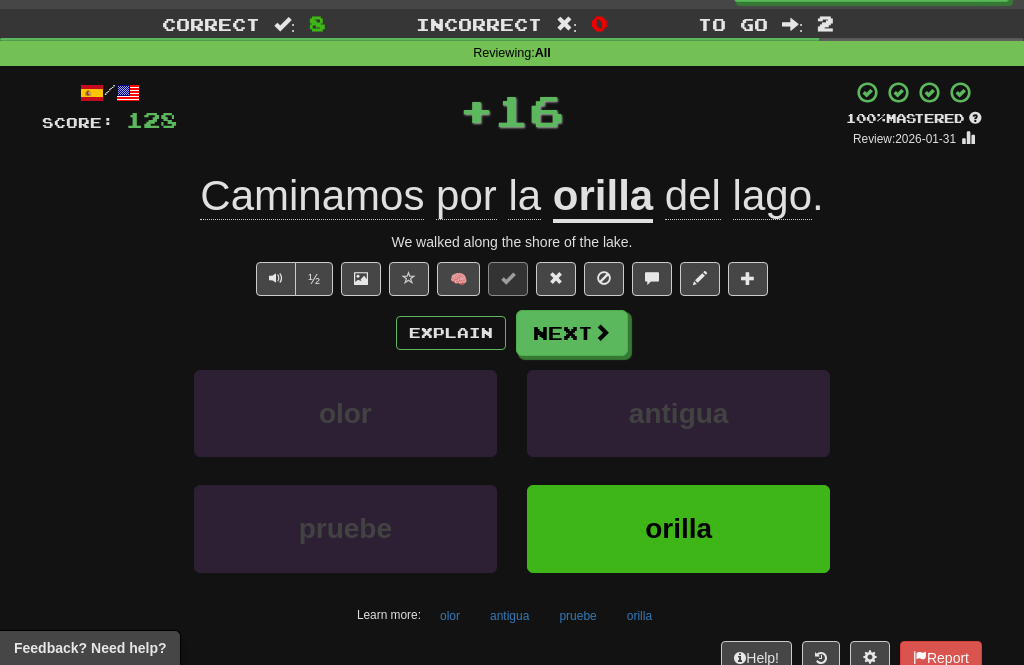 click on "Next" at bounding box center [572, 333] 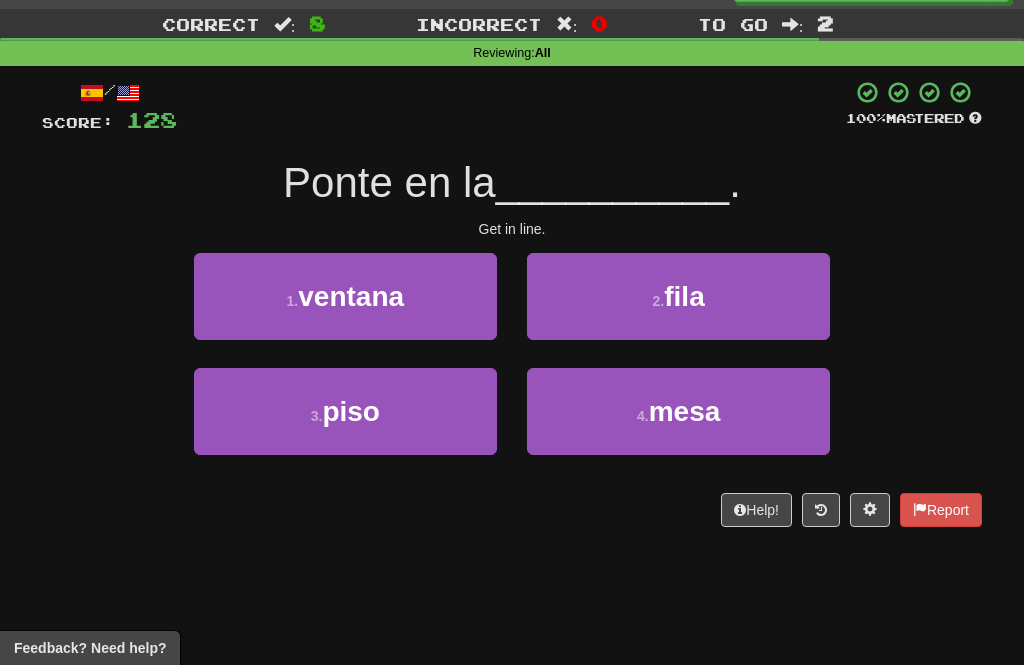 click on "2 .  fila" at bounding box center (678, 296) 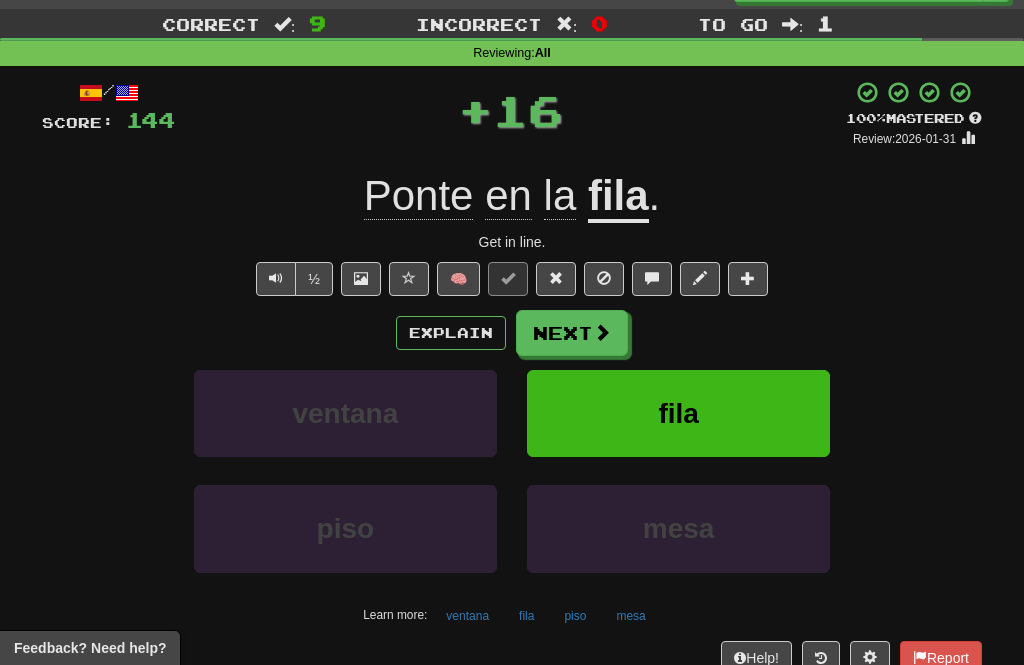 click on "Next" at bounding box center [572, 333] 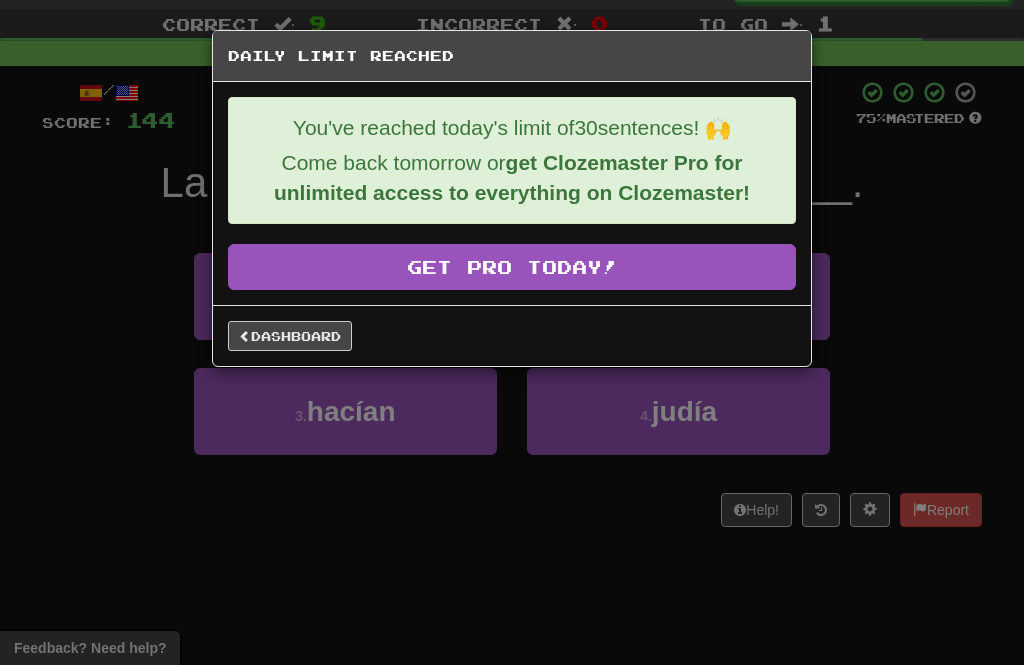 click on "Dashboard" at bounding box center [290, 336] 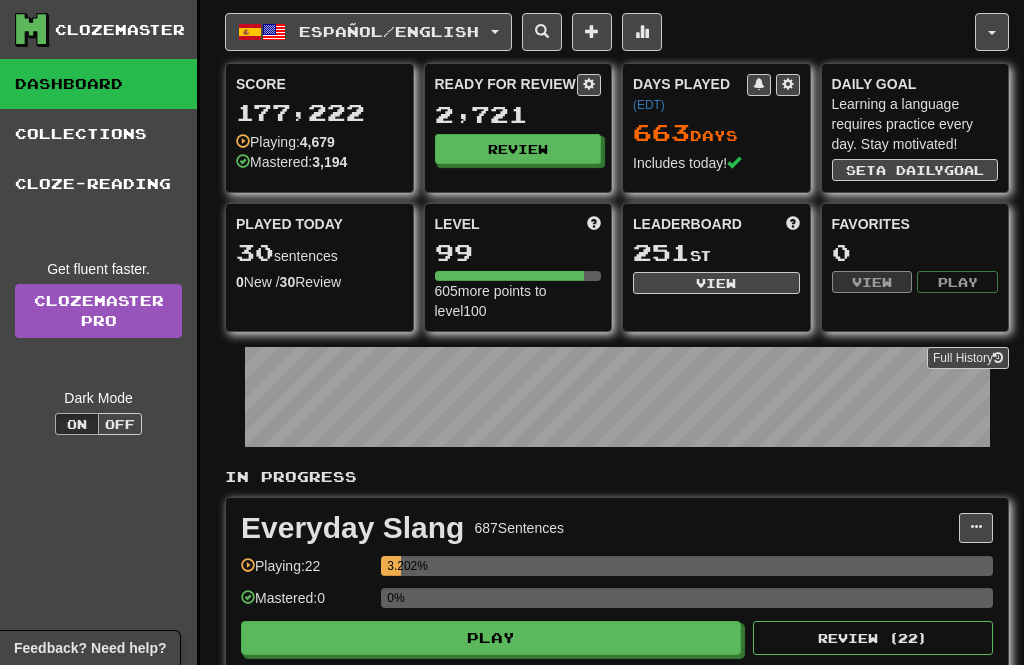 scroll, scrollTop: 0, scrollLeft: 0, axis: both 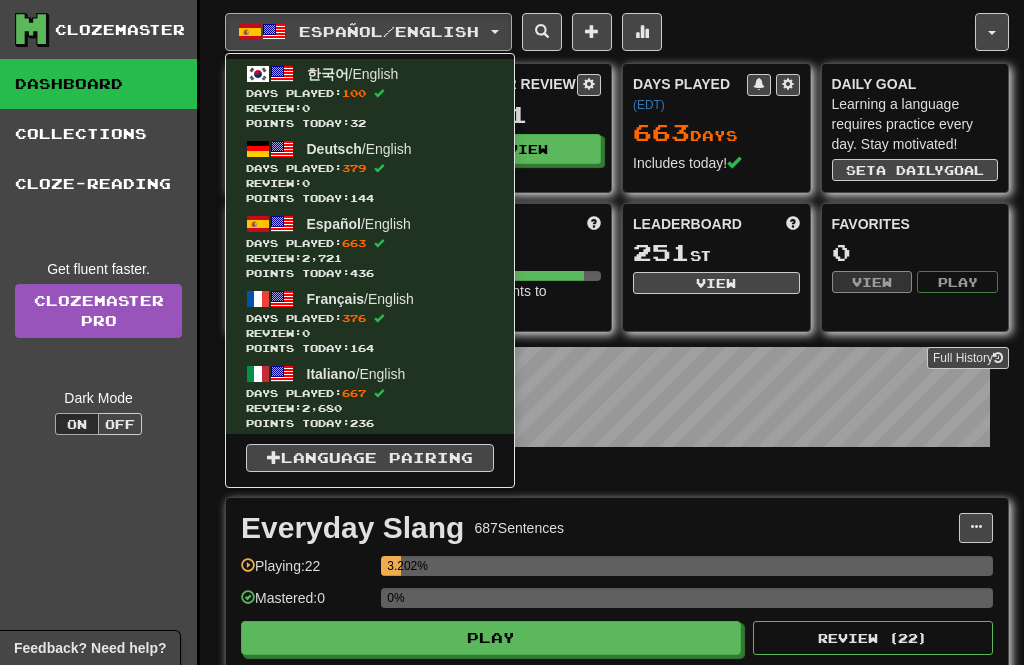 click at bounding box center (512, 332) 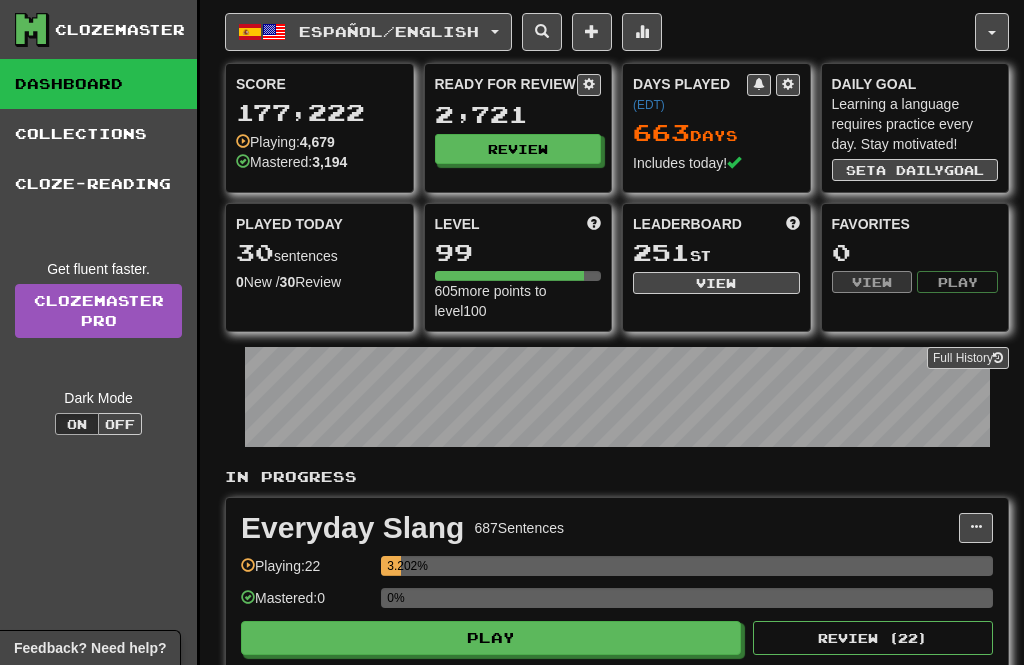 click at bounding box center (992, 32) 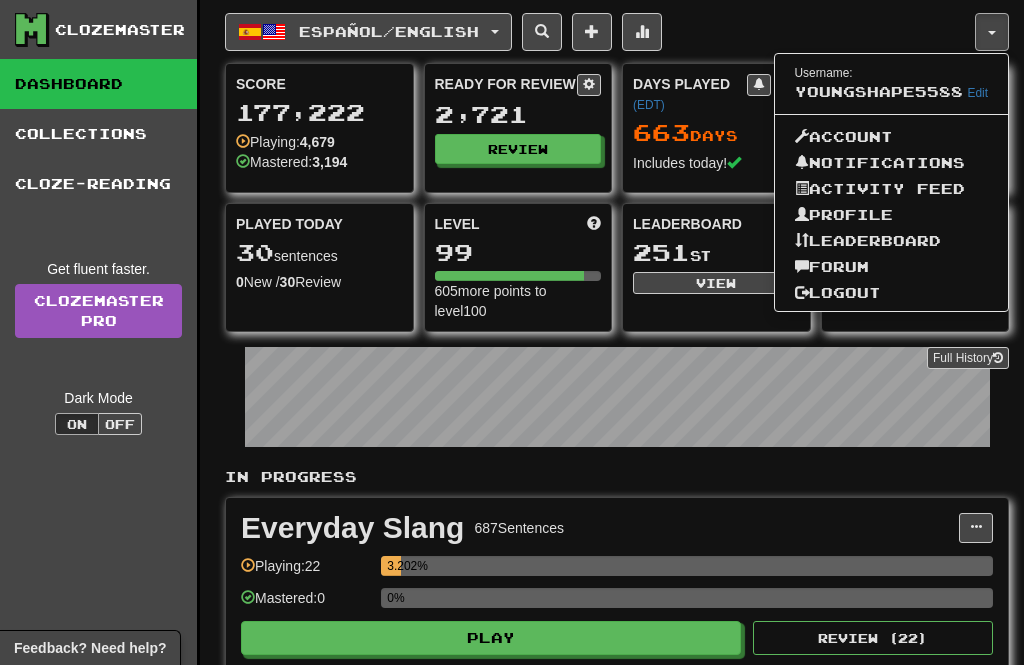 click on "Logout" at bounding box center [892, 293] 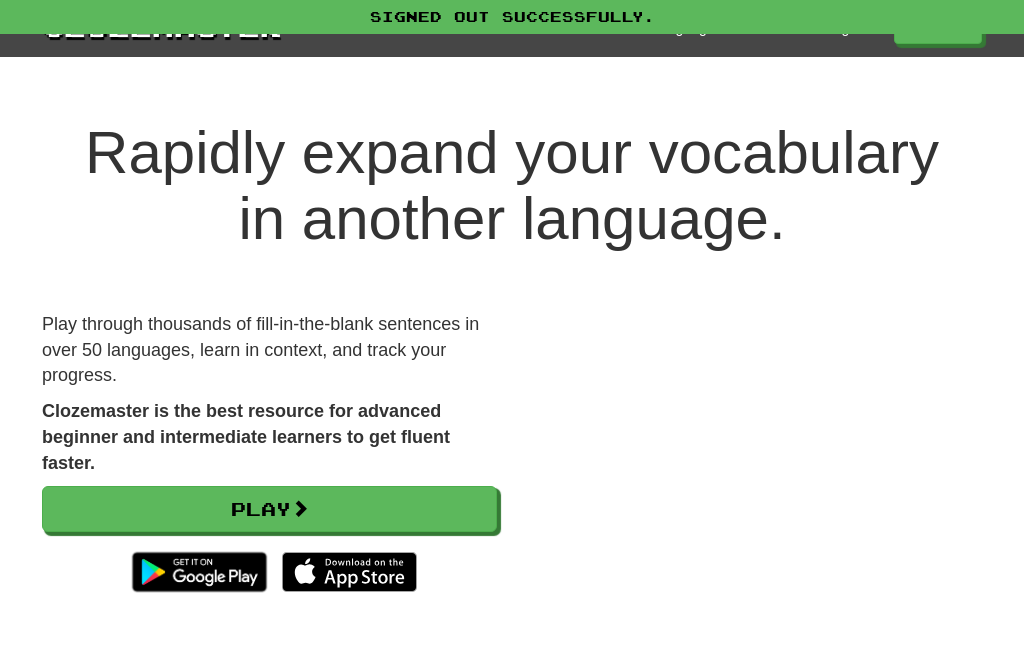 scroll, scrollTop: 0, scrollLeft: 0, axis: both 